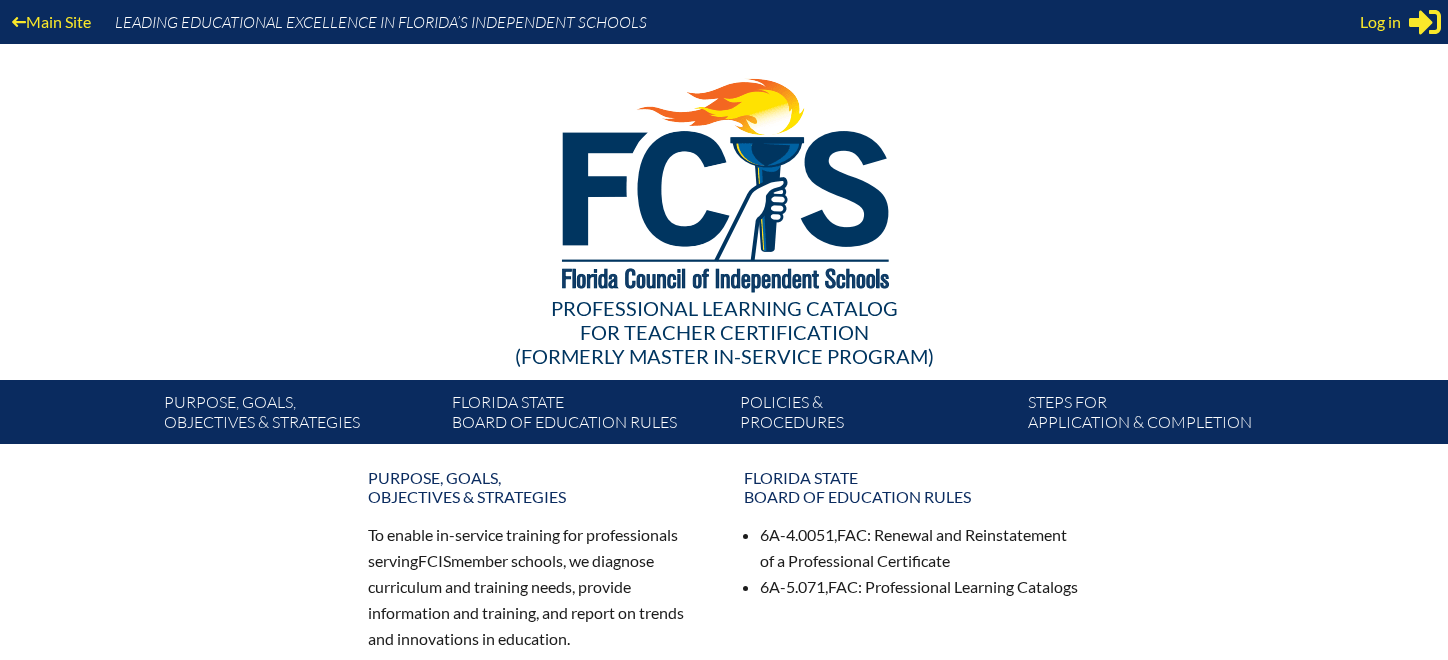 scroll, scrollTop: 0, scrollLeft: 0, axis: both 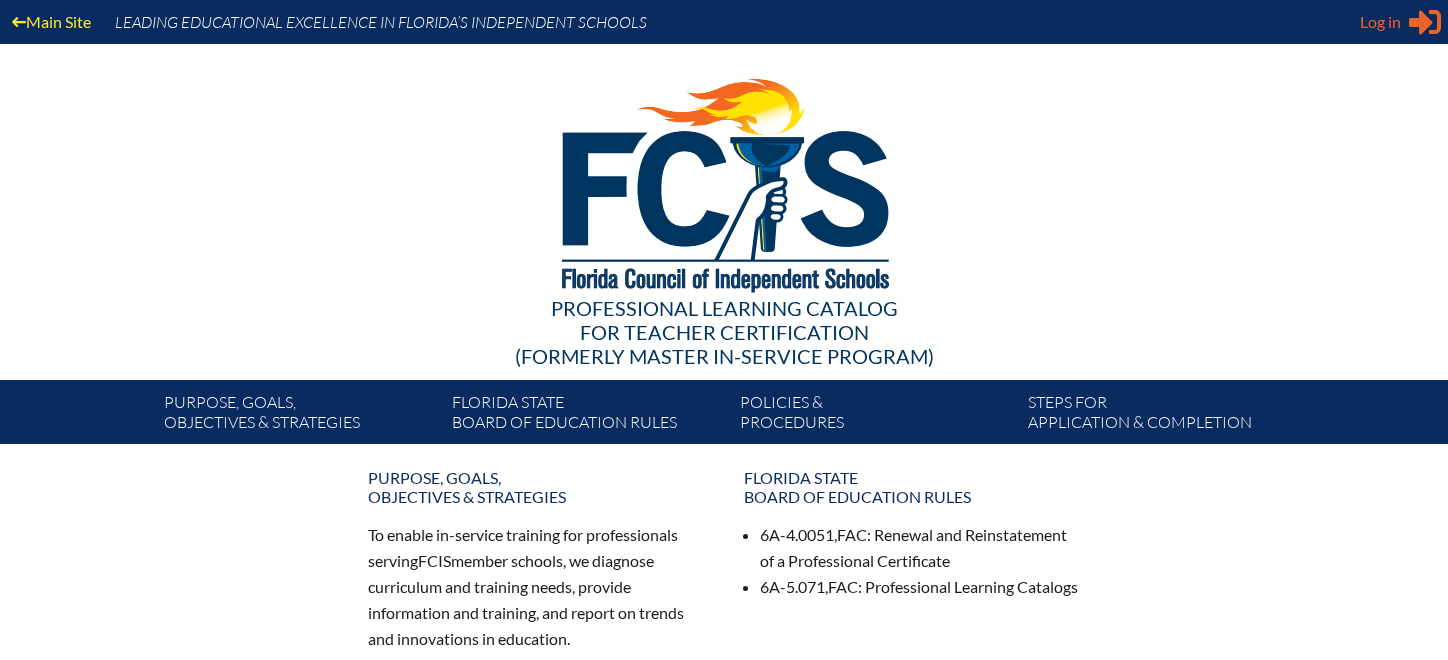 type on "[EMAIL]" 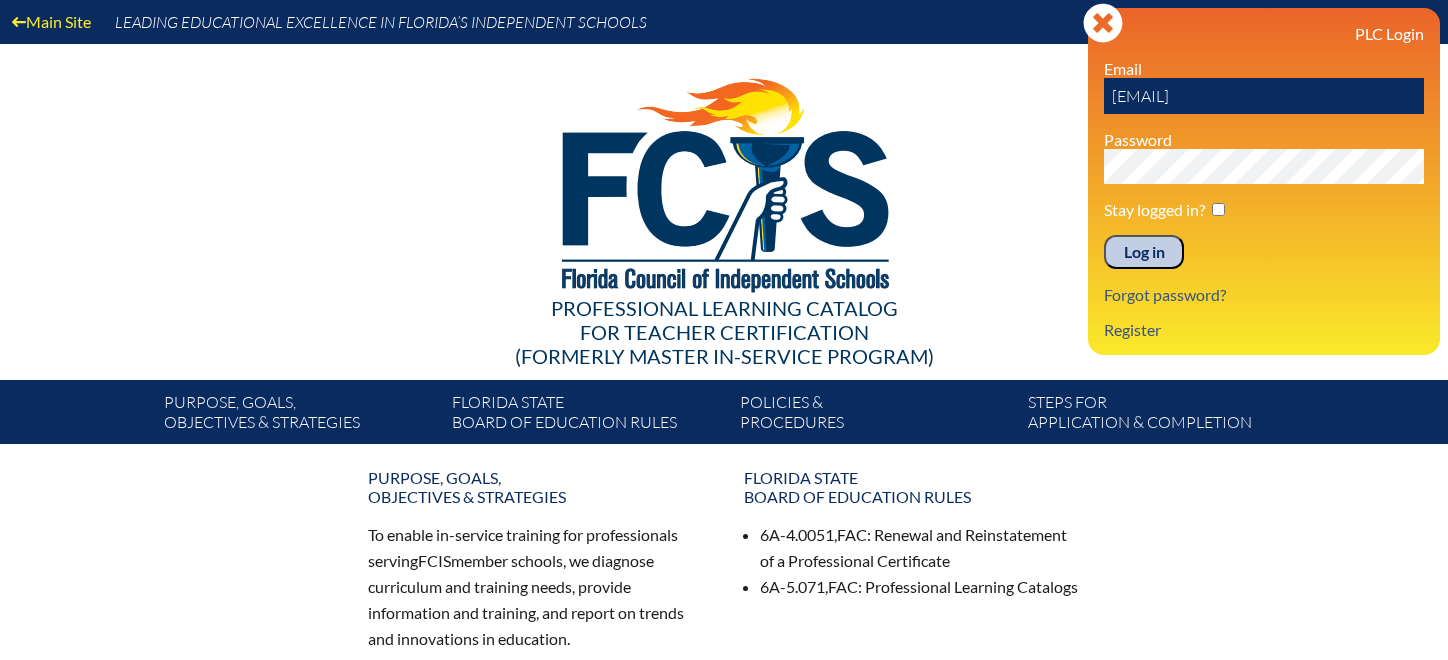 click on "Log in" at bounding box center [1144, 252] 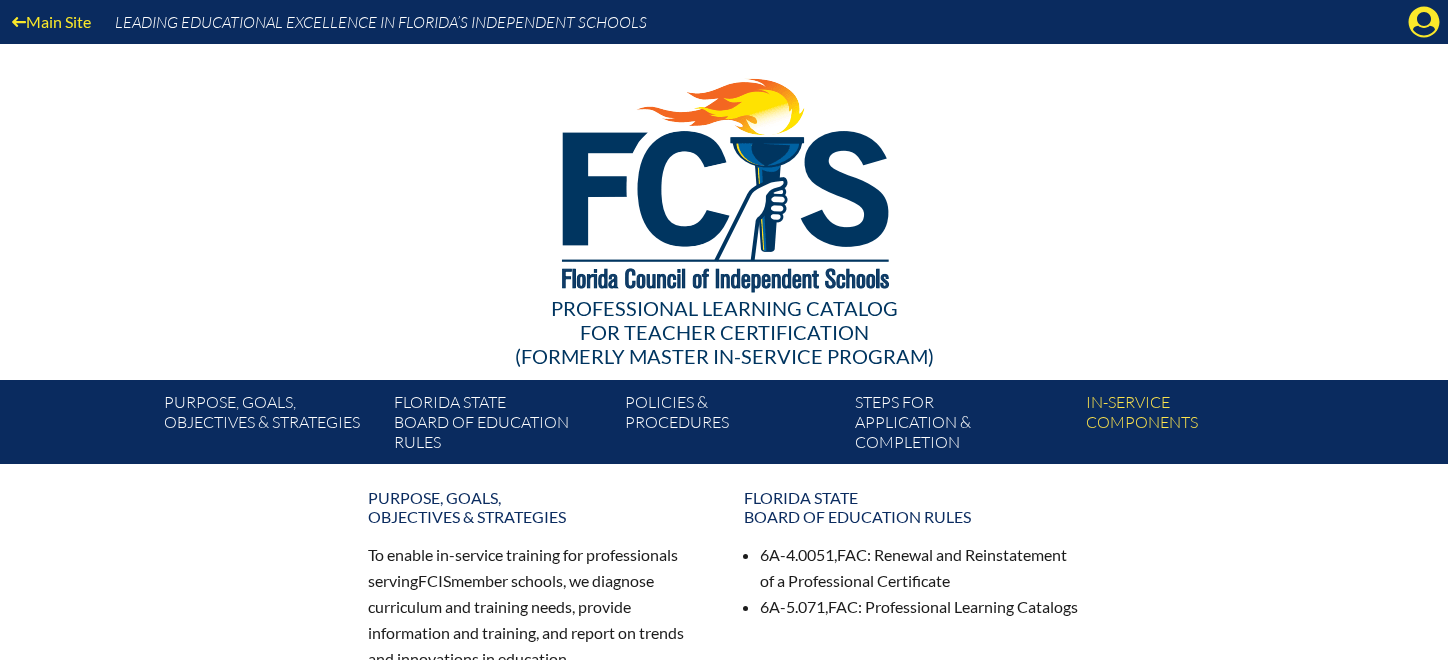 scroll, scrollTop: 0, scrollLeft: 0, axis: both 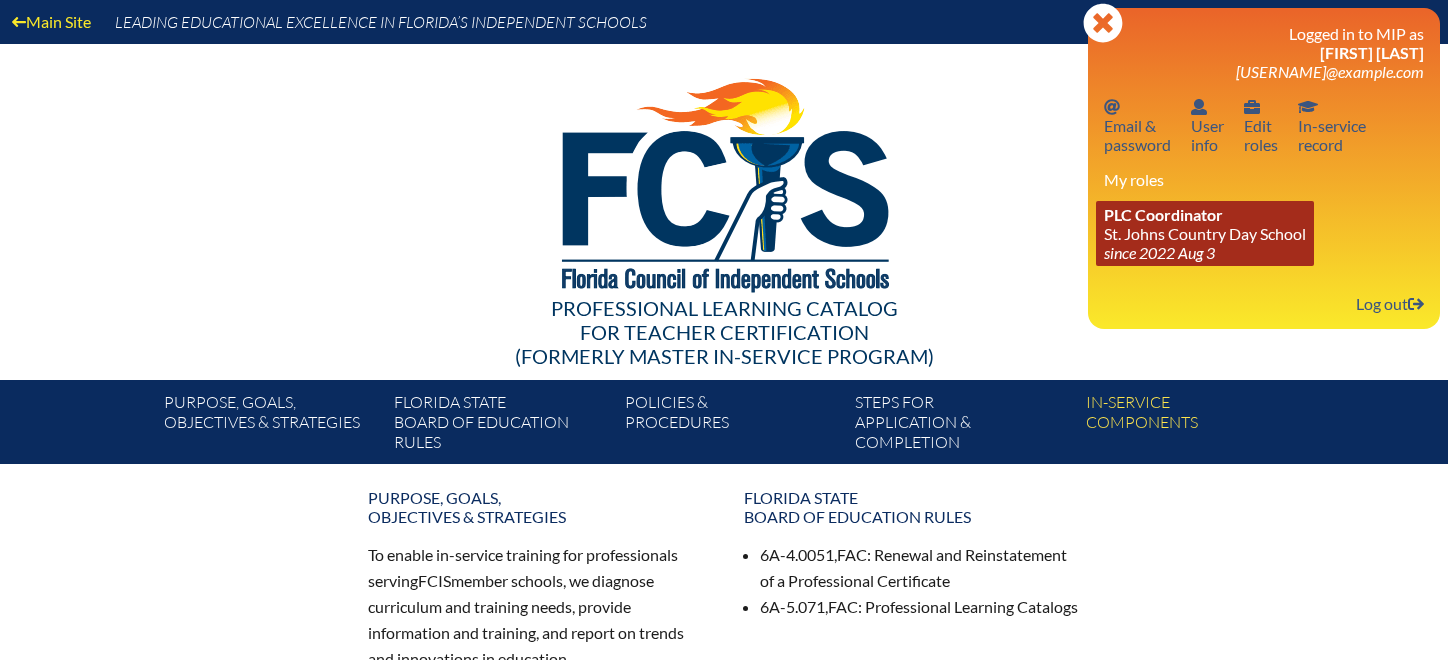 click on "PLC Coordinator
St. Johns Country Day School
since [YEAR] [MONTH] [DAY]" at bounding box center (1205, 233) 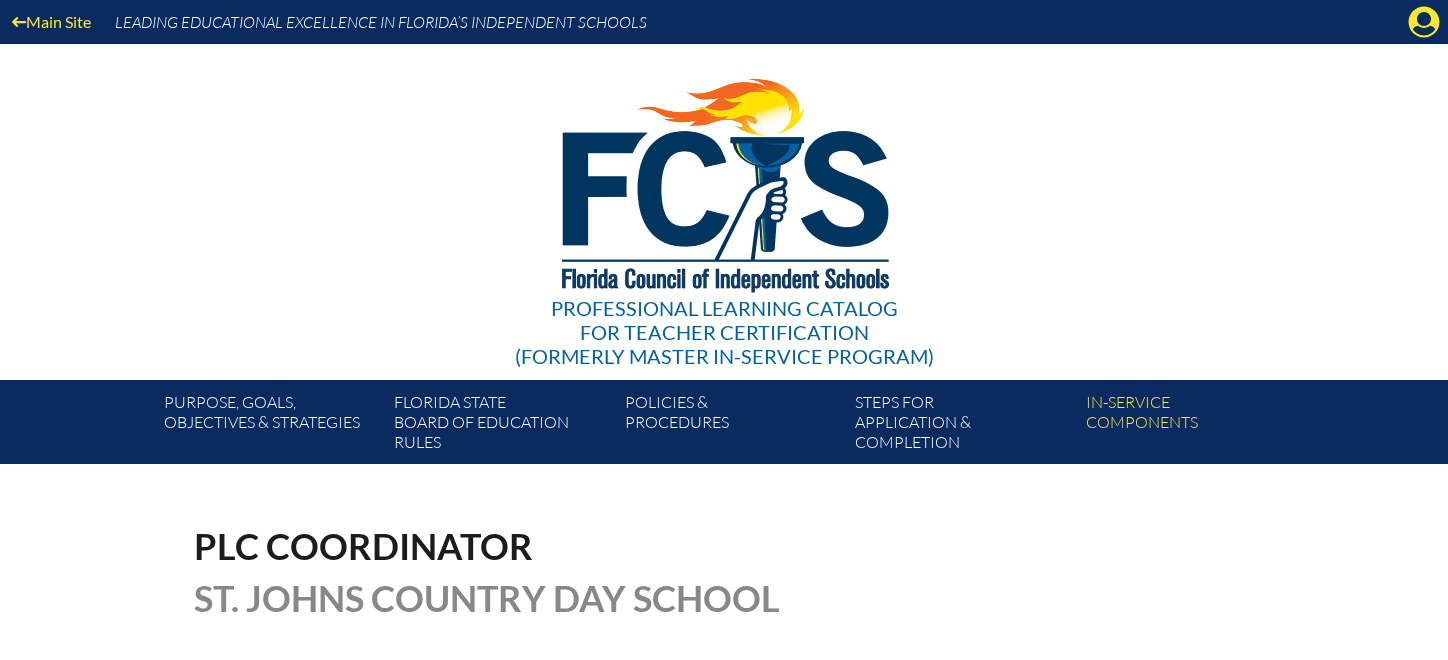 scroll, scrollTop: 0, scrollLeft: 0, axis: both 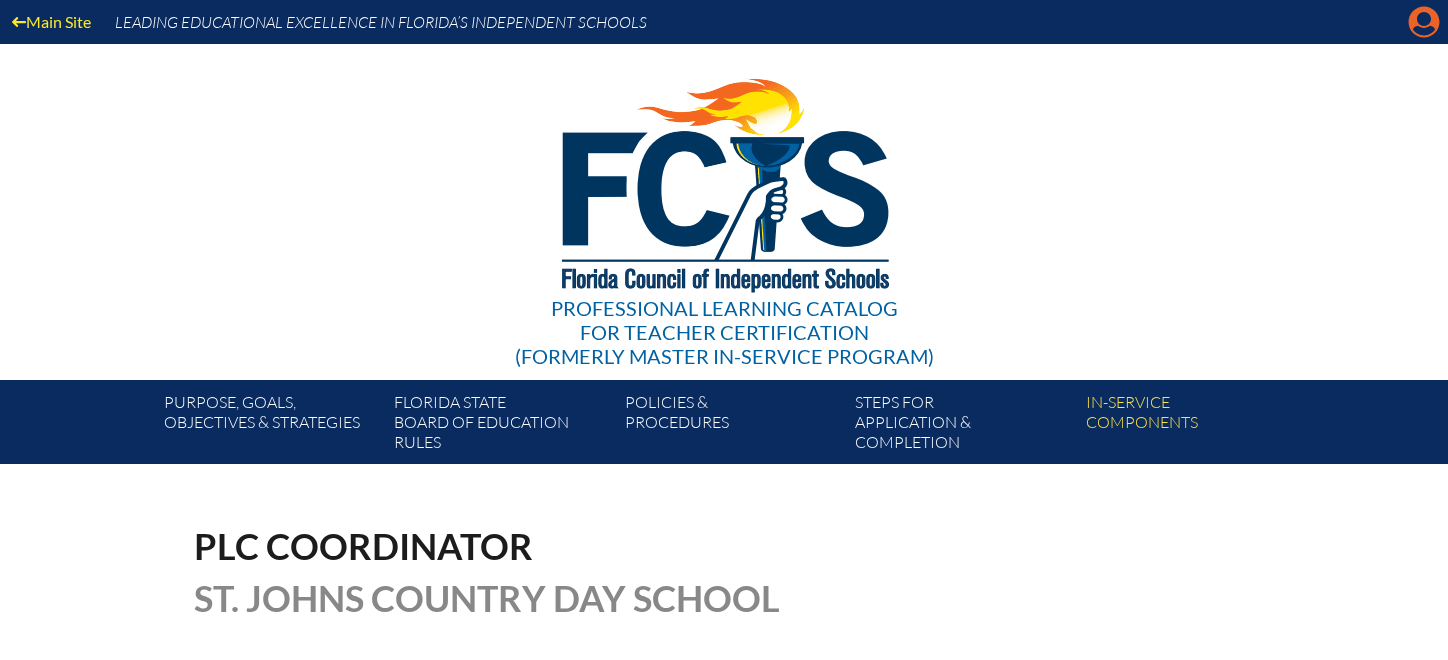 click on "Manage account" 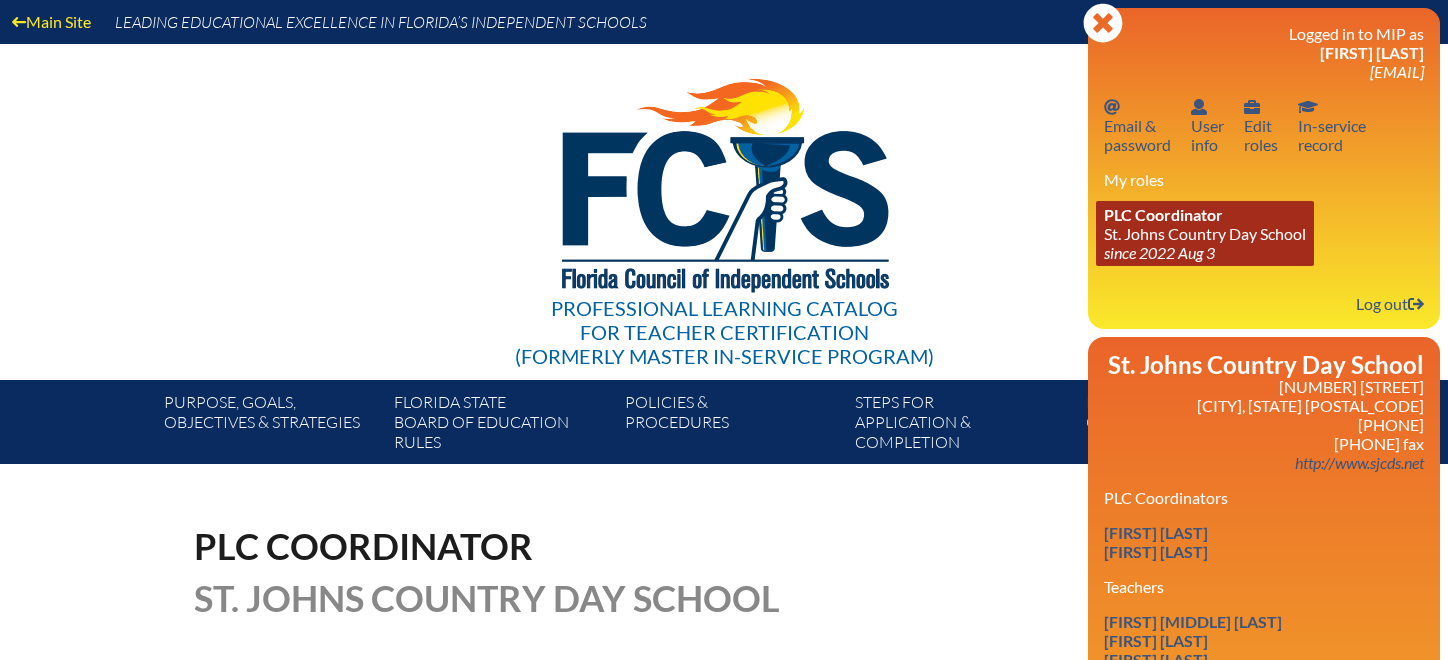 click on "PLC Coordinator" at bounding box center [1163, 214] 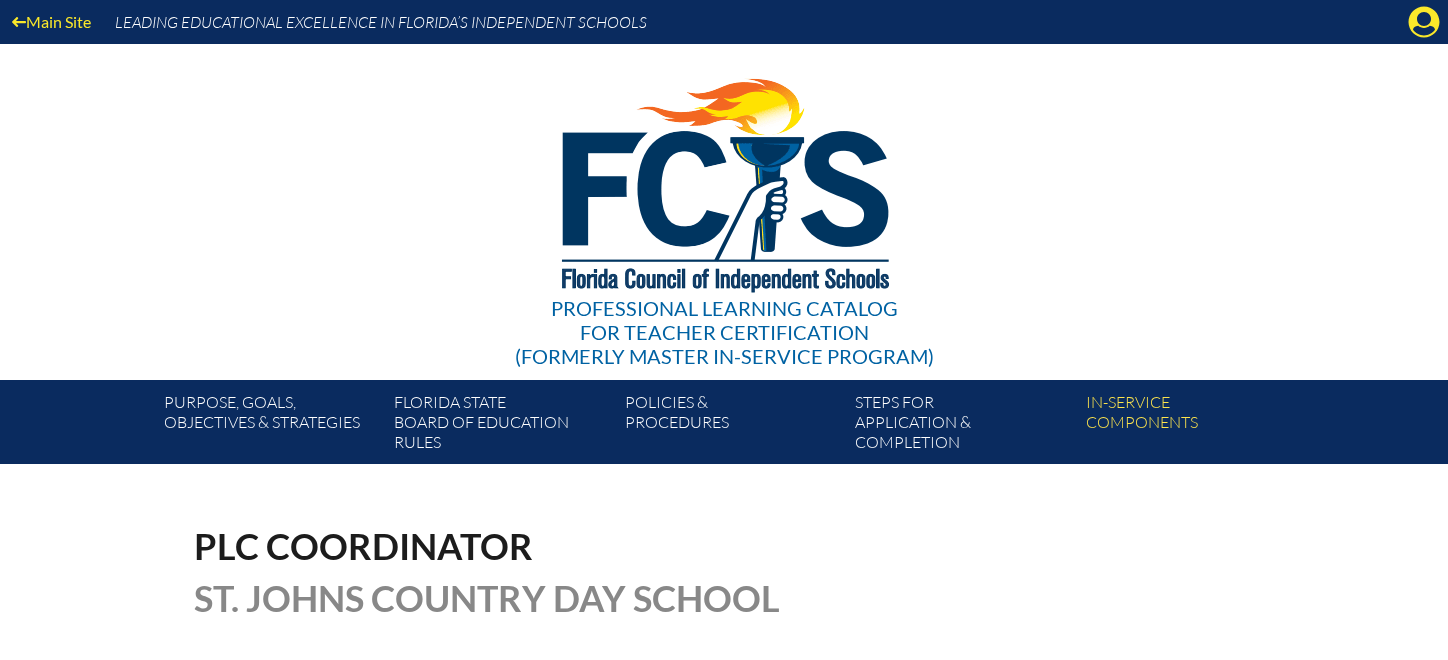 scroll, scrollTop: 0, scrollLeft: 0, axis: both 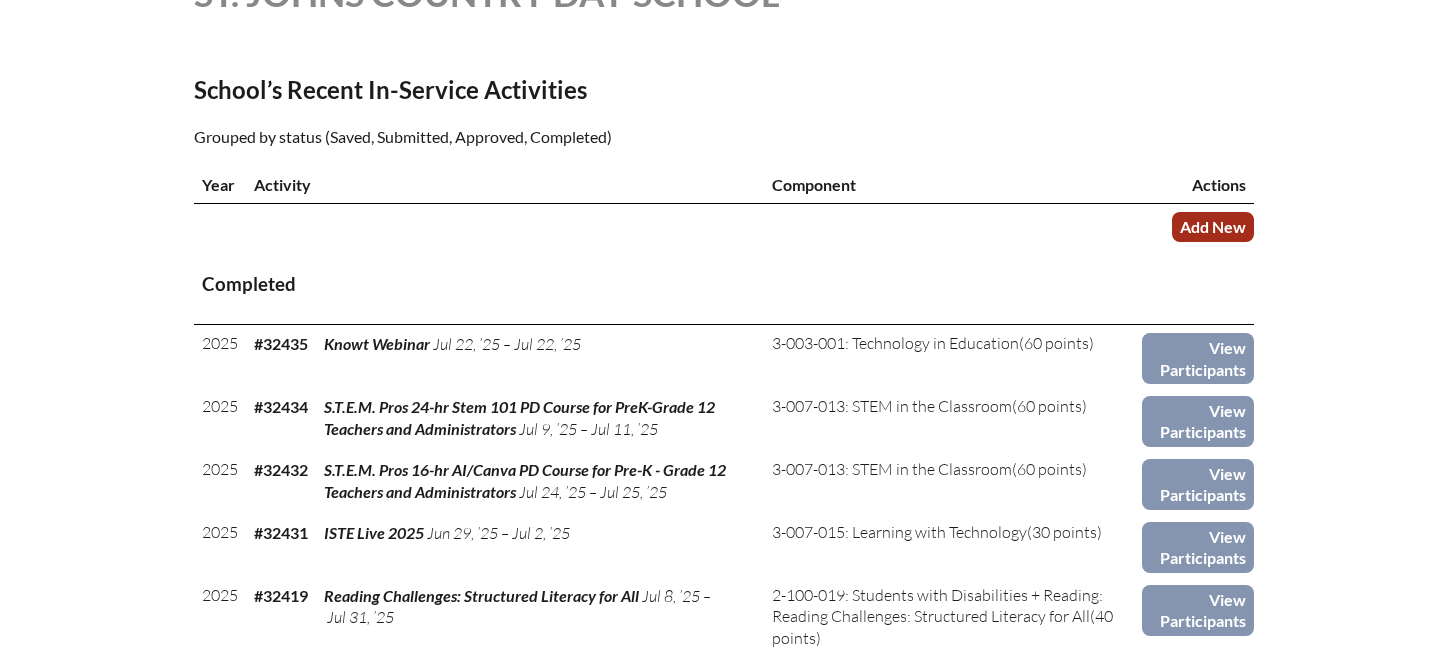 click on "Add New" at bounding box center (1213, 226) 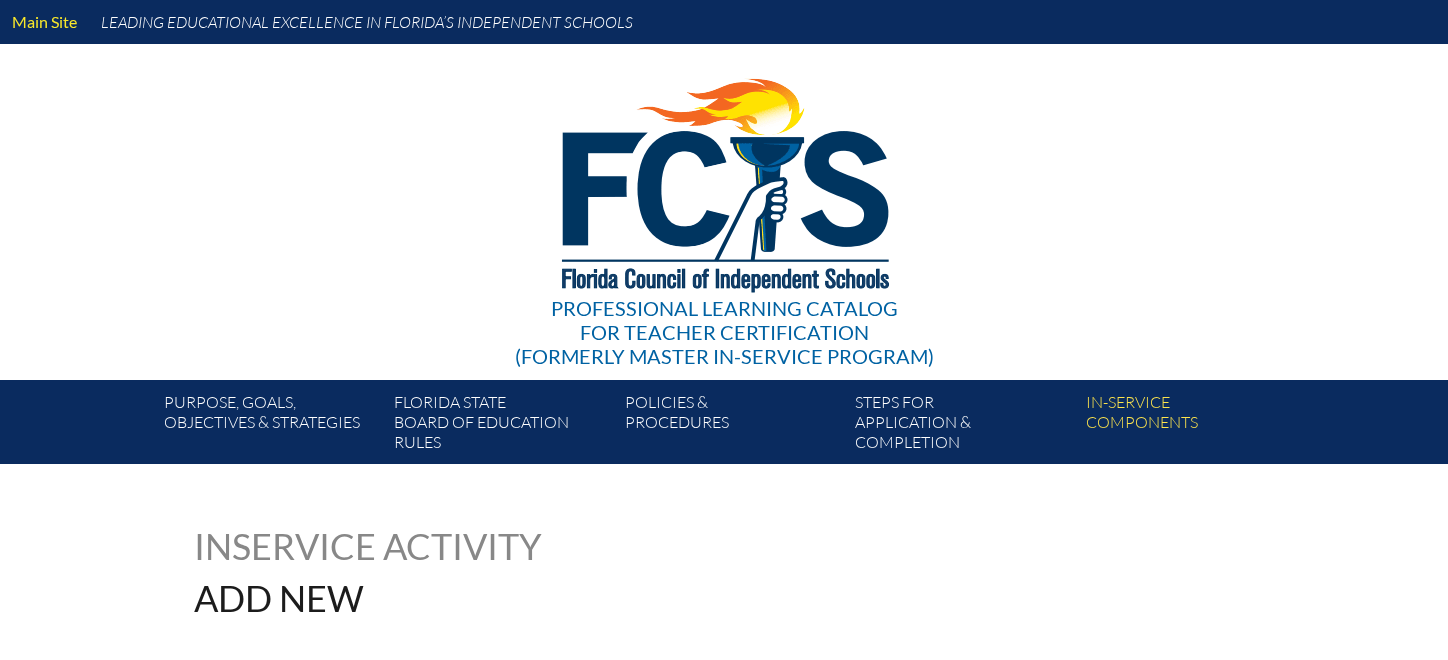 scroll, scrollTop: 0, scrollLeft: 0, axis: both 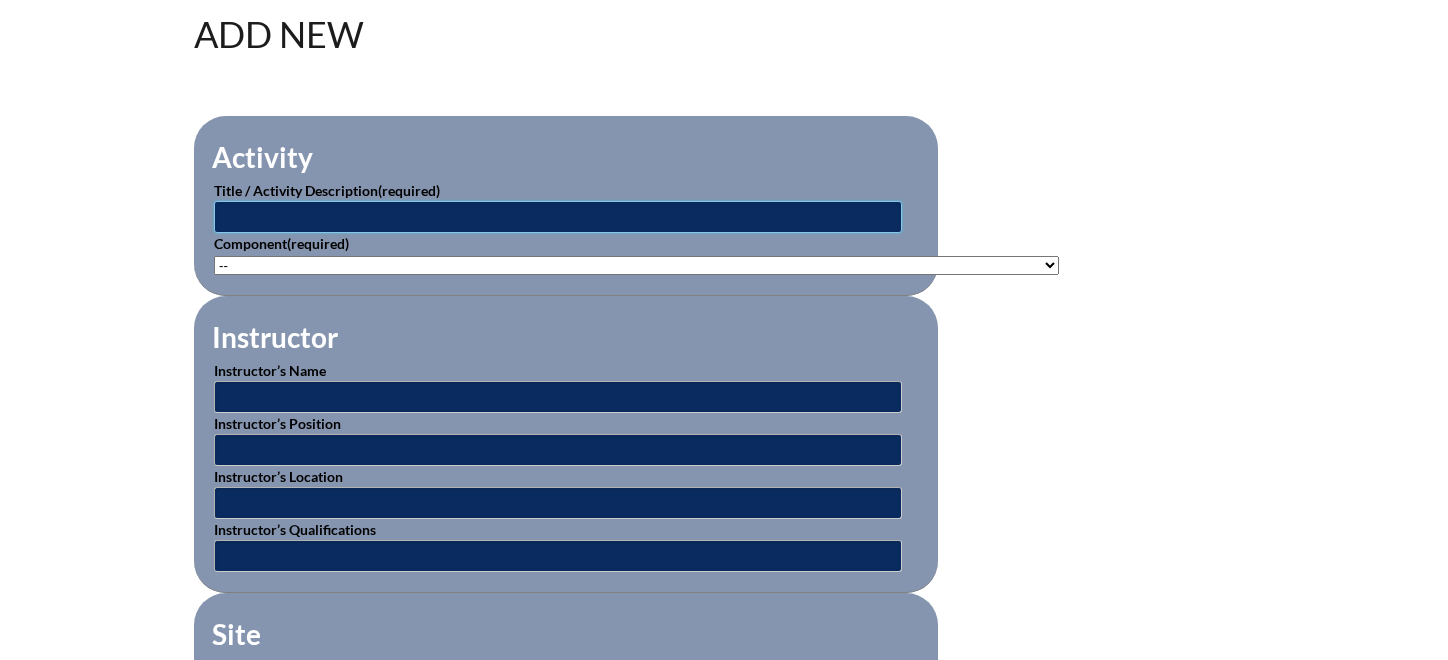 click at bounding box center [558, 217] 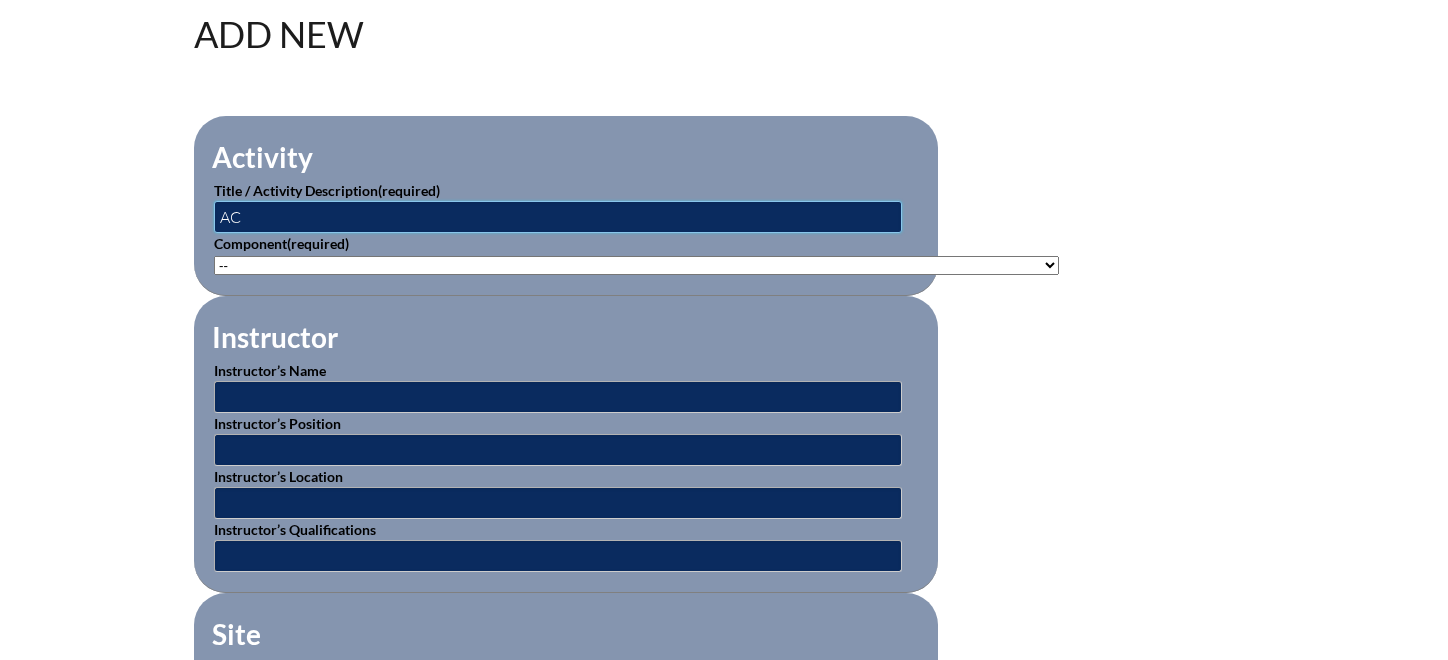 type on "A" 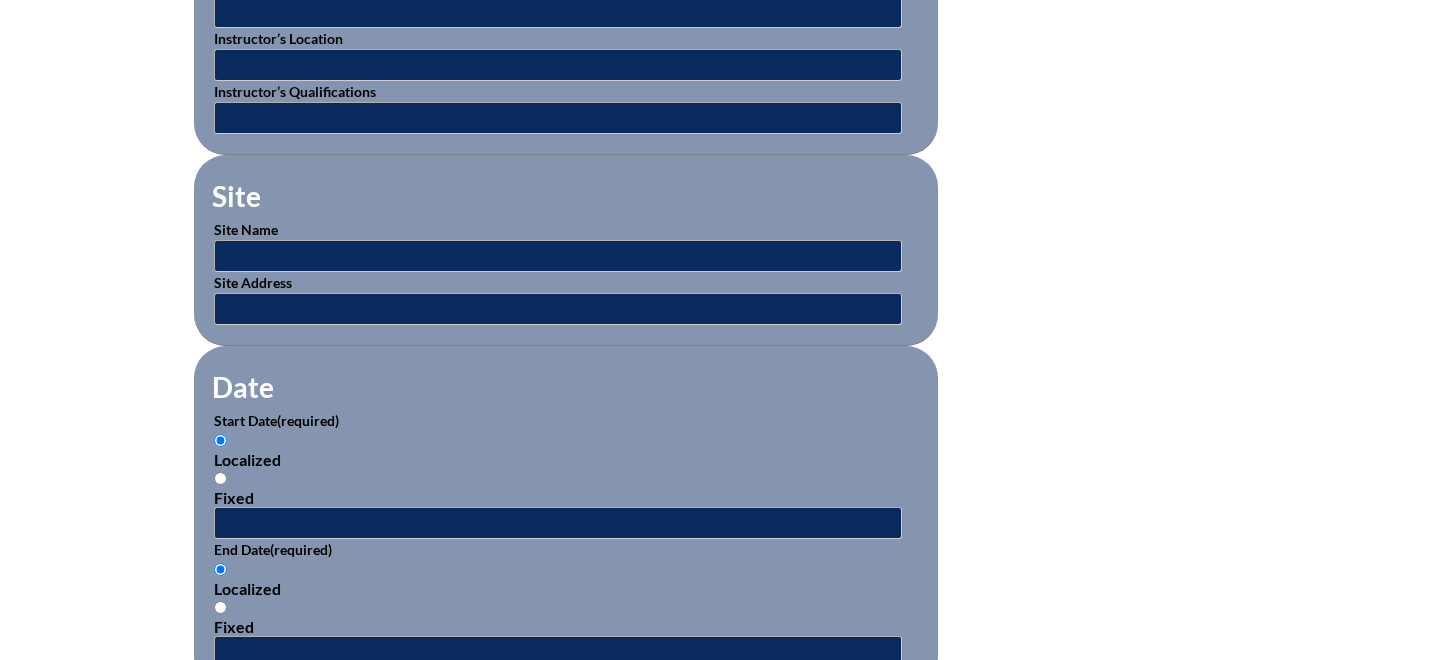 scroll, scrollTop: 1006, scrollLeft: 0, axis: vertical 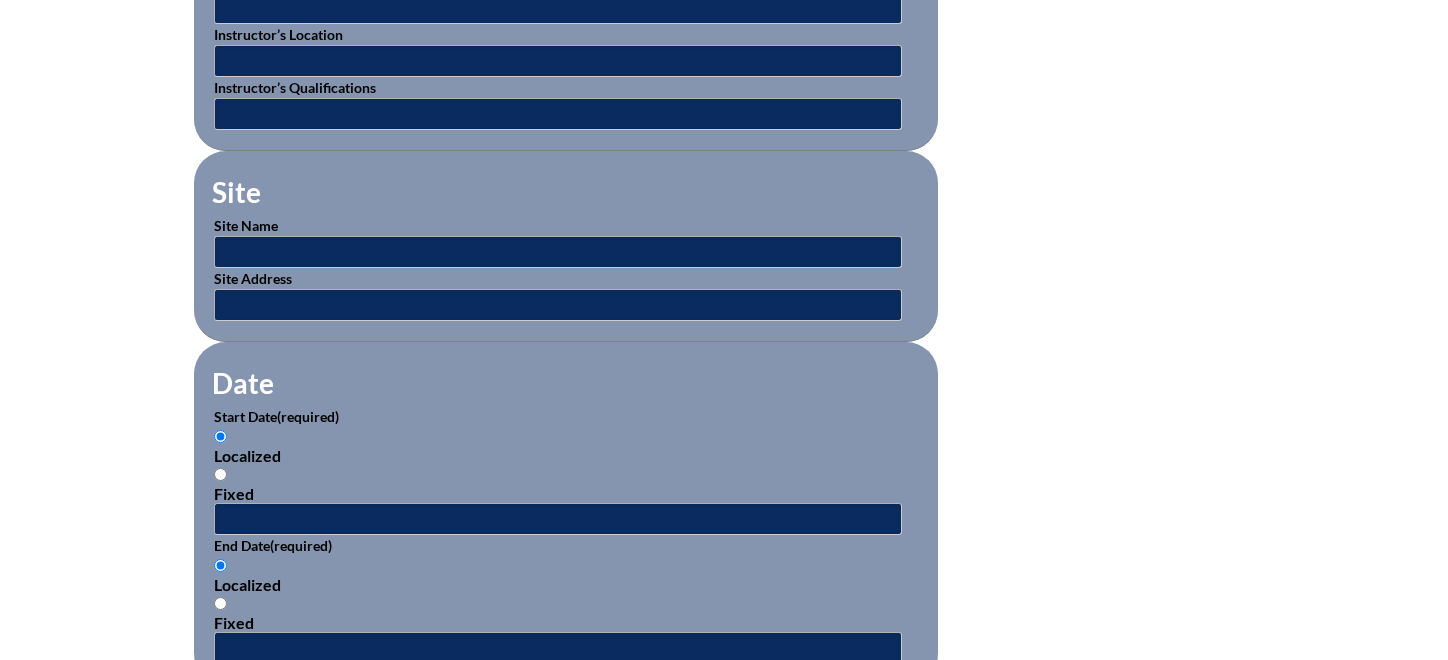 type on "Hybrid MOPI Assessment" 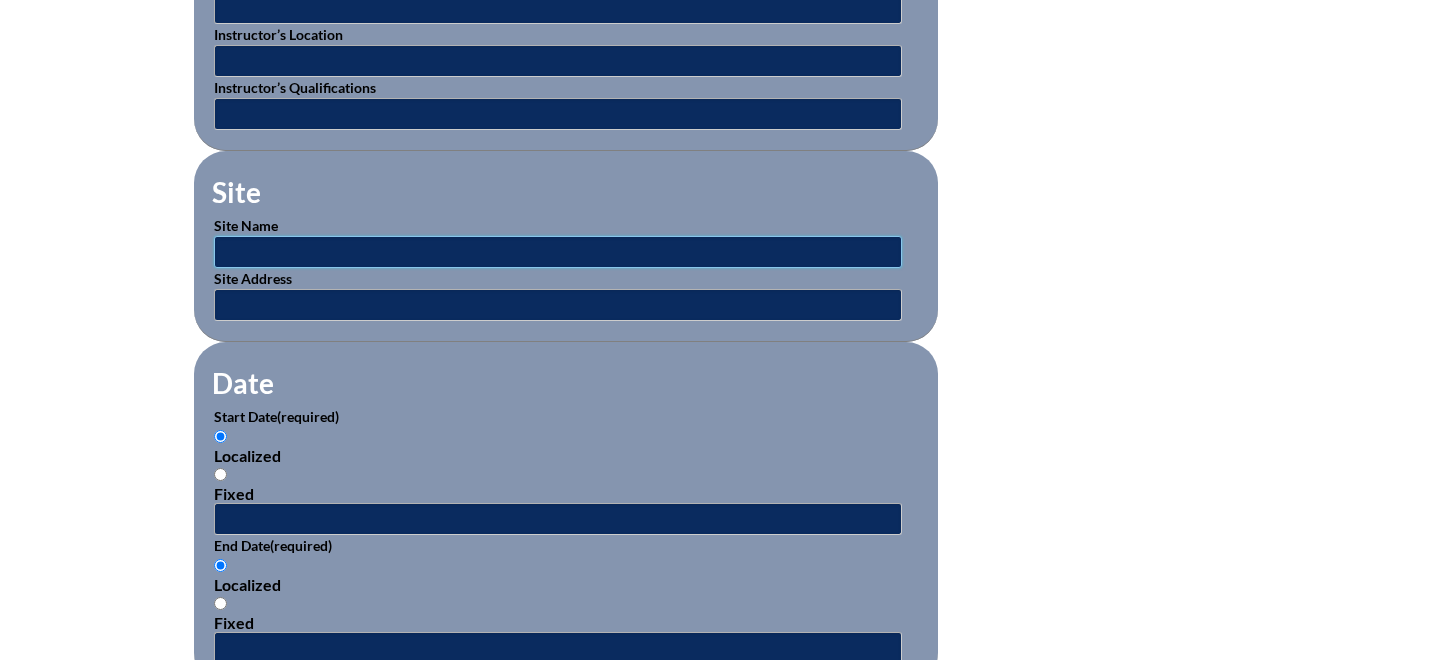 click at bounding box center (558, 252) 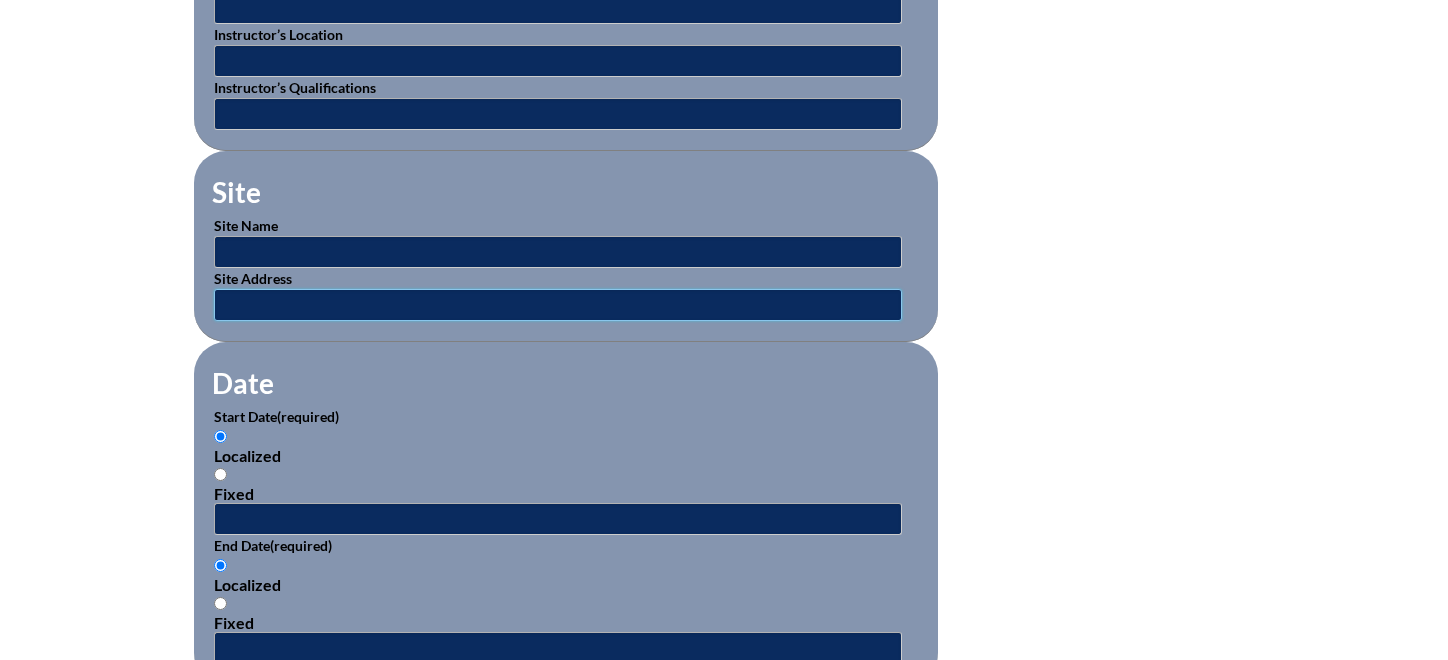 click at bounding box center (558, 305) 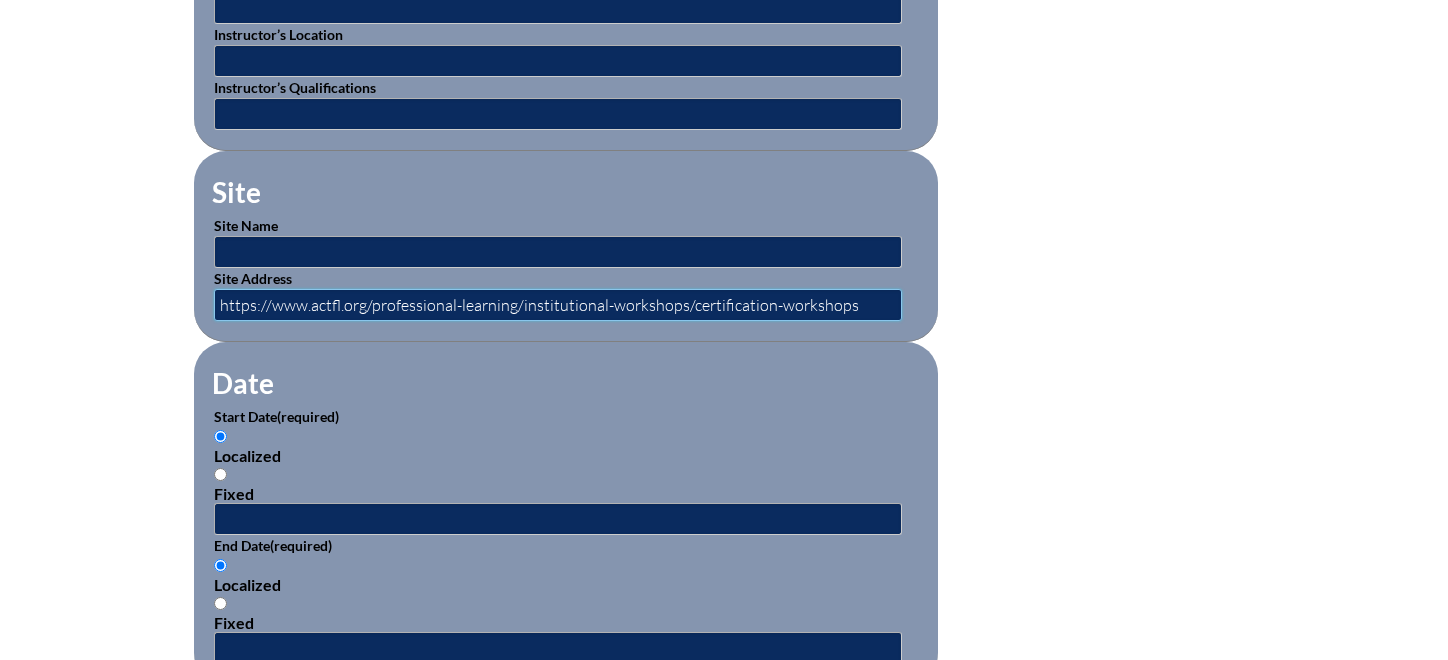 type on "https://www.actfl.org/professional-learning/institutional-workshops/certification-workshops" 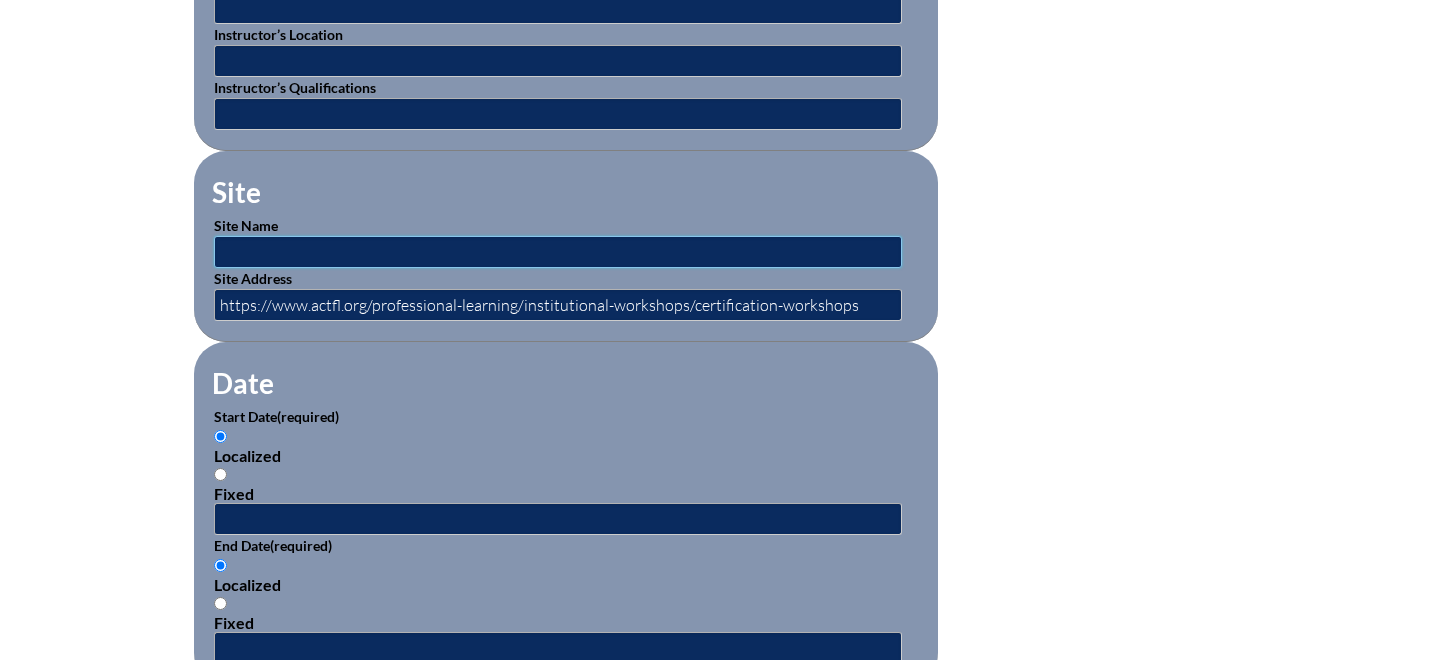 click at bounding box center [558, 252] 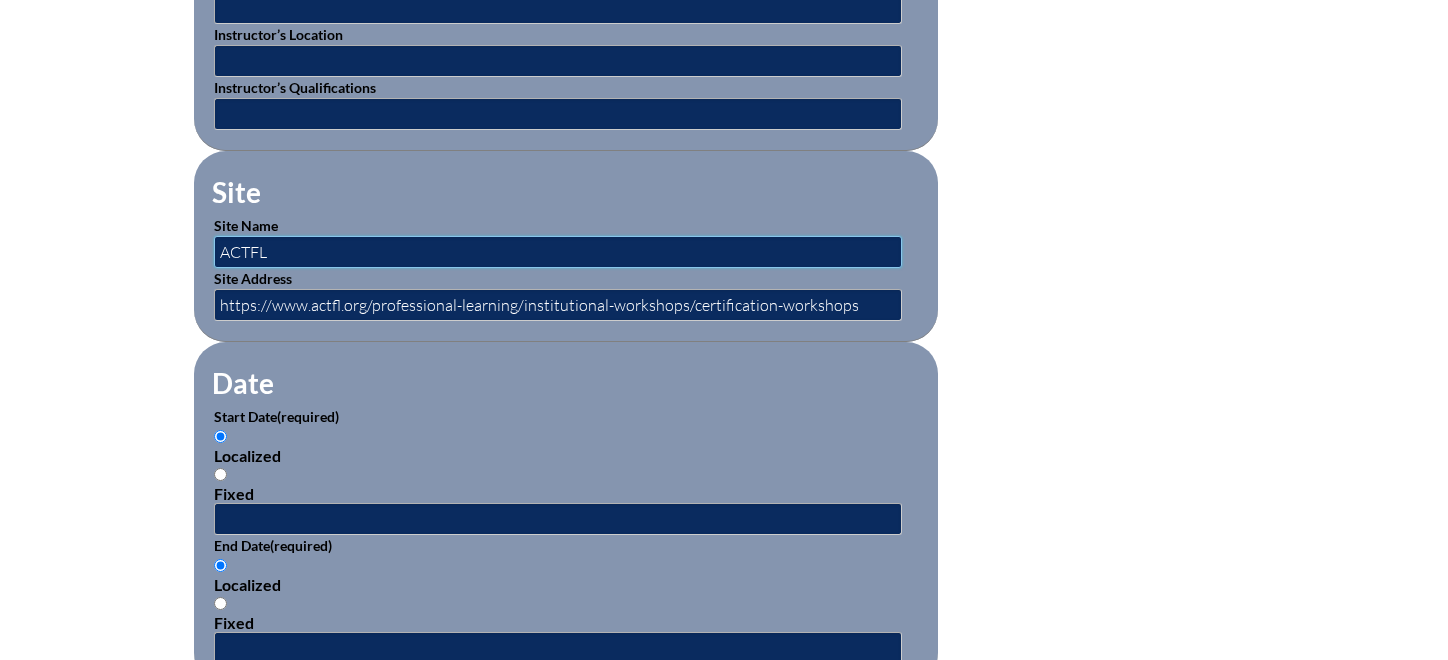 scroll, scrollTop: 1010, scrollLeft: 0, axis: vertical 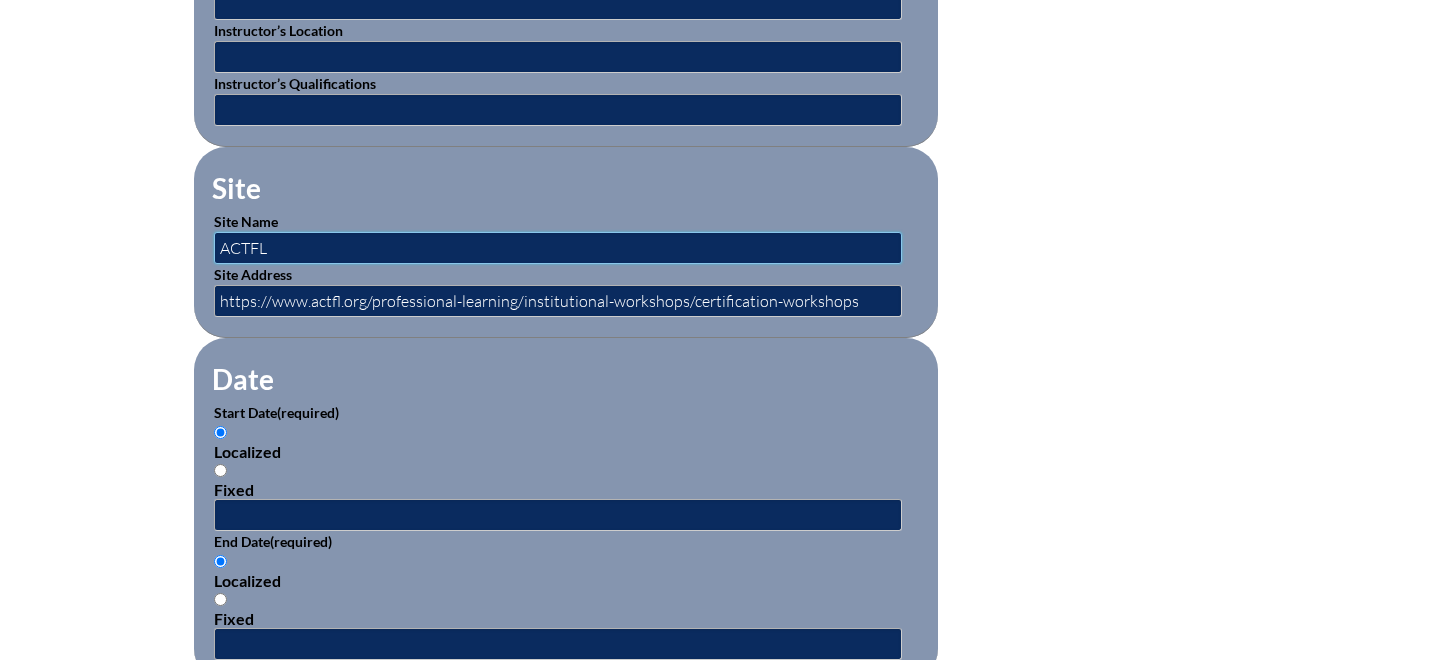 click on "ACTFL" at bounding box center [558, 248] 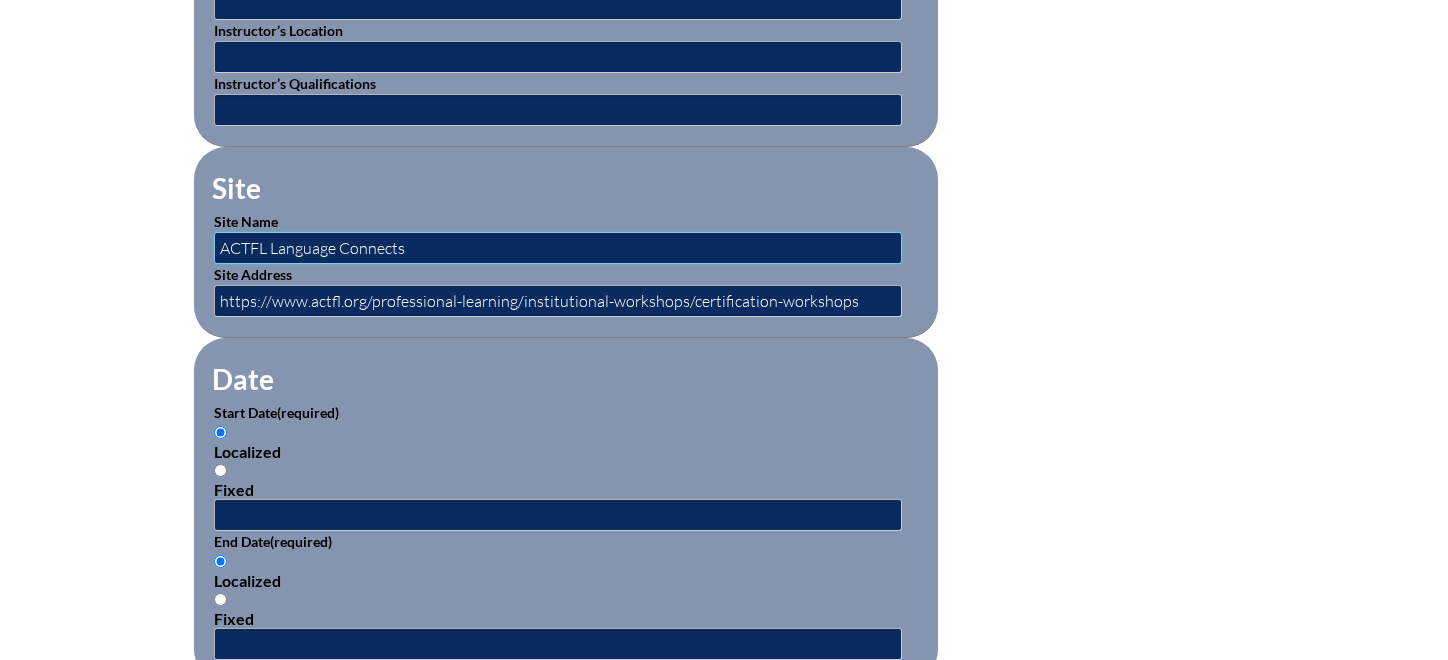 type on "ACTFL Language Connects" 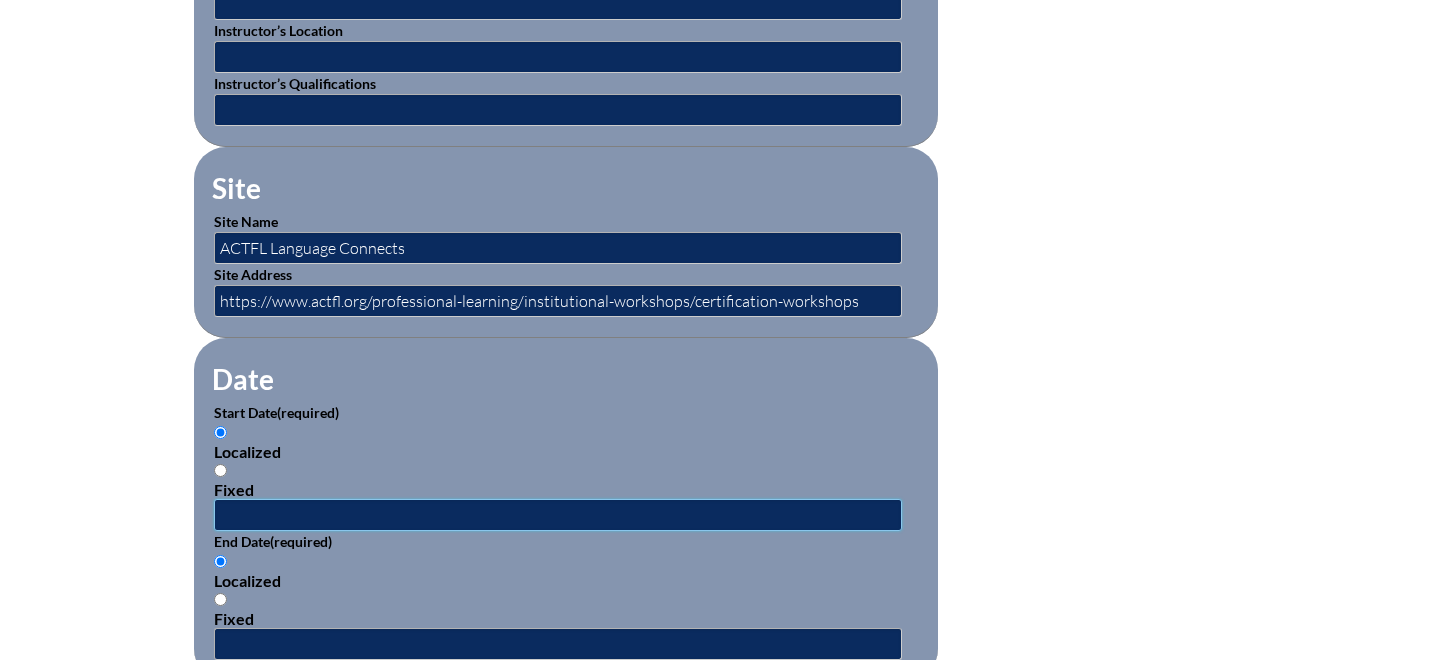 click at bounding box center (558, 515) 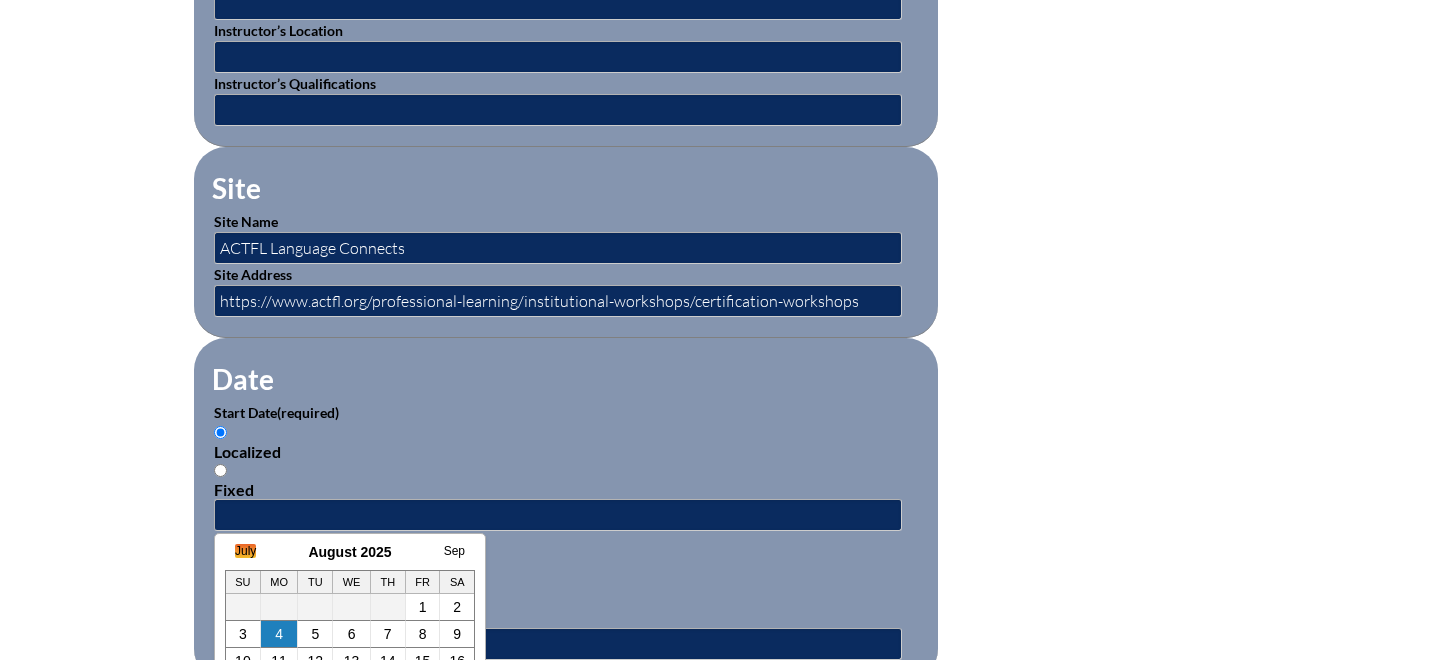 click on "July" at bounding box center [245, 551] 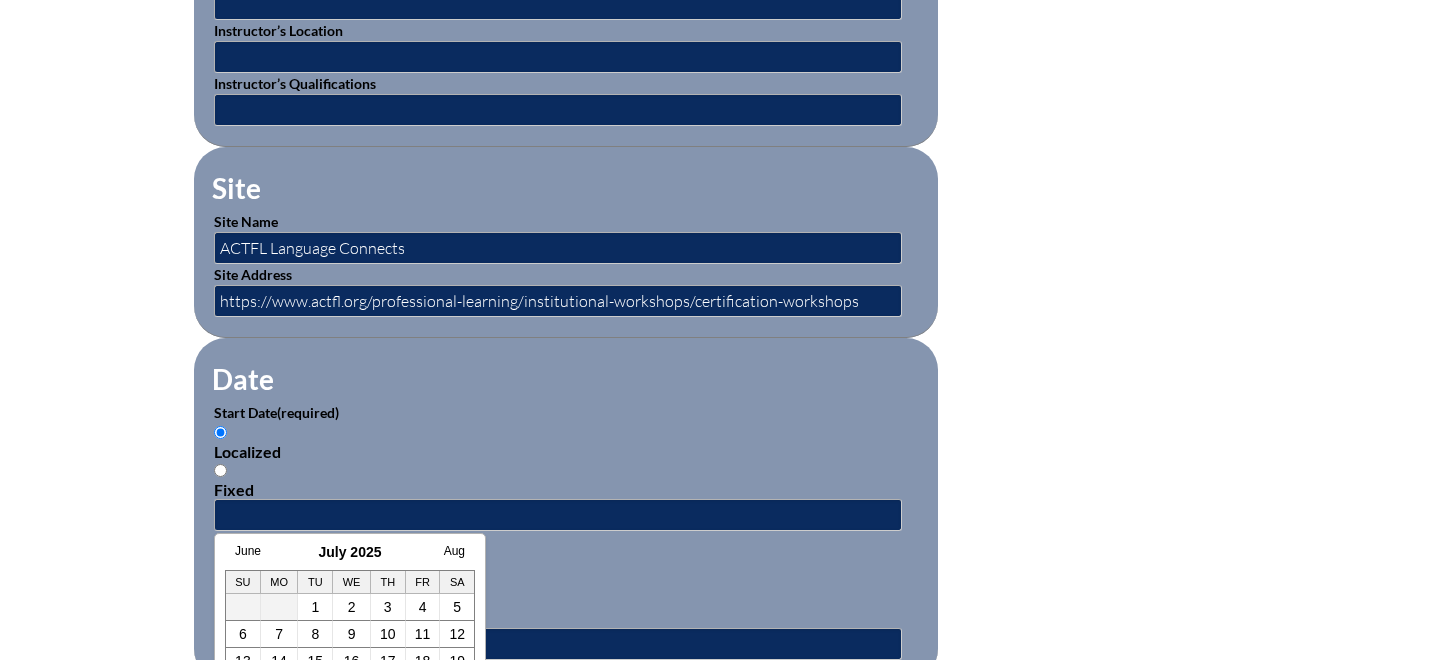 scroll, scrollTop: 0, scrollLeft: 20, axis: horizontal 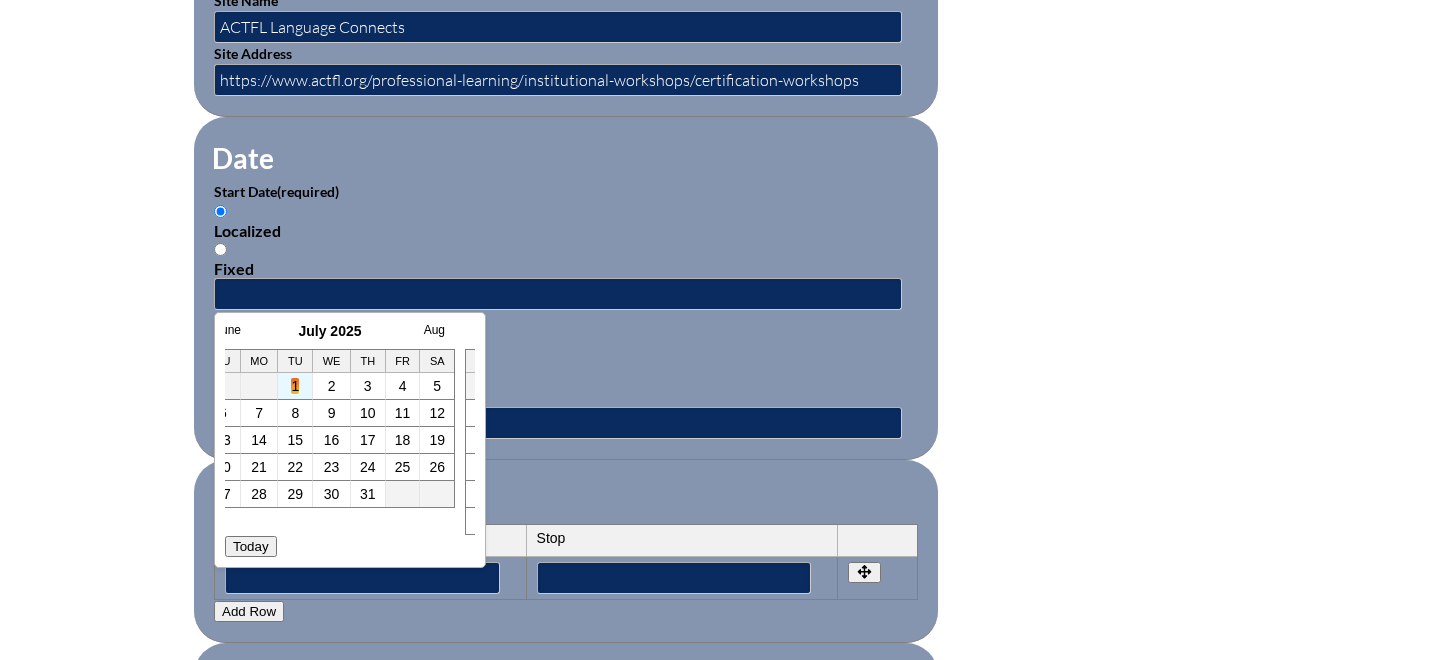 click on "1" at bounding box center [295, 386] 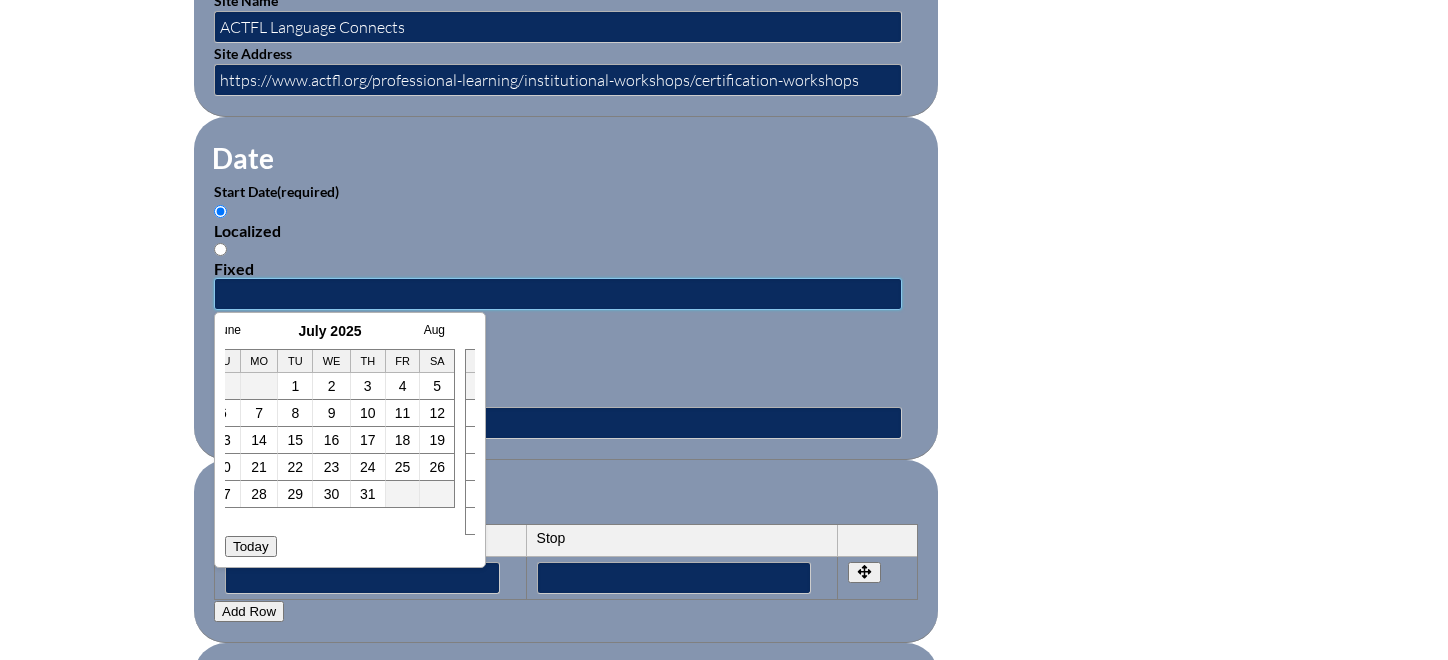 type on "2025-07-01 3:22 PM" 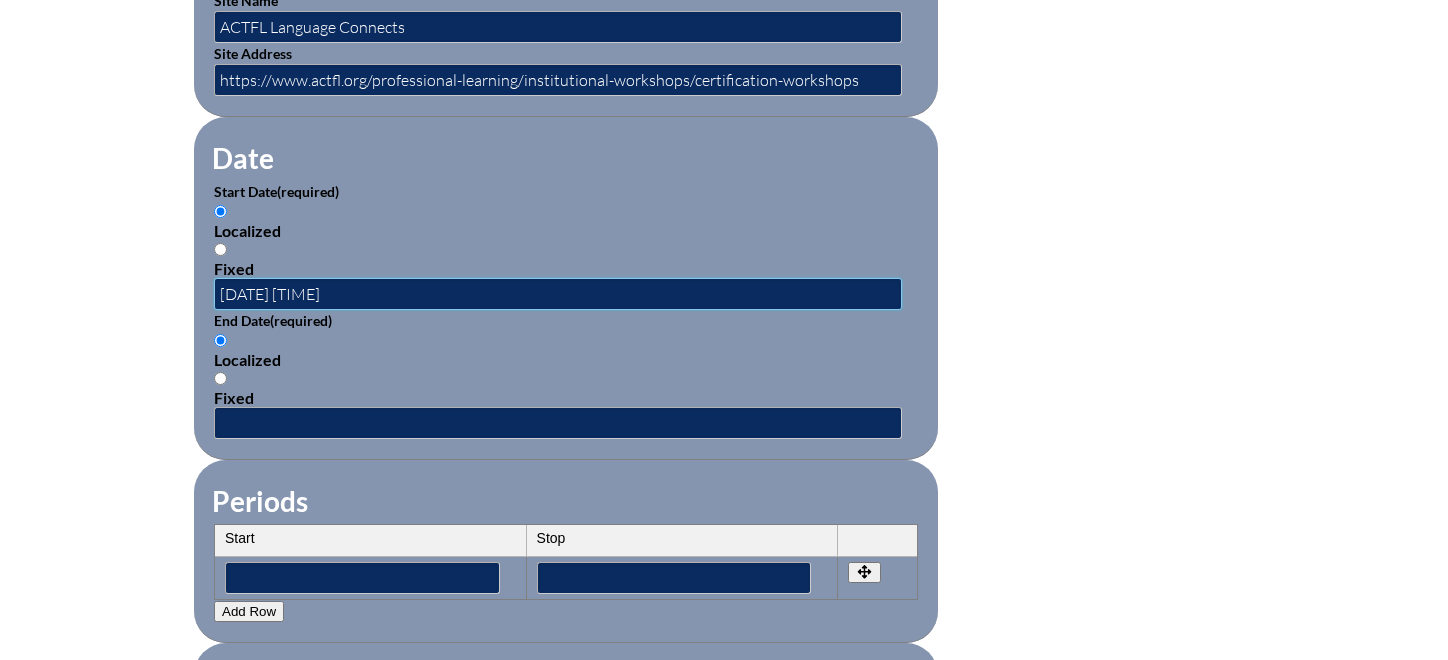 scroll, scrollTop: 0, scrollLeft: 0, axis: both 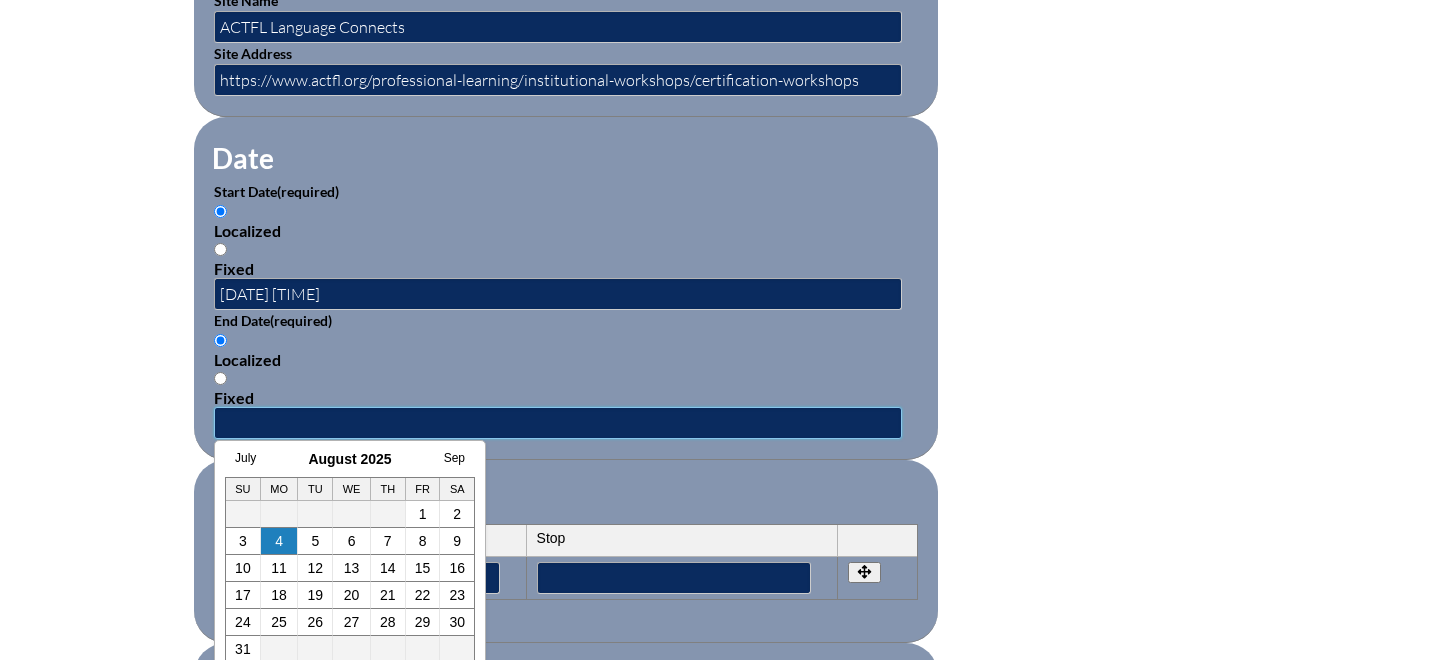 click at bounding box center [558, 423] 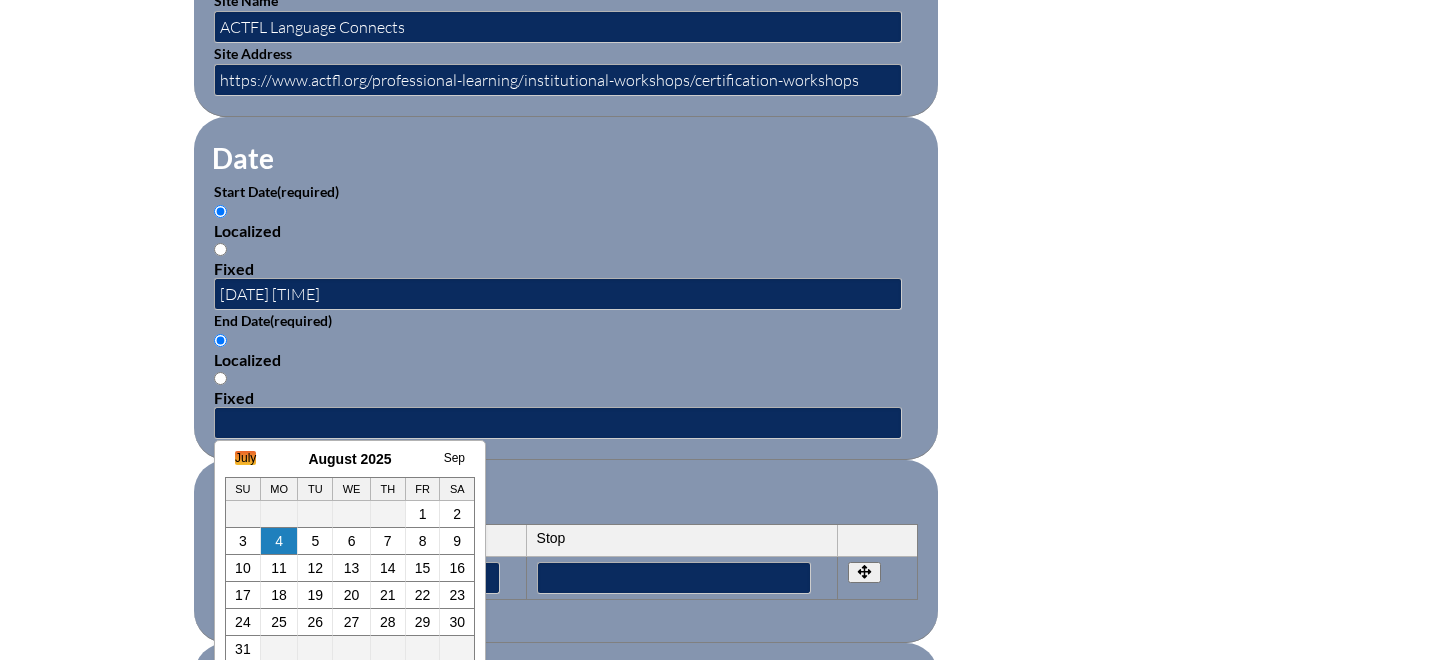 click on "July" at bounding box center (245, 458) 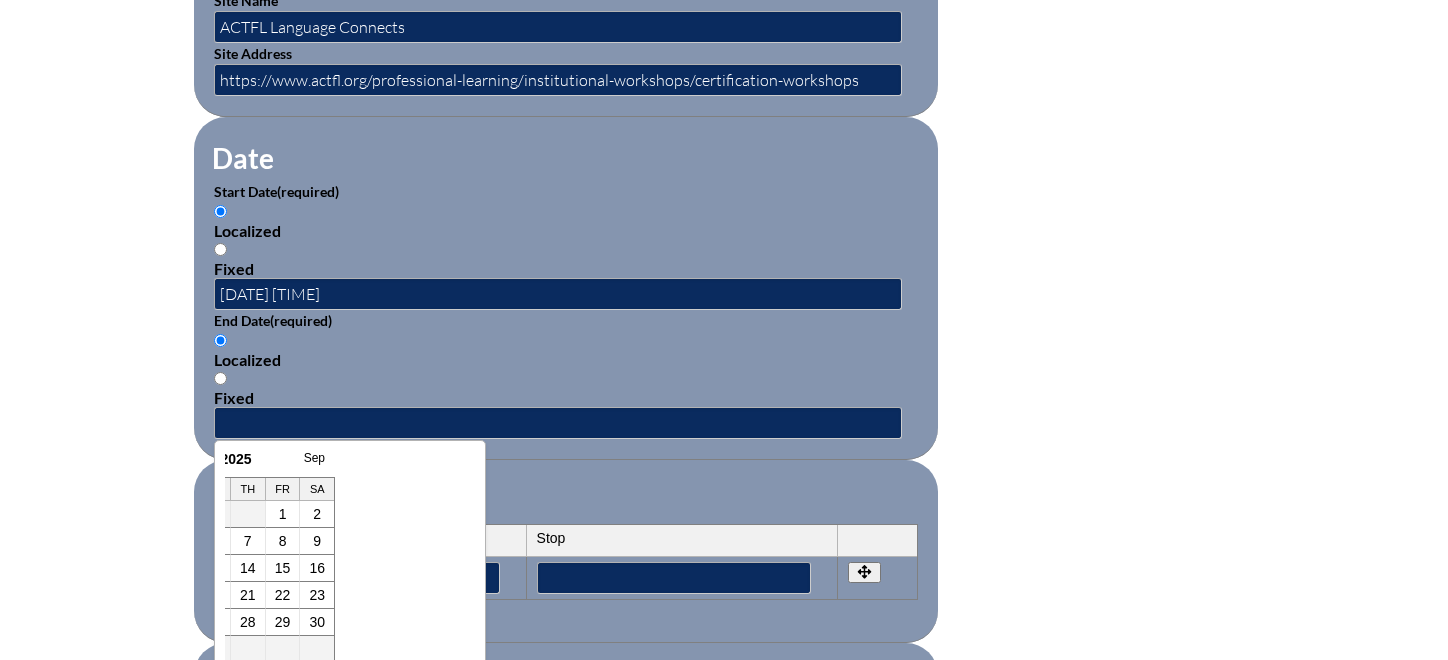 scroll, scrollTop: 0, scrollLeft: 20, axis: horizontal 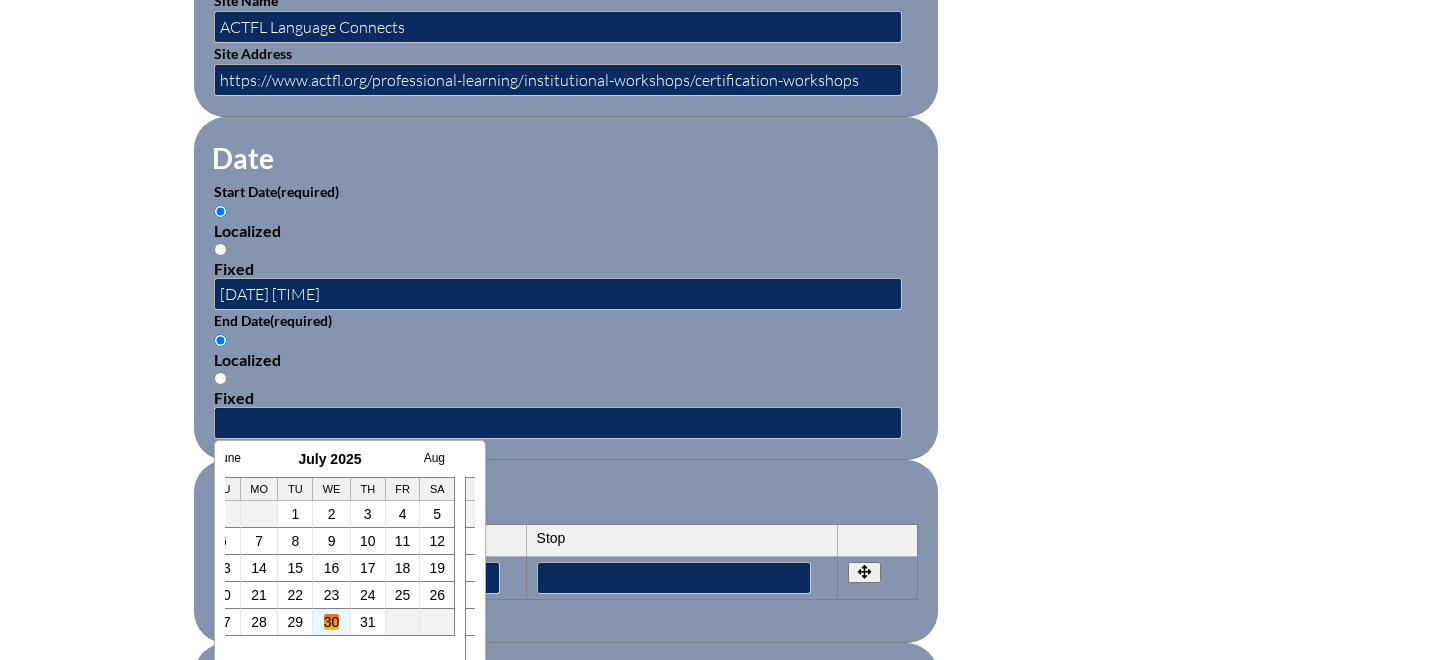 click on "30" at bounding box center [332, 622] 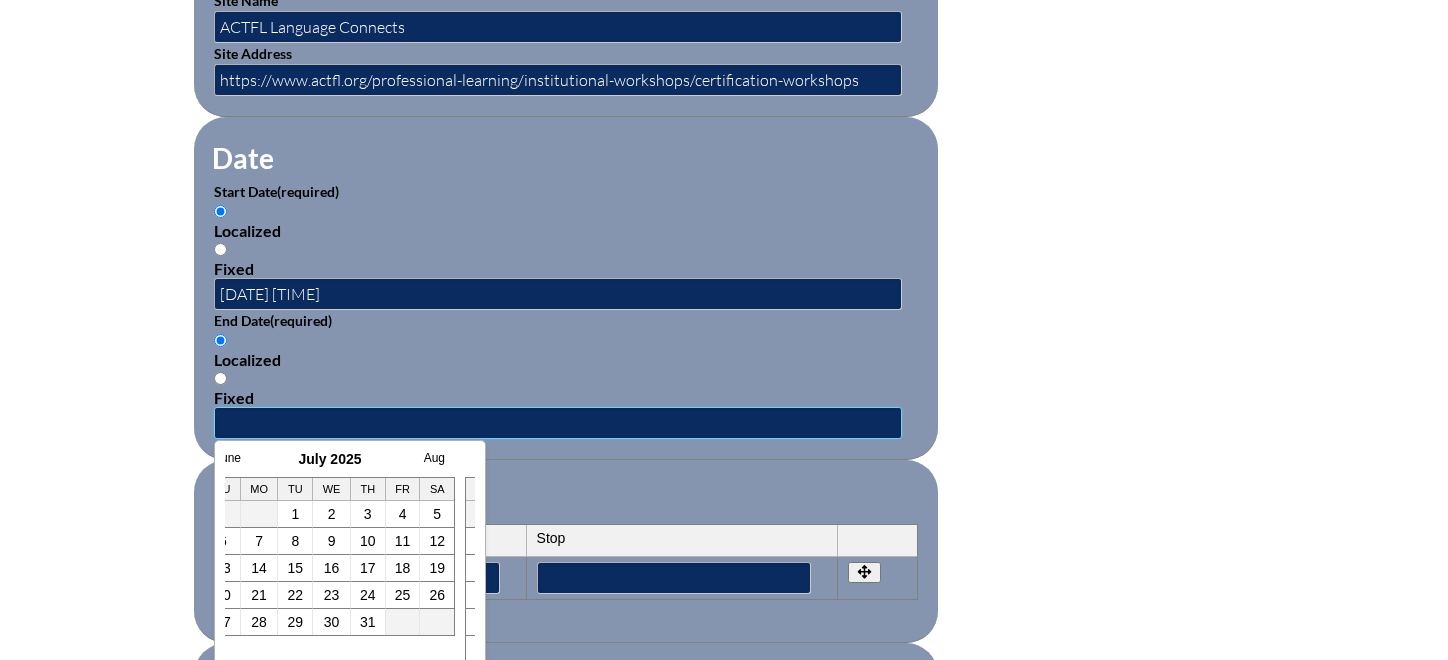 type on "2025-07-30 3:22 PM" 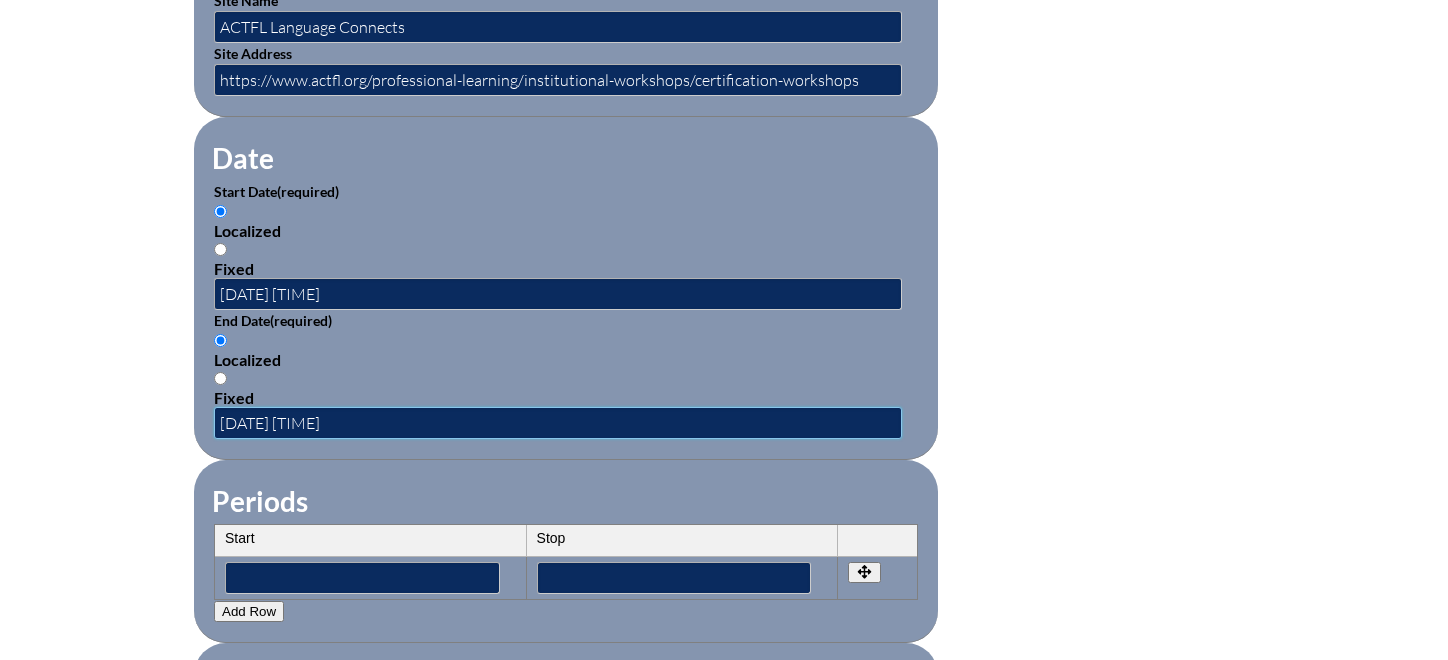 scroll, scrollTop: 0, scrollLeft: 0, axis: both 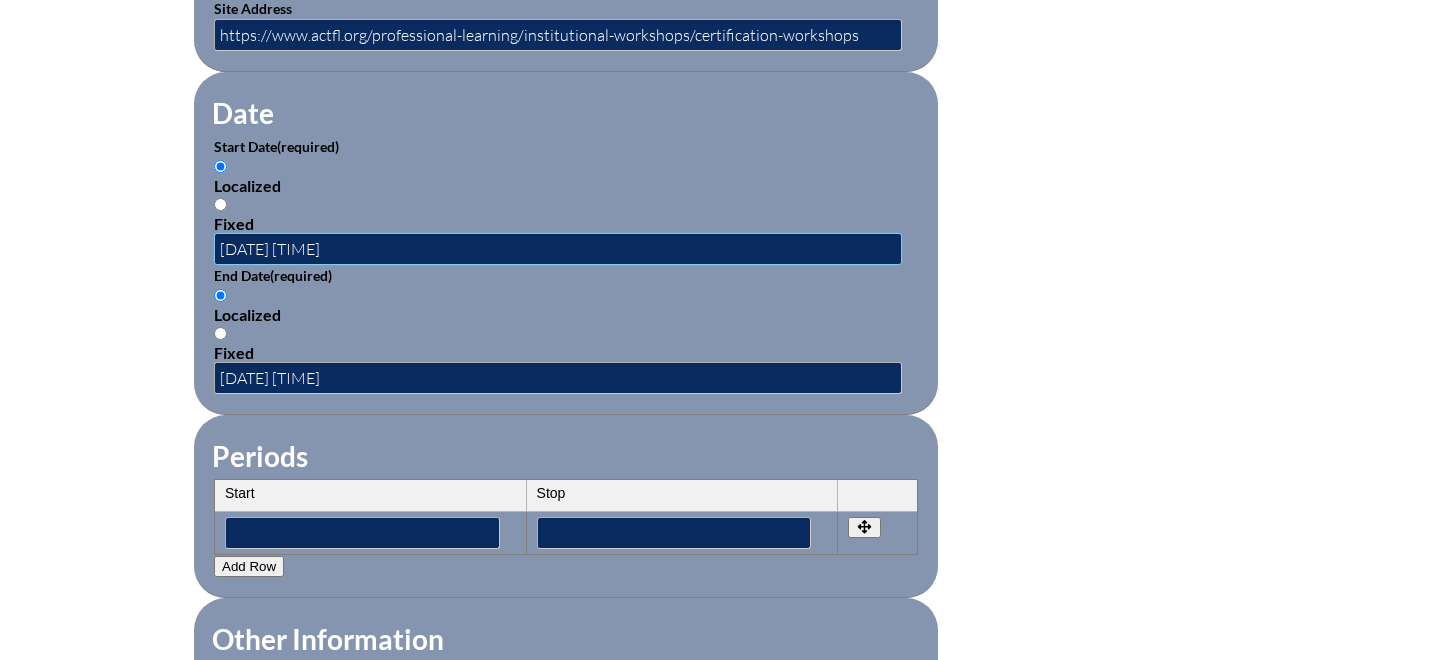 click on "2025-07-01 3:22 PM" at bounding box center [558, 249] 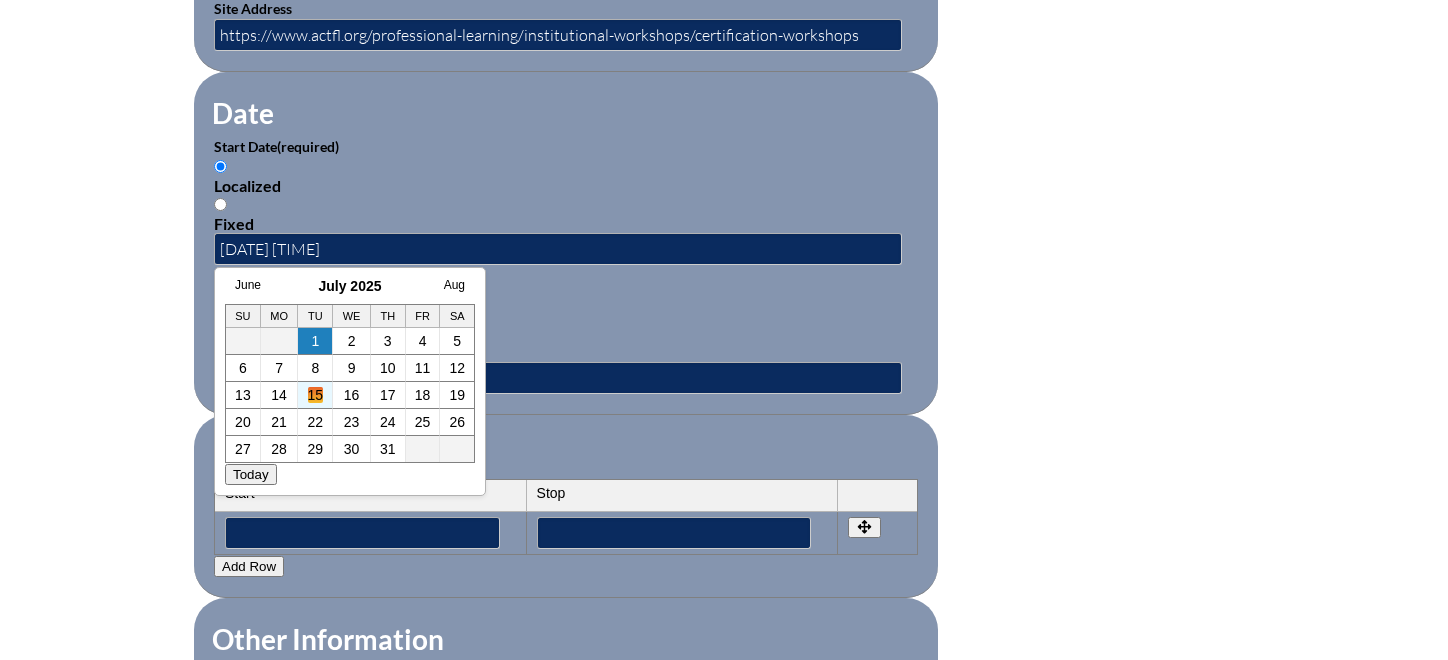 click on "15" at bounding box center (316, 395) 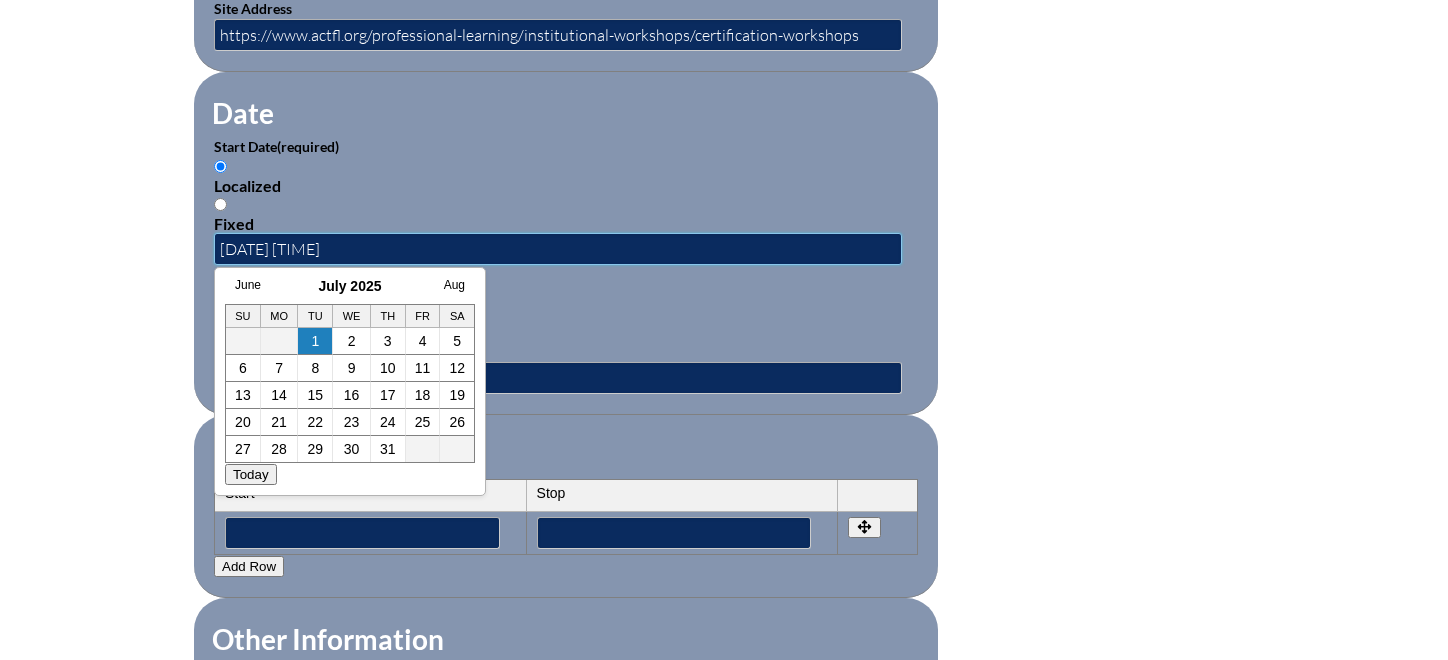 type on "2025-07-15 3:22 PM" 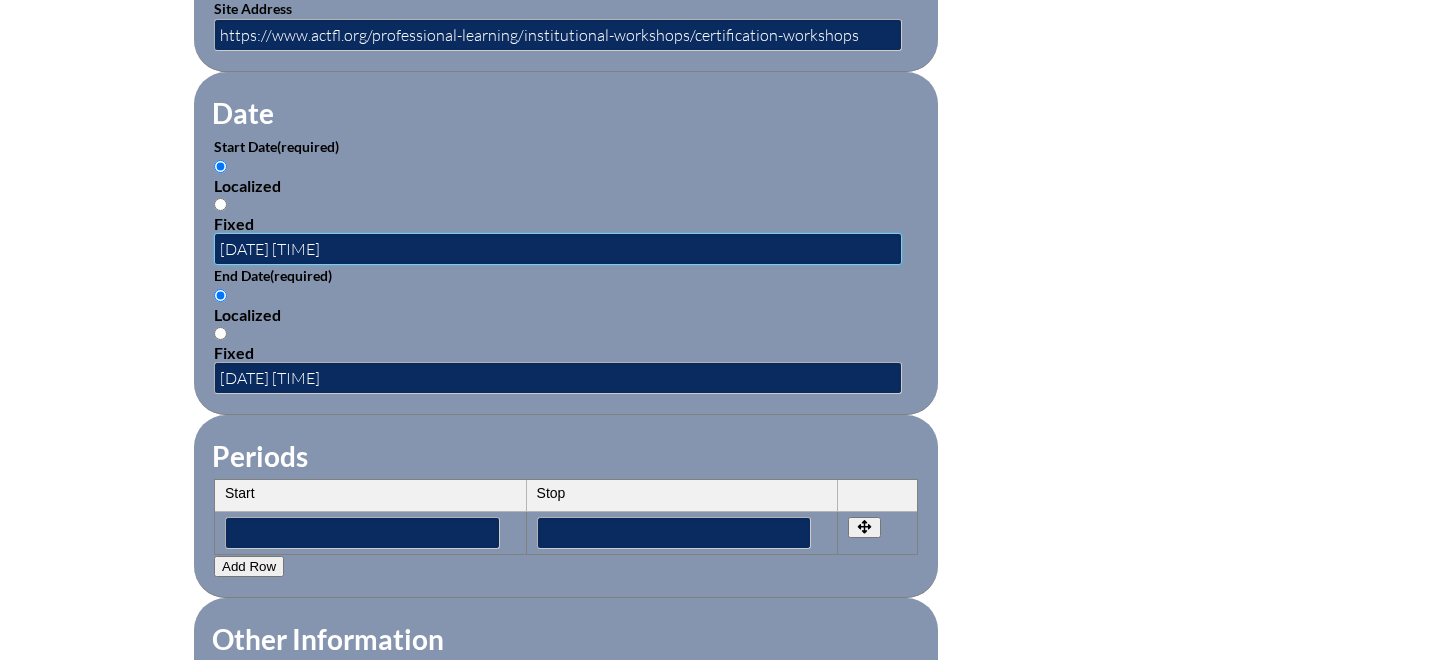 click on "2025-07-15 3:22 PM" at bounding box center (558, 249) 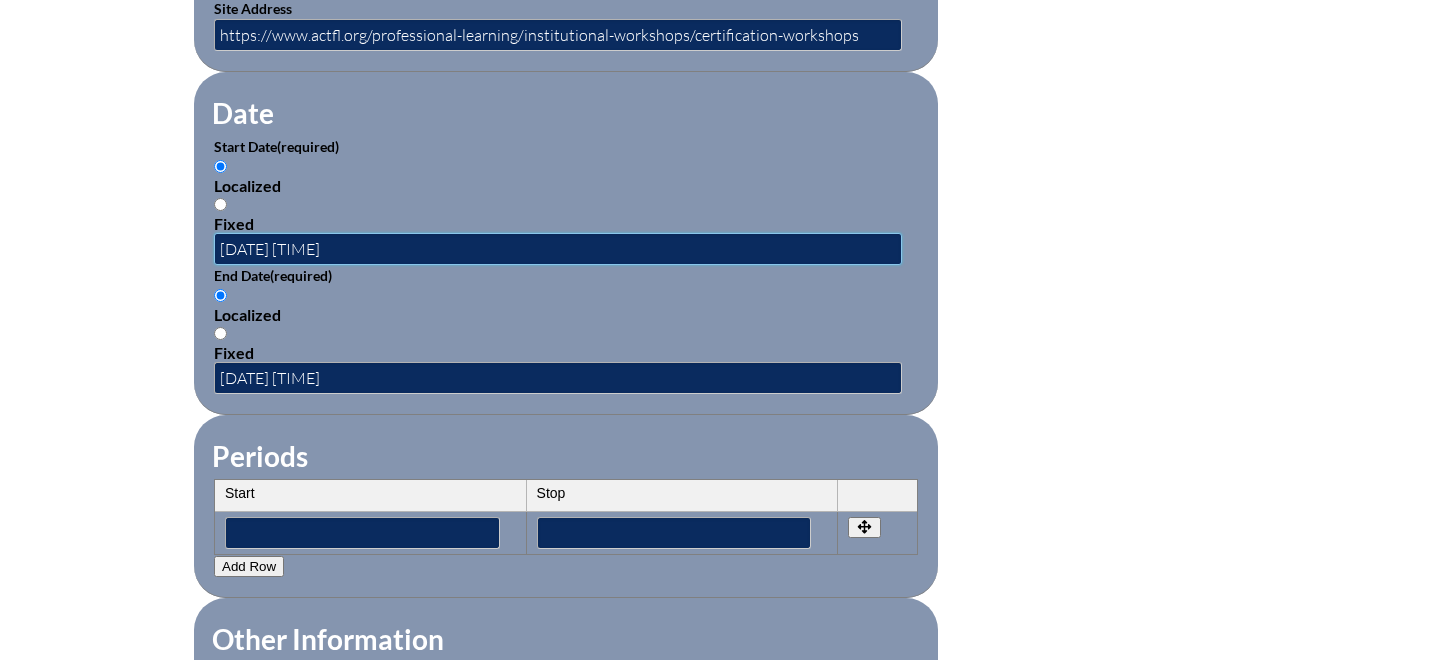 drag, startPoint x: 400, startPoint y: 246, endPoint x: 180, endPoint y: 232, distance: 220.445 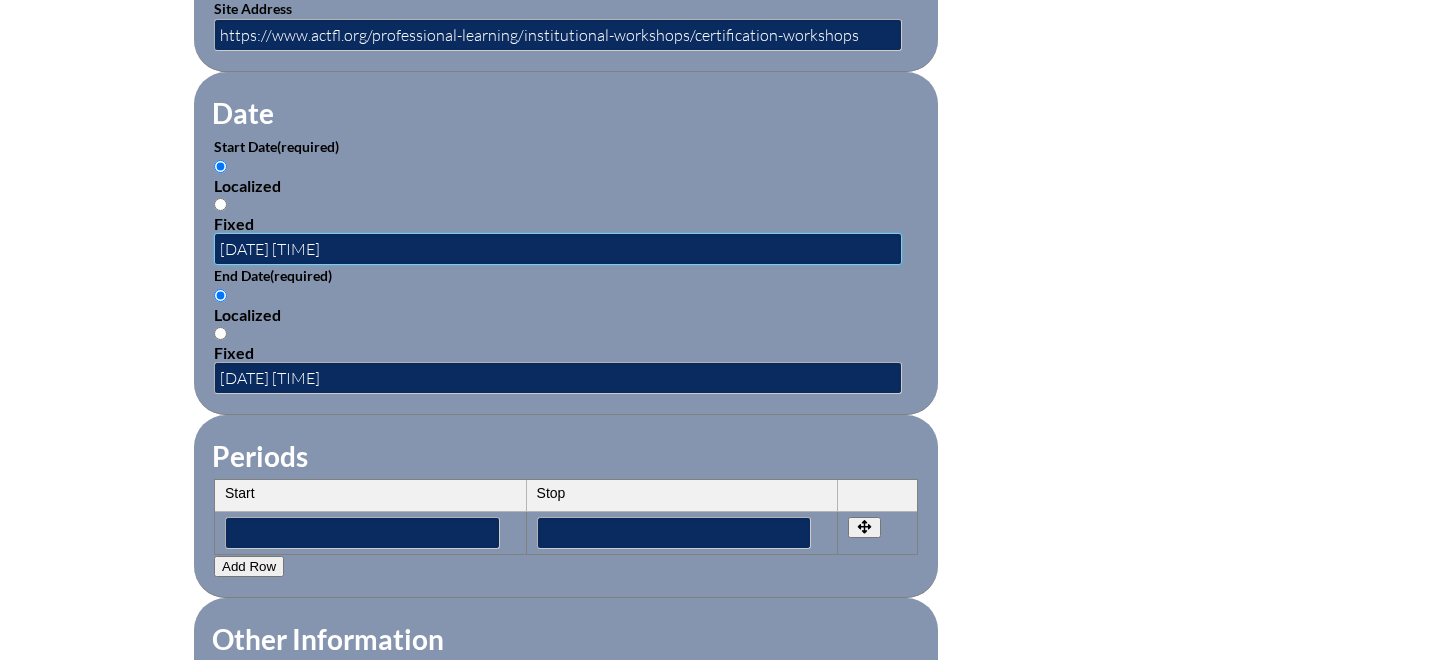 click on "Inservice Activity
Add New
Activity
Title / Activity Description  (required)
Hybrid MOPI Assessment
Component   (required)
--
1-000-001: Appropriate Art Activities
1-000-002: Concept and Art Process for Art
1-000-003:  Enriching the Performing Arts
1-004-001: Latin
1-005-001: Health Issues for Educators
1-006-001: Fine Arts in Language Arts
1-008-001: English Grammar Course I
1-008-002: English Grammar Course II
1-009-001: Topics in Mathematics
1-009-002: Elementary Mathematics
1-009-003: Metric Education" at bounding box center (724, 190) 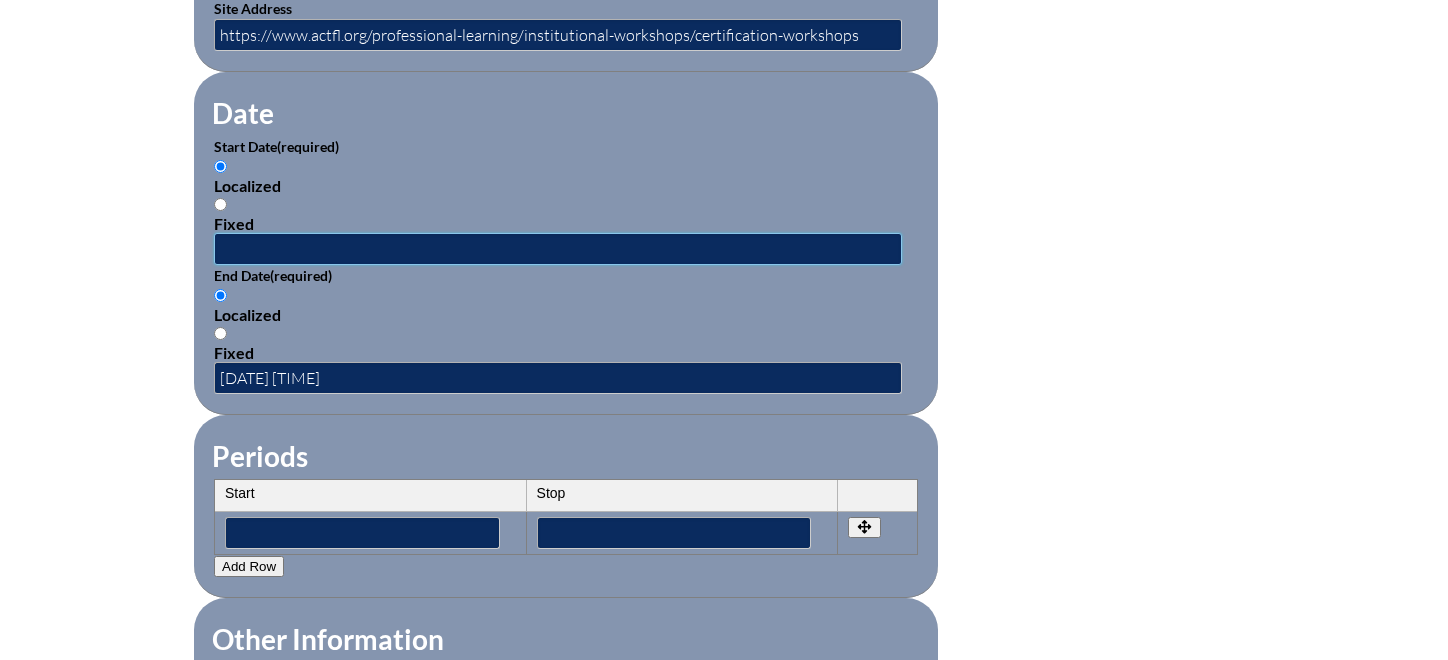 click at bounding box center (558, 249) 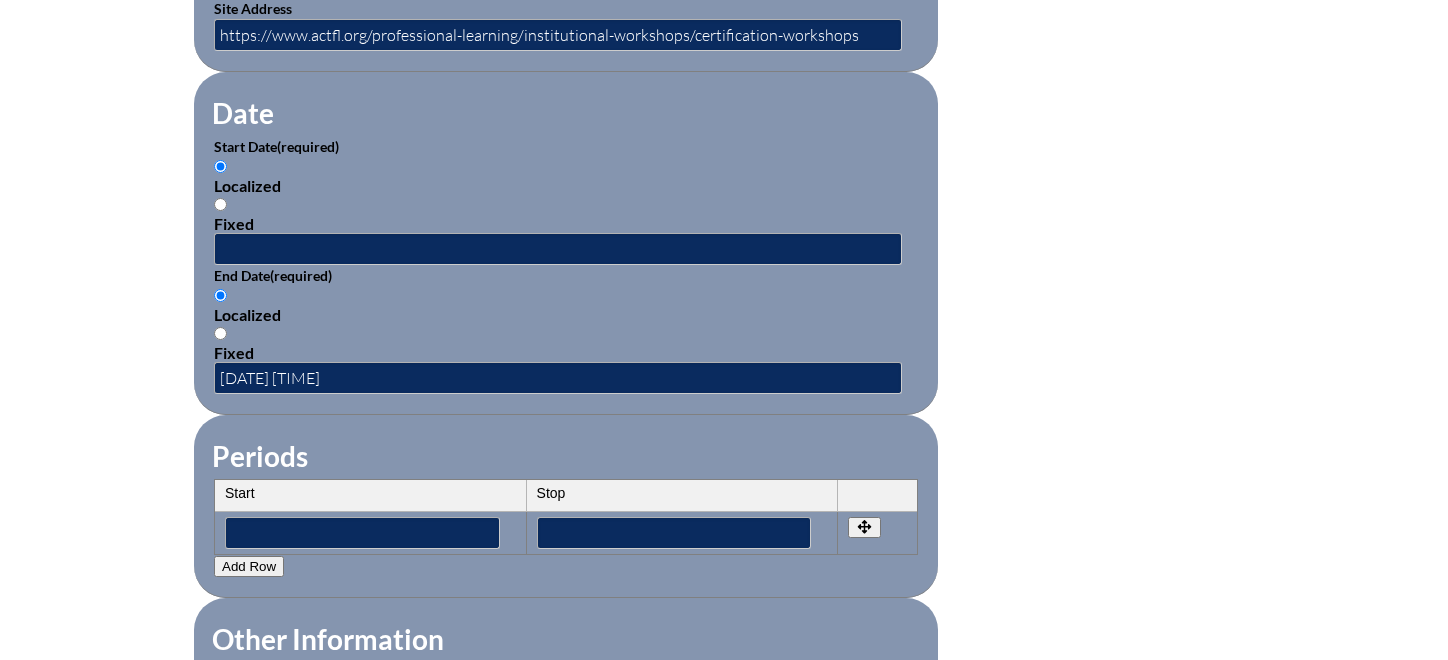click on "Localized
Fixed" at bounding box center [566, 324] 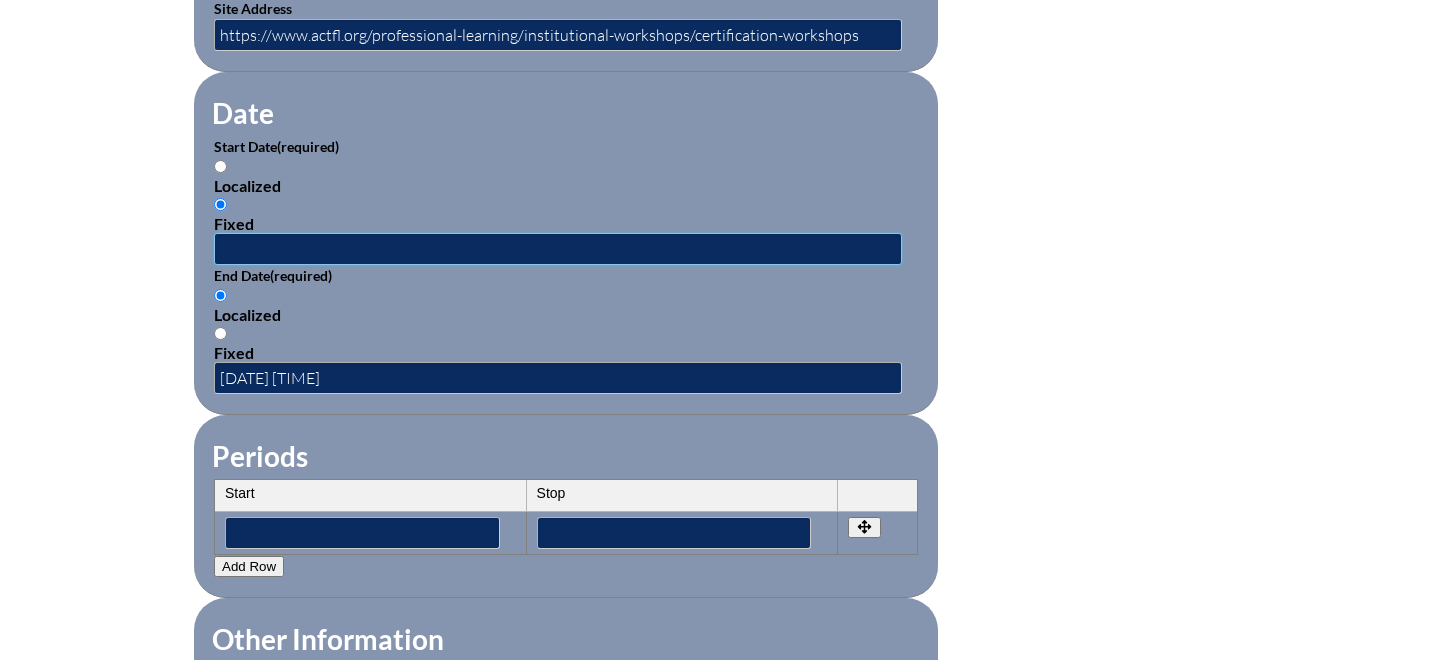 click at bounding box center (558, 249) 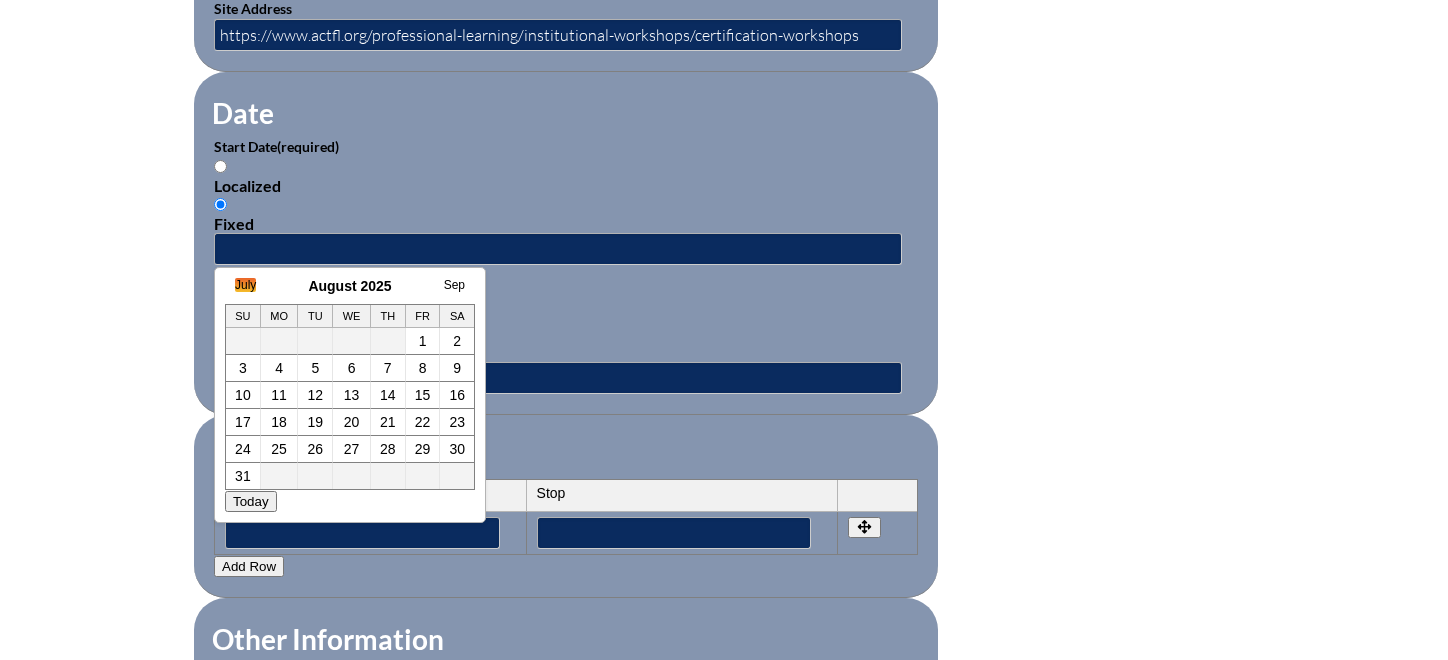 click on "July" at bounding box center (245, 285) 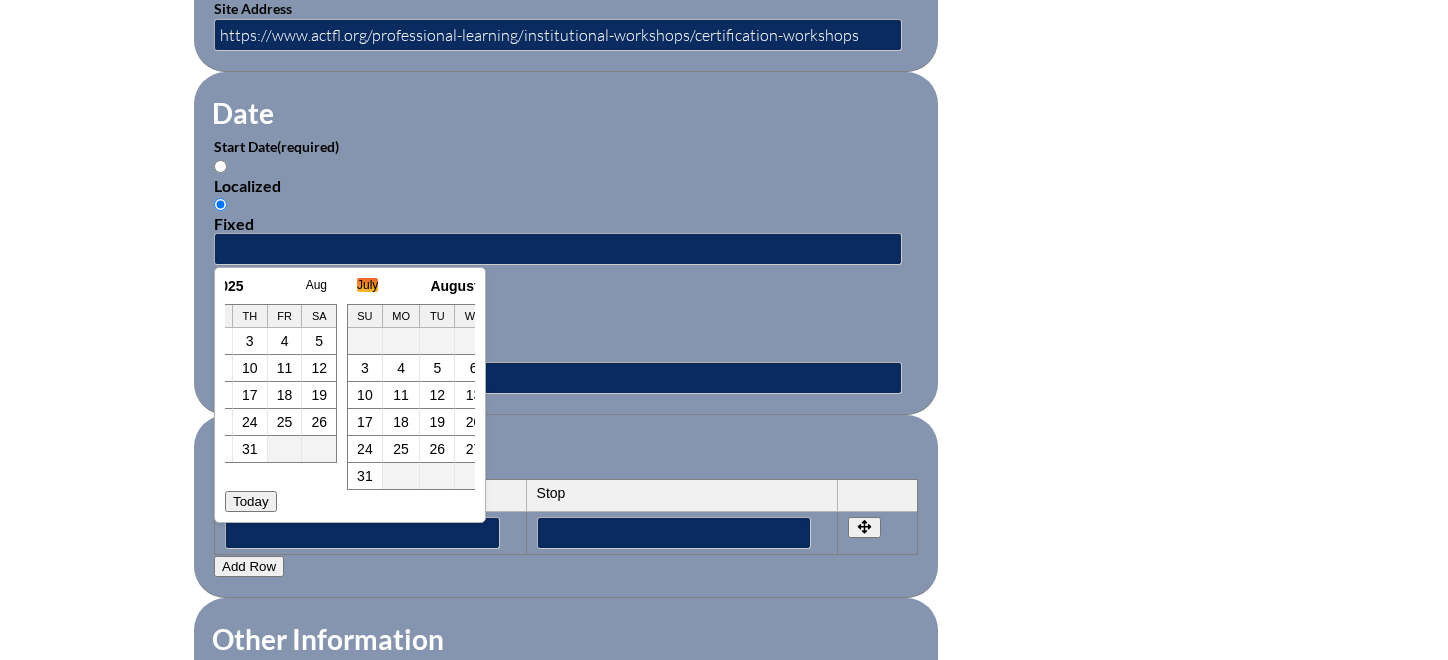 scroll, scrollTop: 0, scrollLeft: 20, axis: horizontal 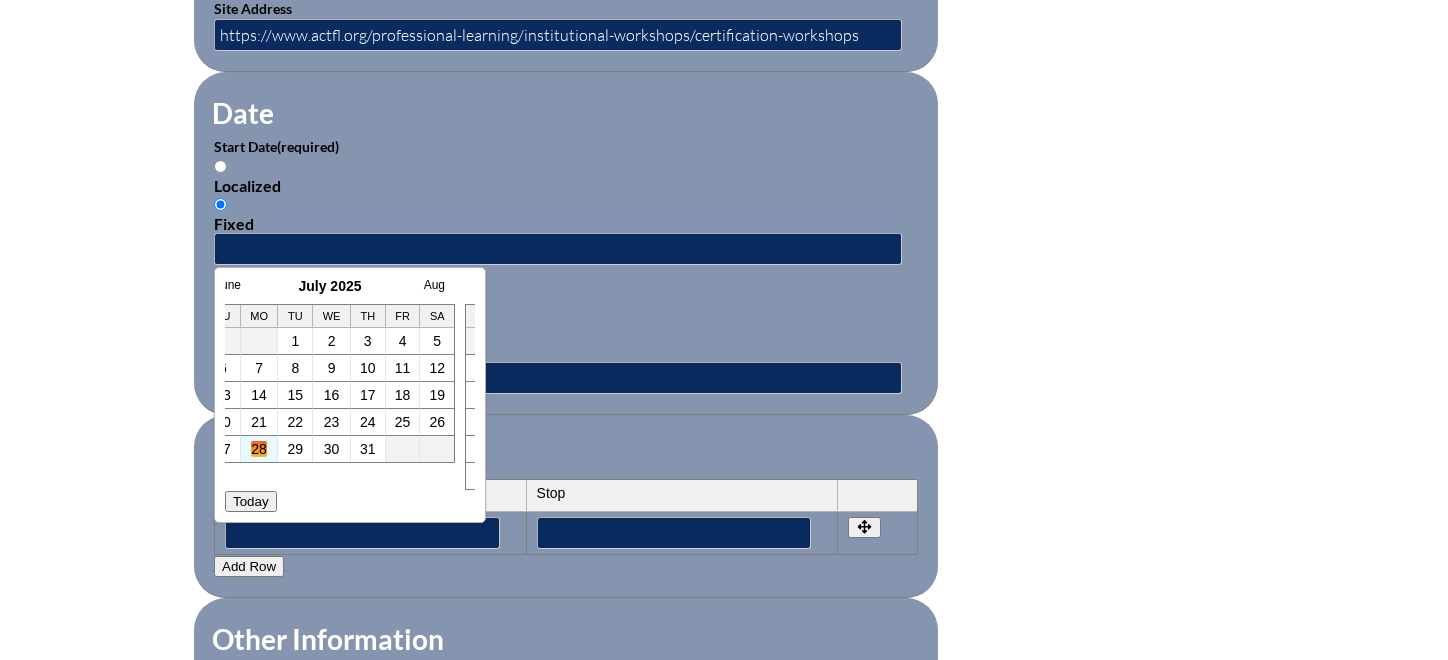 click on "28" at bounding box center (259, 449) 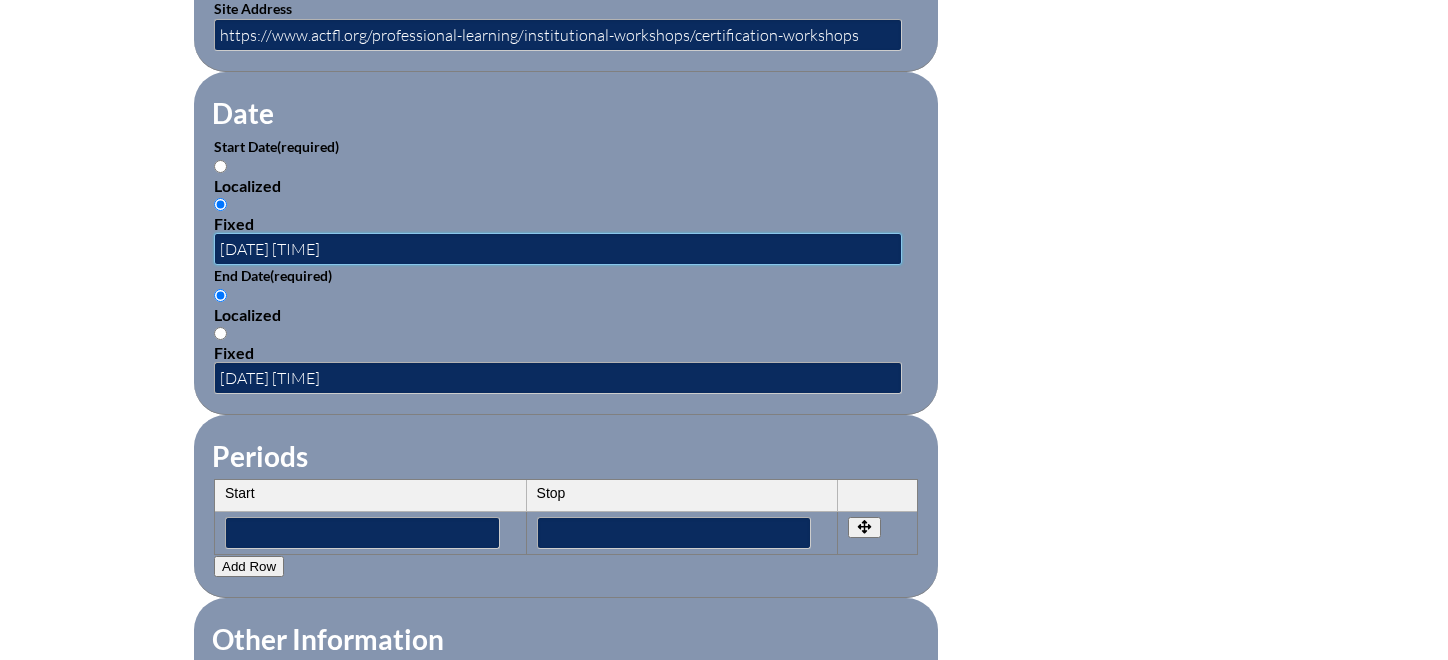 scroll, scrollTop: 0, scrollLeft: 0, axis: both 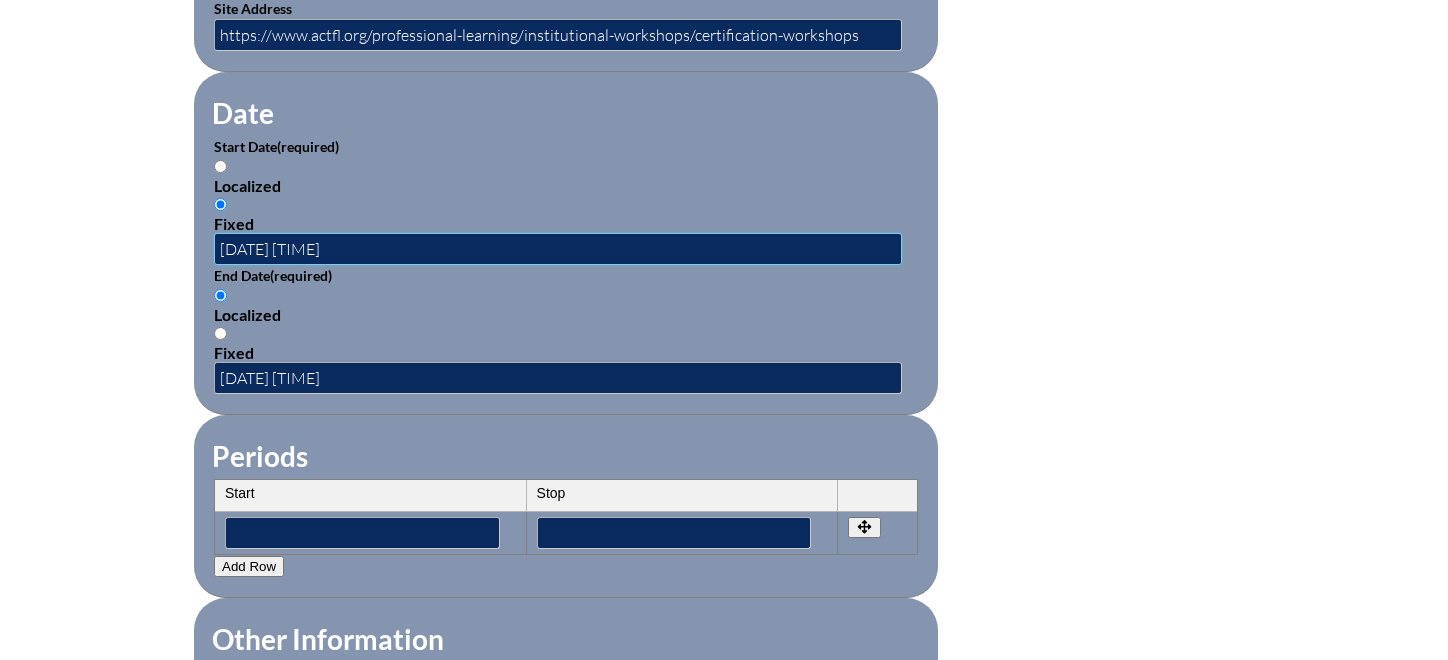 click on "2025-07-28 3:23 PM" at bounding box center (558, 249) 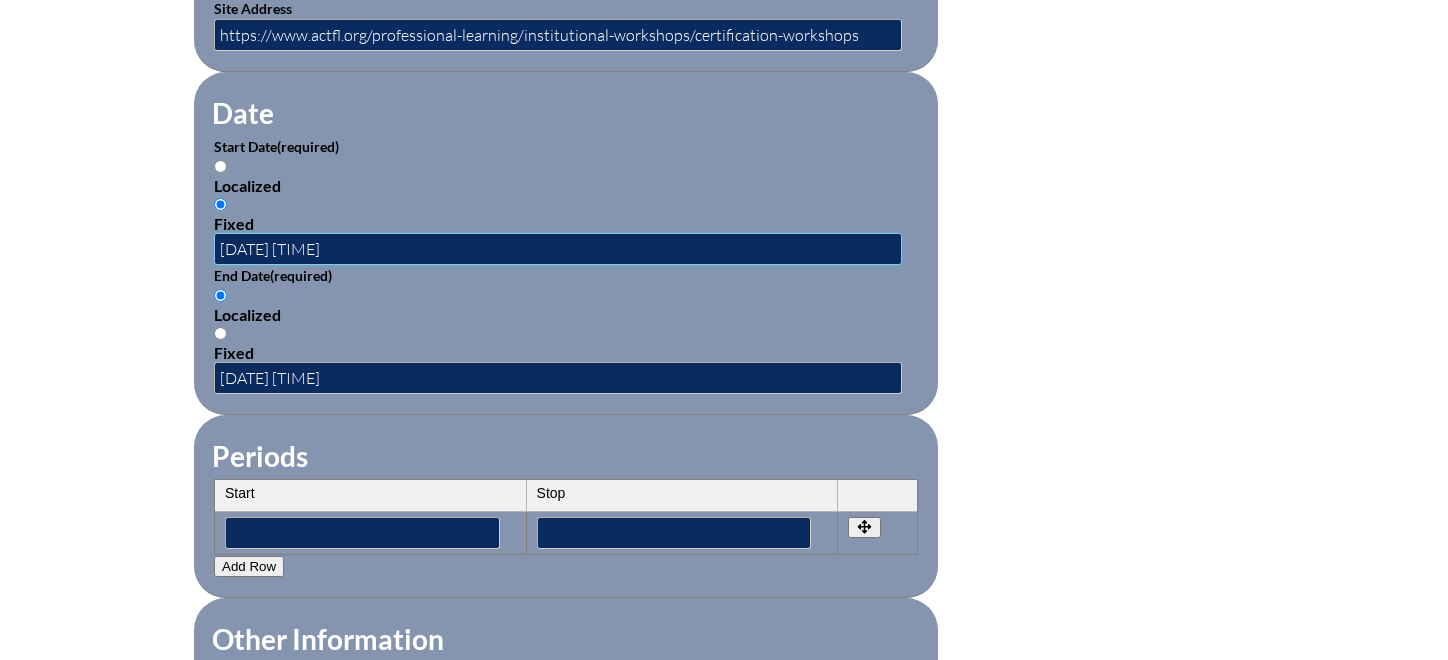 type on "2025-07-28 8:00 AM" 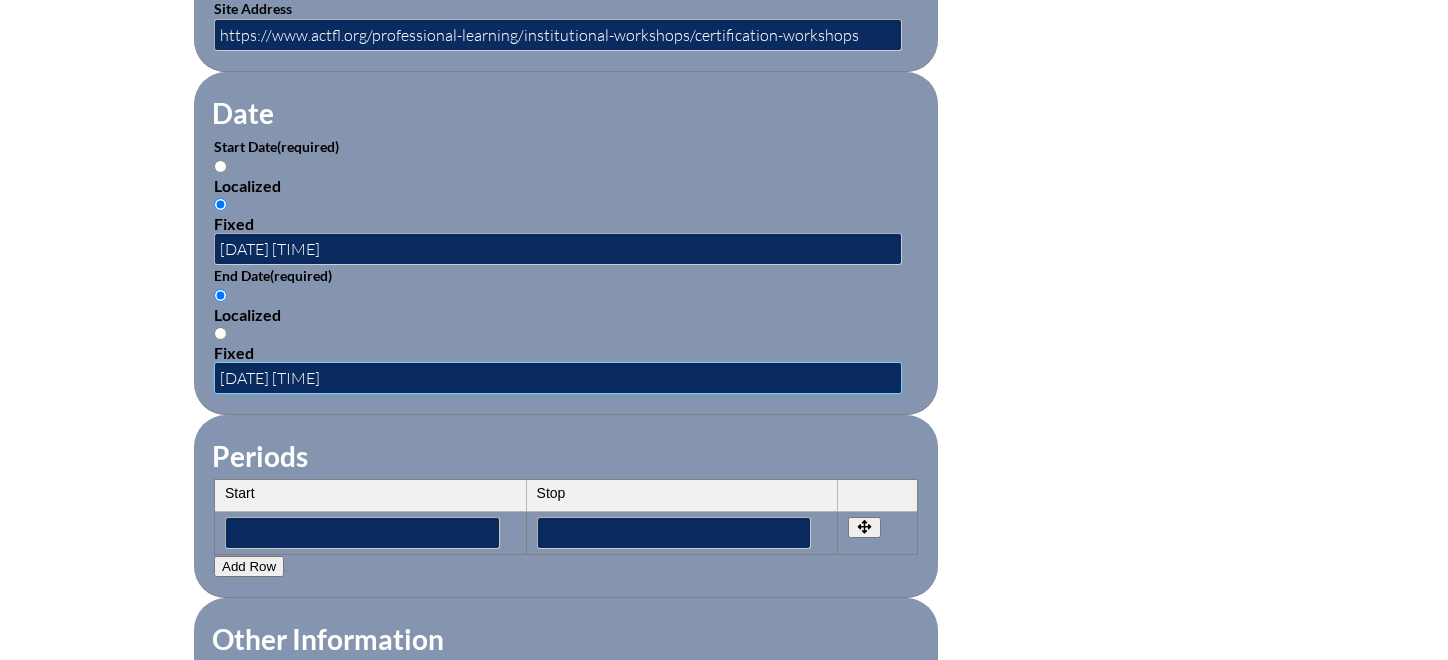click on "2025-07-30 3:22 PM" at bounding box center [558, 378] 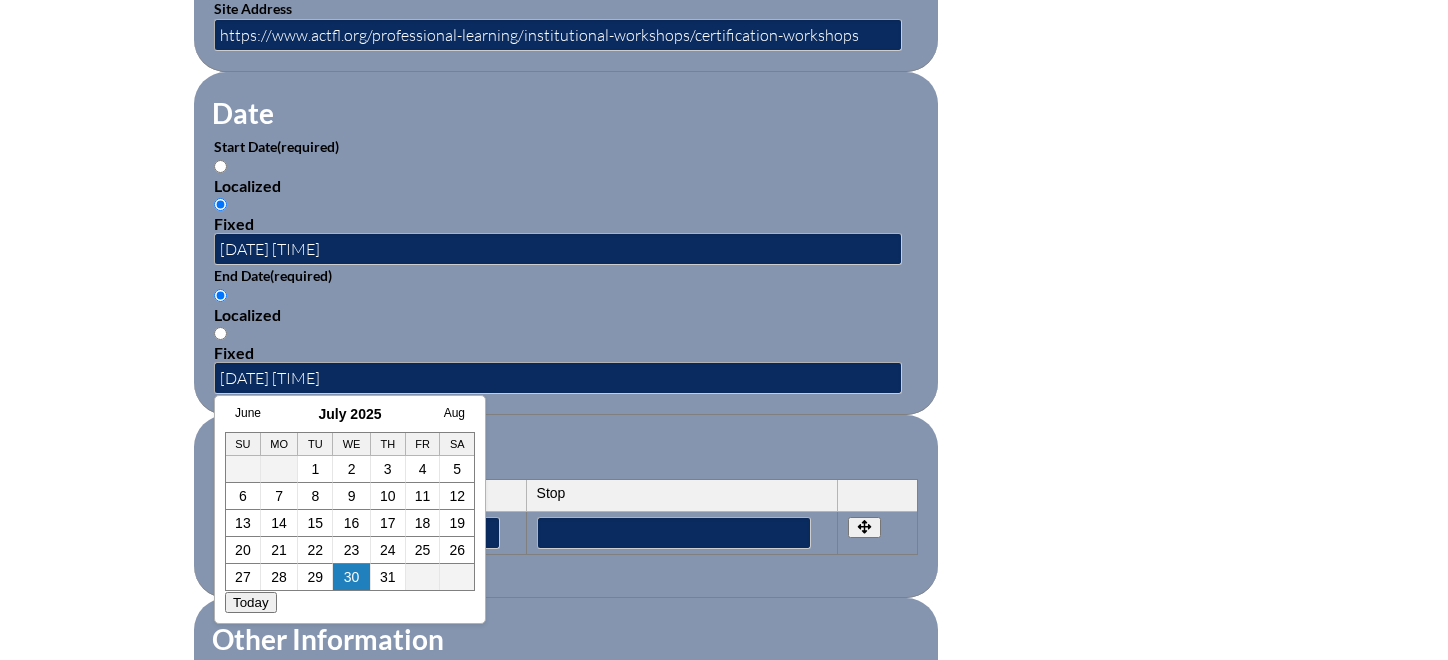 click on "Periods
Start
Stop
No rows created
Add new row
Start
Stop
Start
Stop" at bounding box center (566, 506) 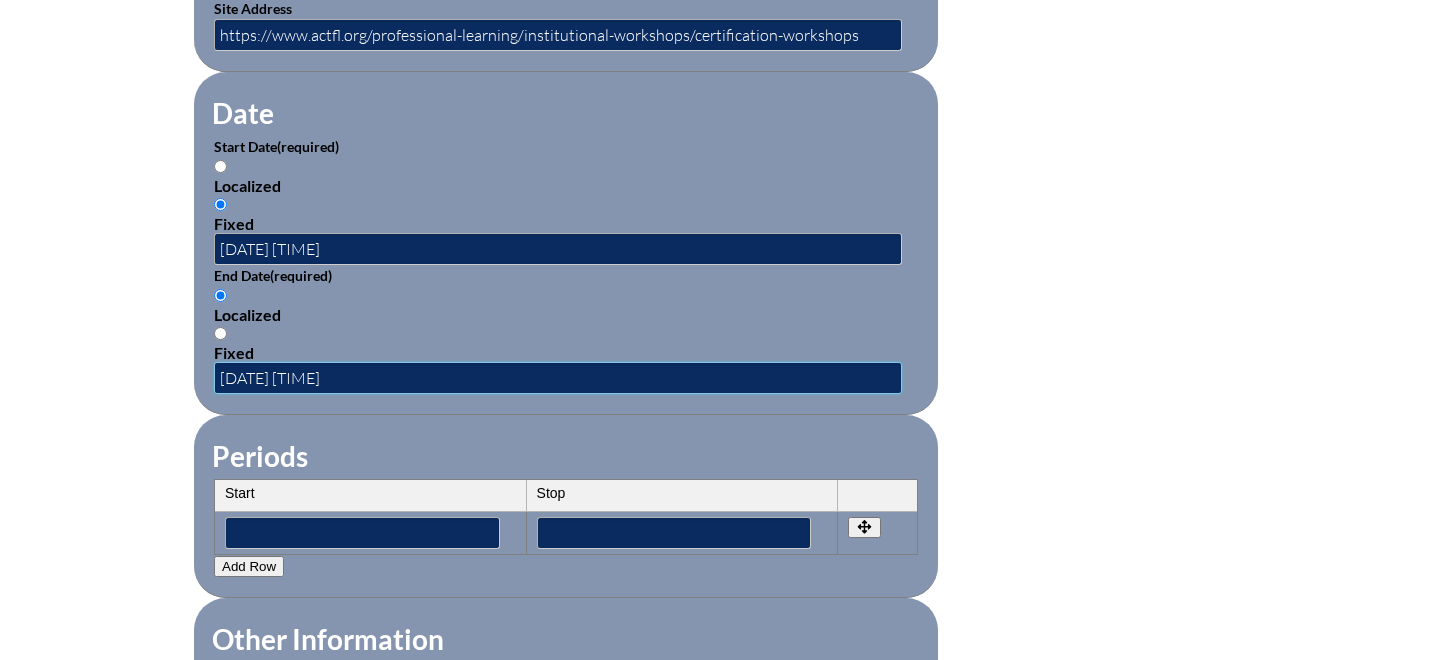 click on "2025-07-30 5:00PM" at bounding box center (558, 378) 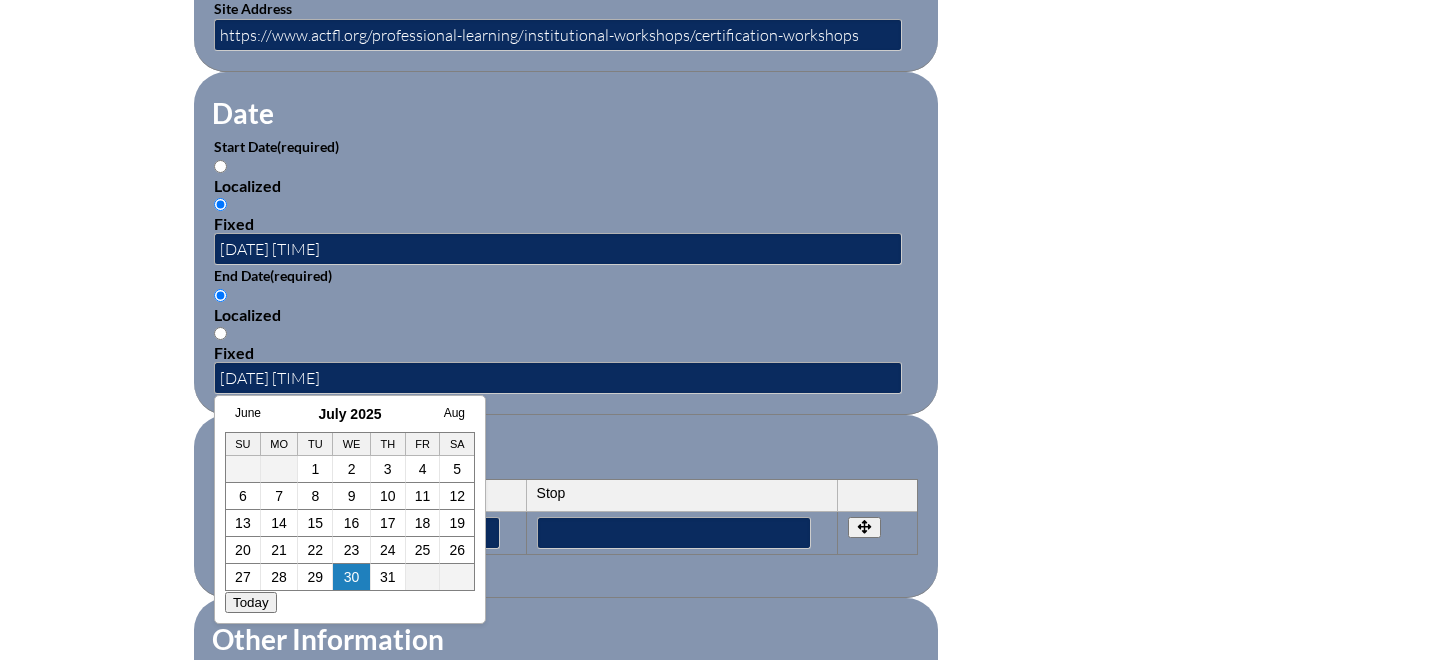 drag, startPoint x: 390, startPoint y: 580, endPoint x: 422, endPoint y: 548, distance: 45.254833 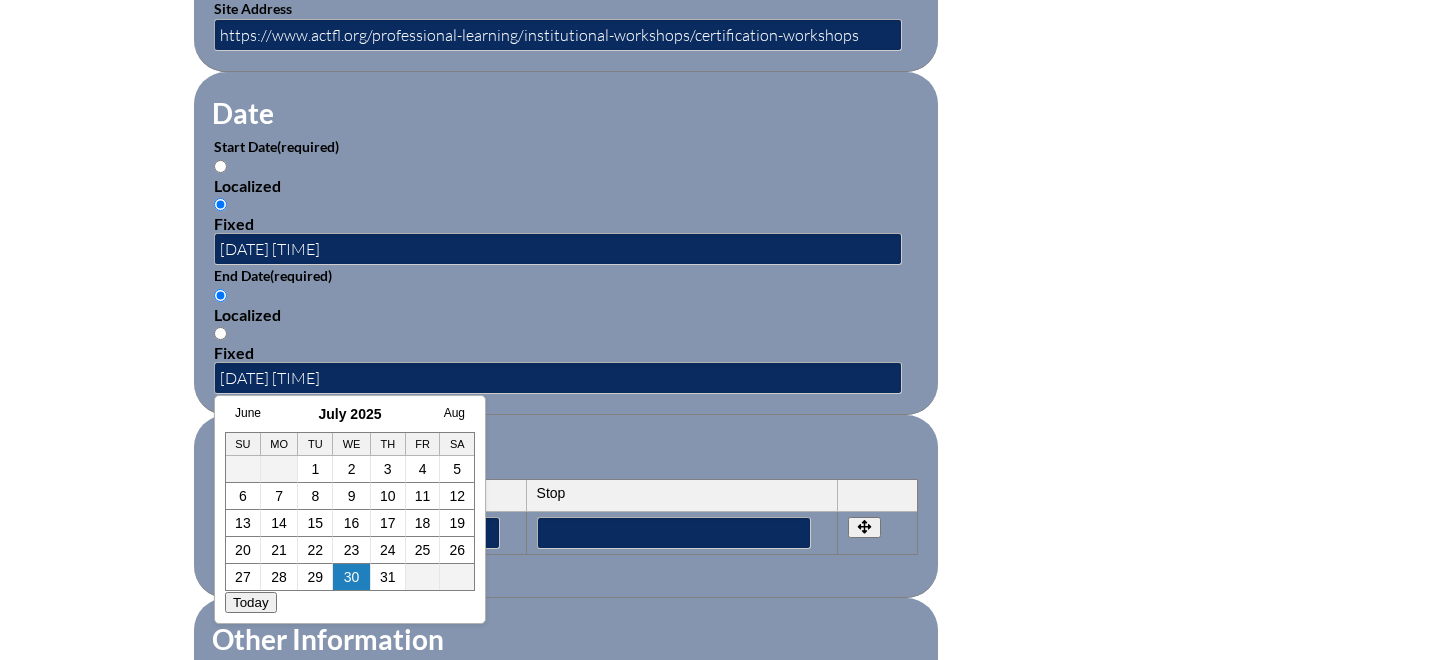 click on "31" at bounding box center [388, 577] 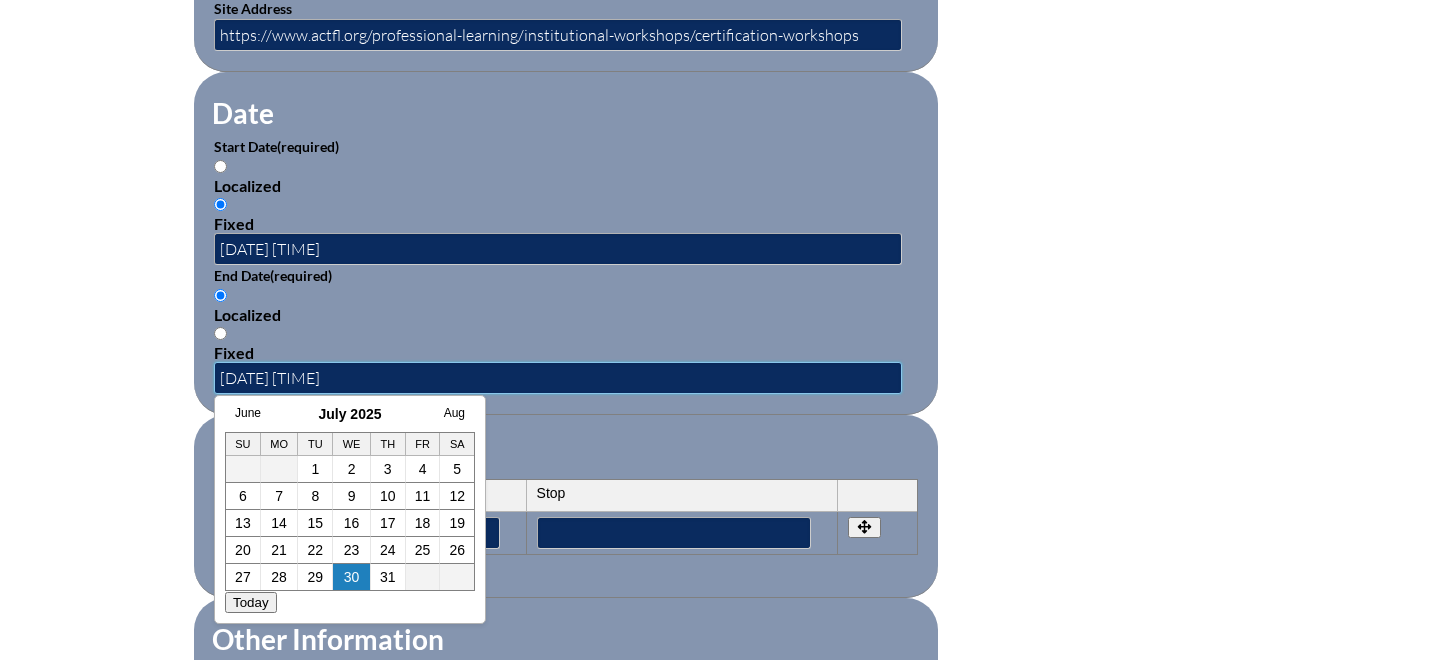 type on "2025-07-31 3:23 PM" 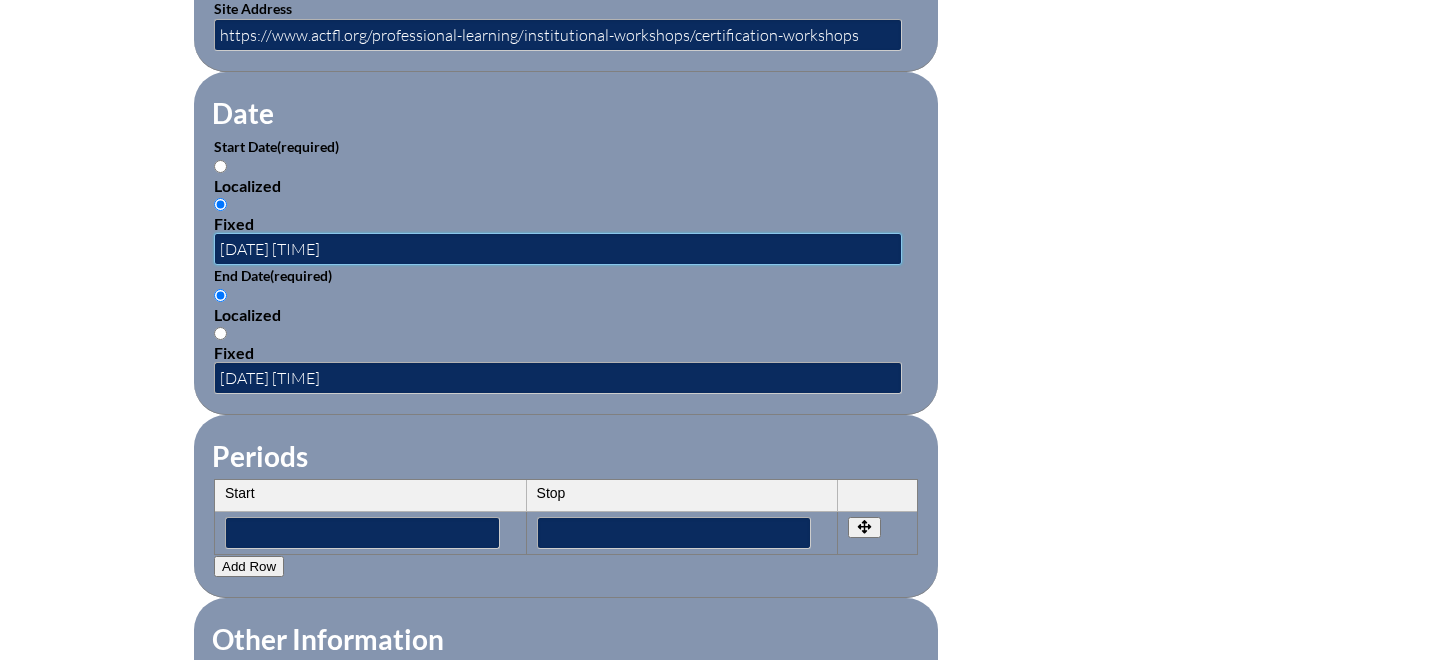 click on "2025-07-28 8:00 AM" at bounding box center (558, 249) 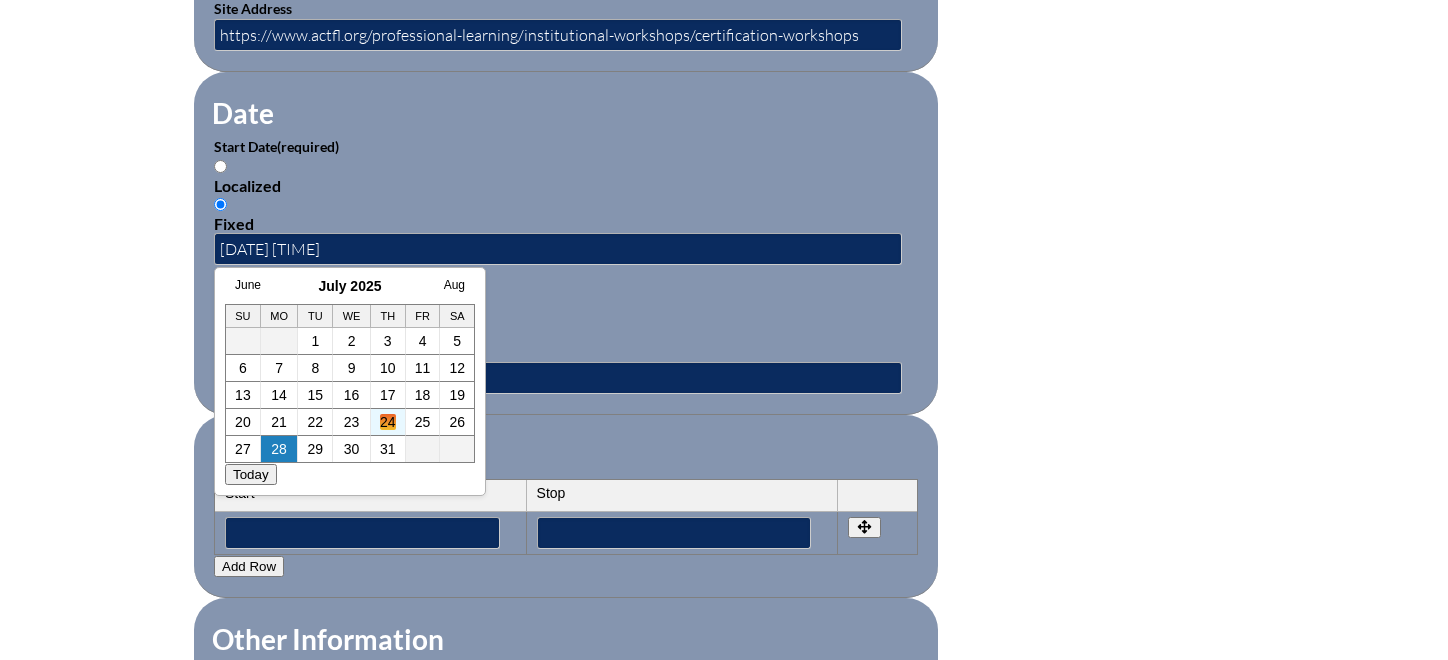 click on "24" at bounding box center [388, 422] 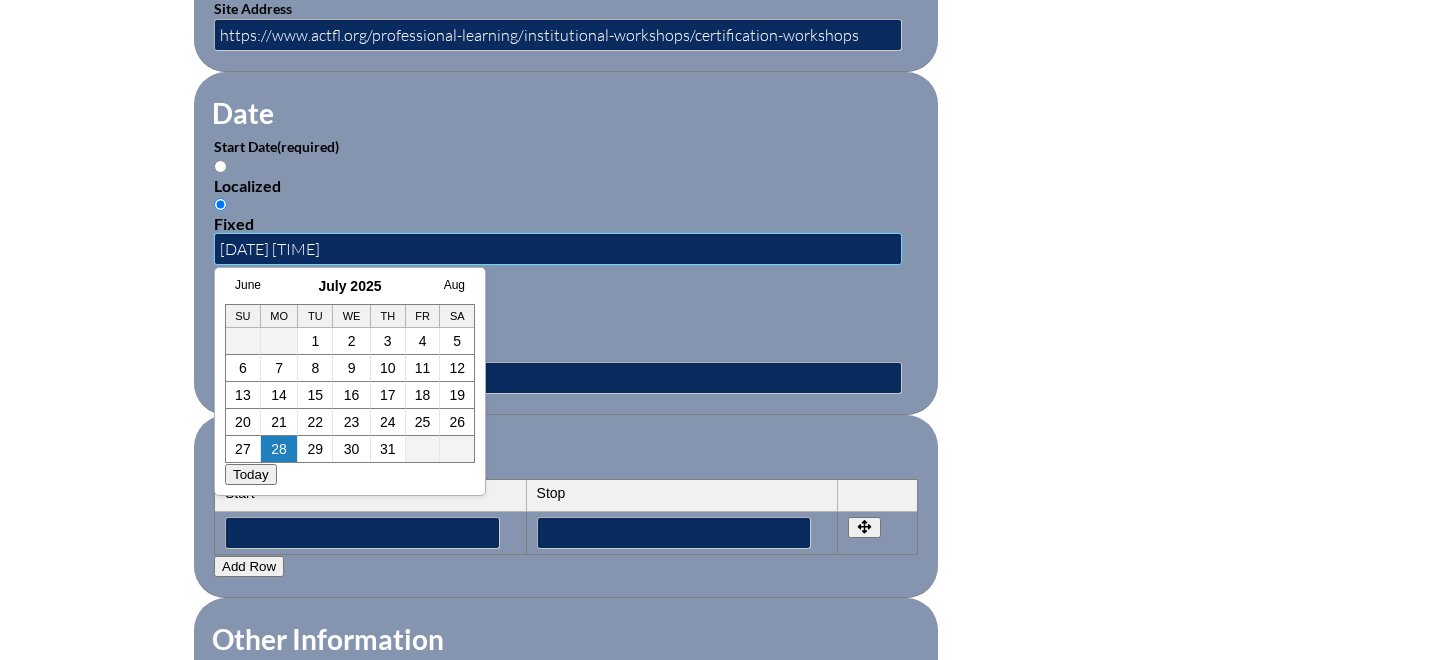 type on "2025-07-24 3:24 PM" 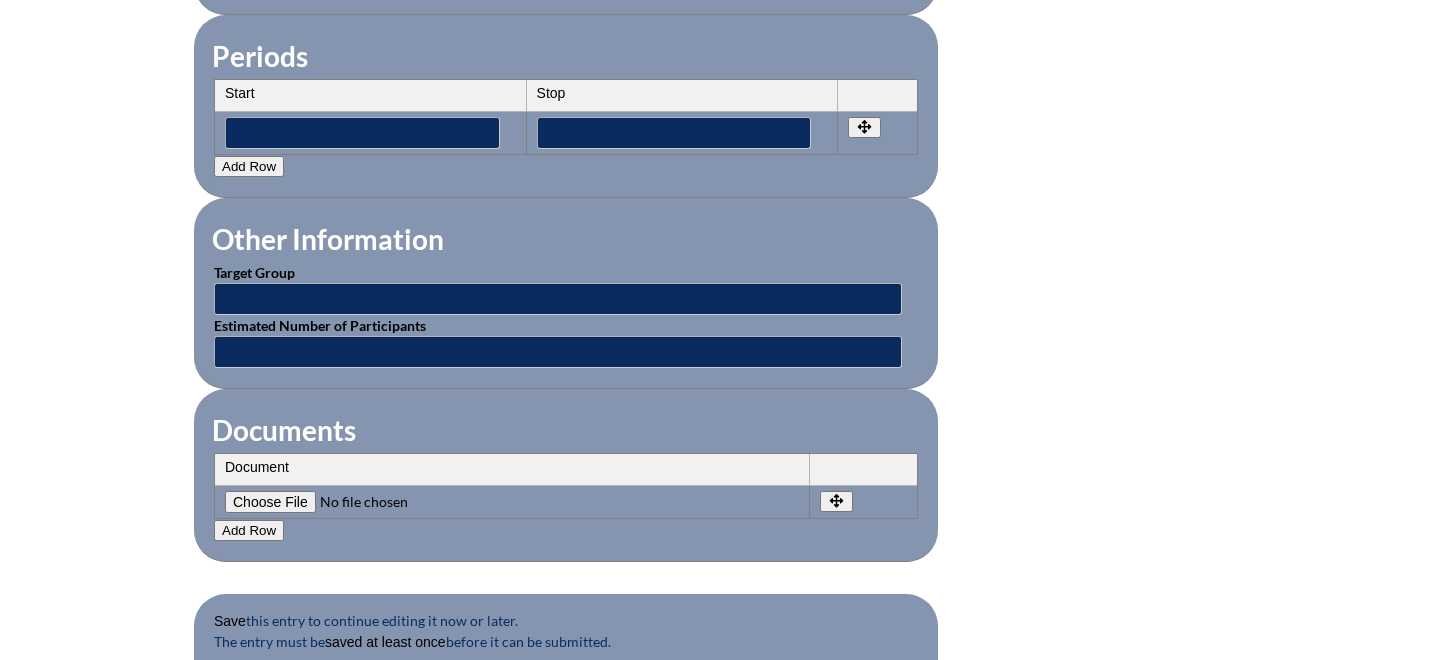 scroll, scrollTop: 1705, scrollLeft: 0, axis: vertical 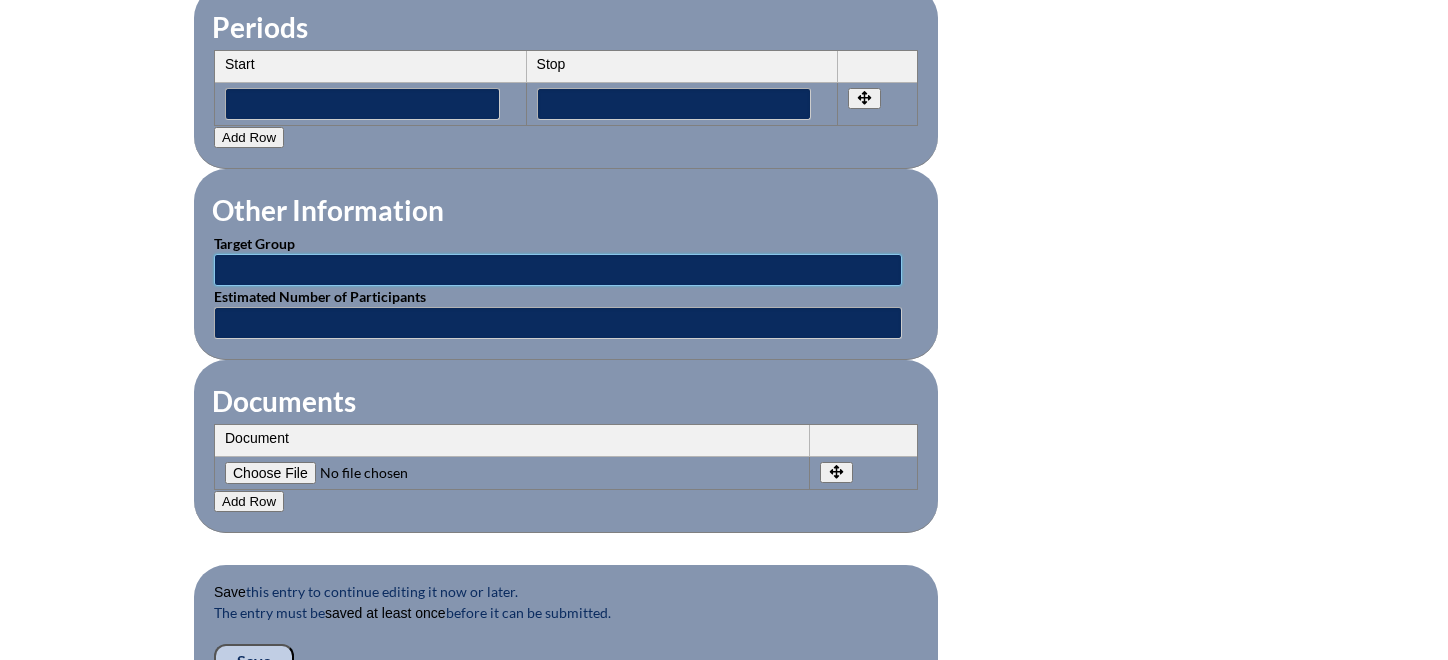 click at bounding box center [558, 270] 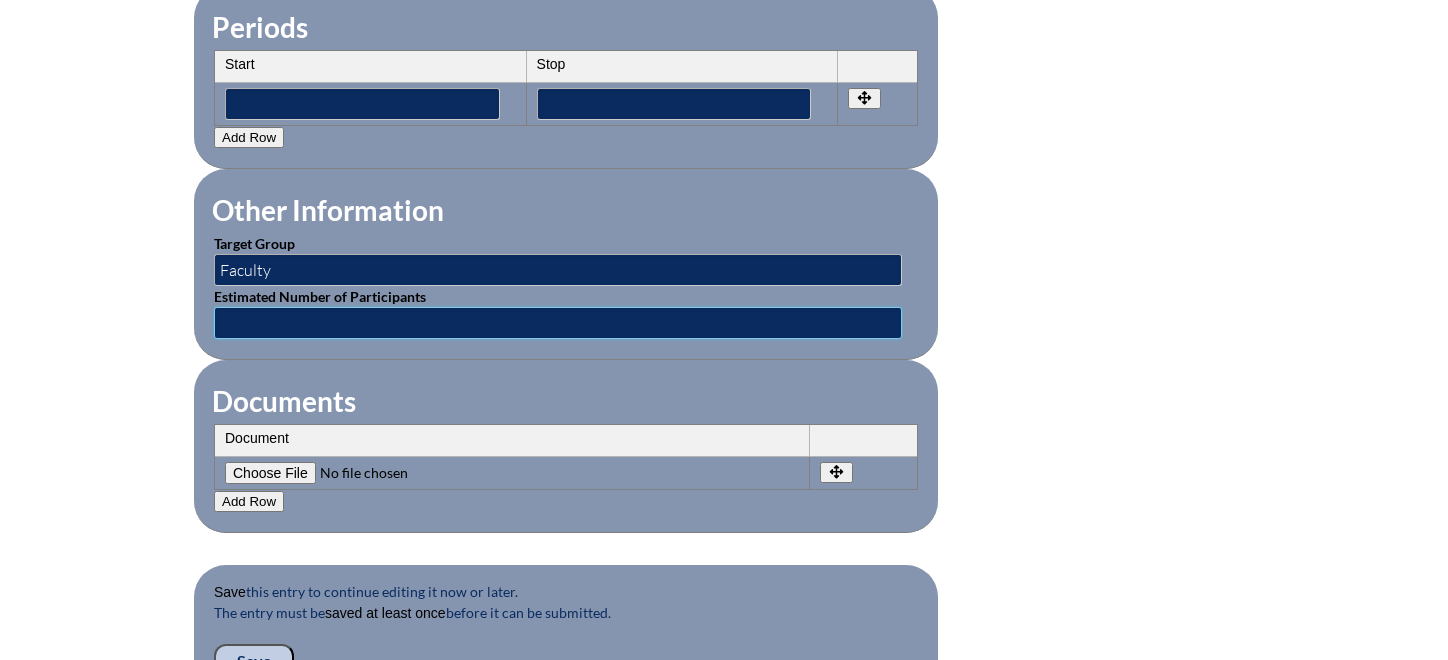 click at bounding box center [558, 323] 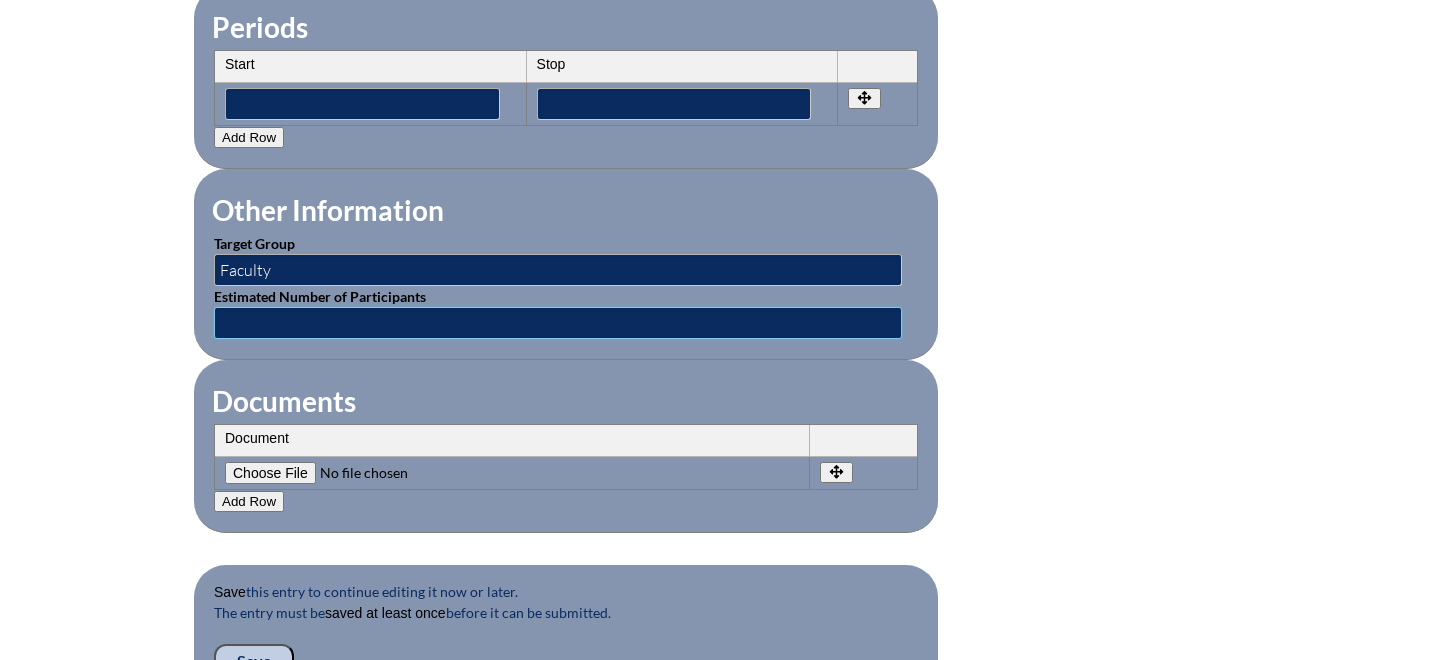 type on "1" 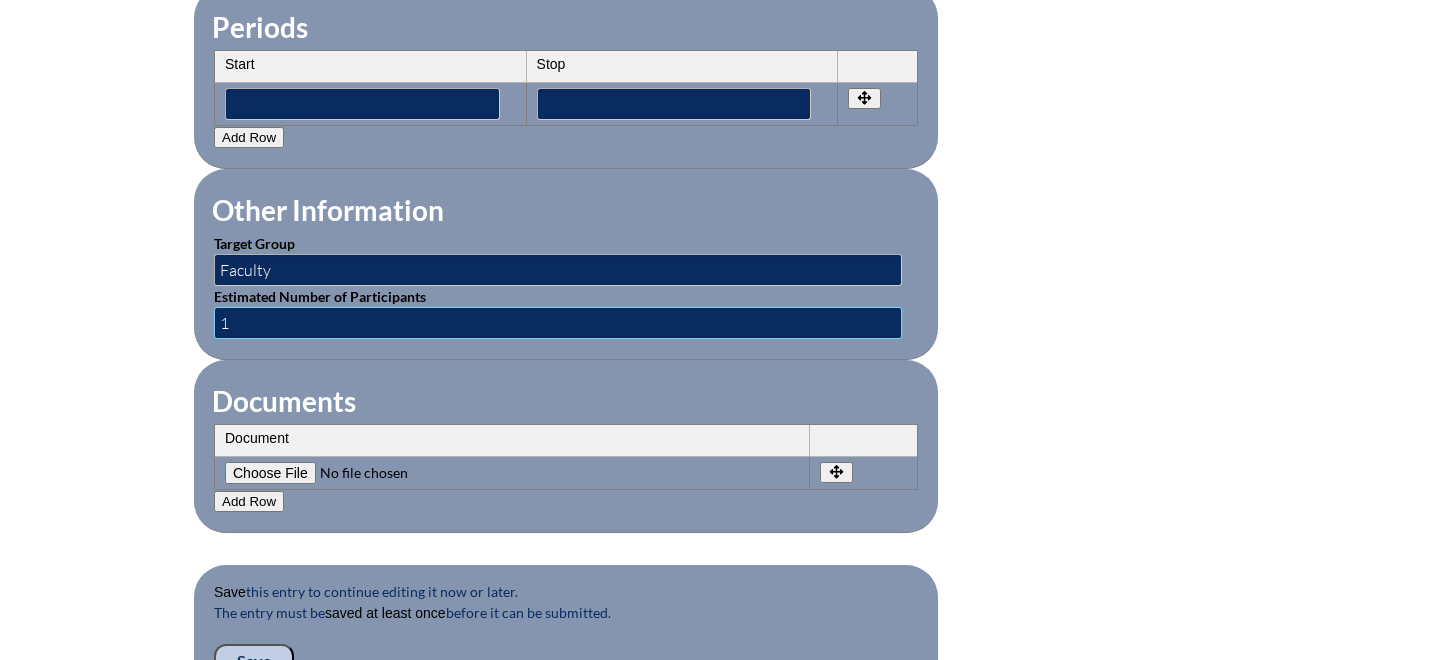 scroll, scrollTop: 1770, scrollLeft: 0, axis: vertical 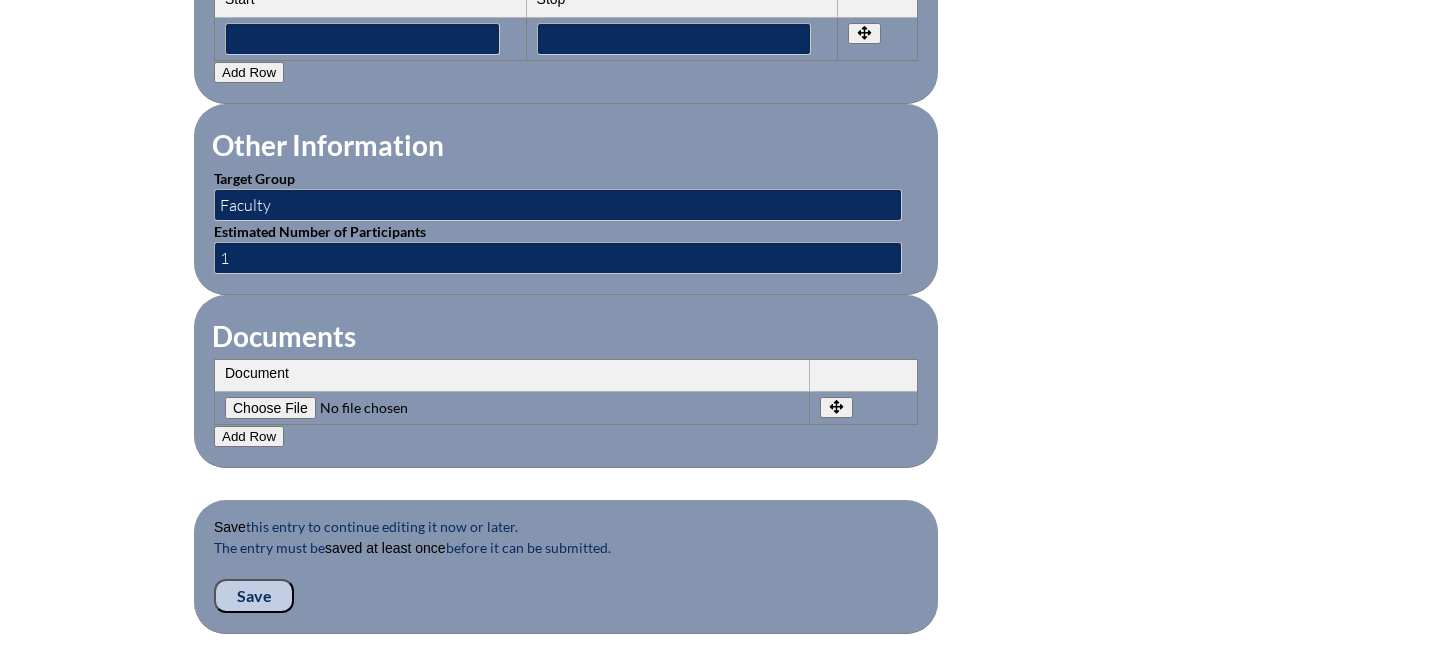 click on "Save" at bounding box center (254, 596) 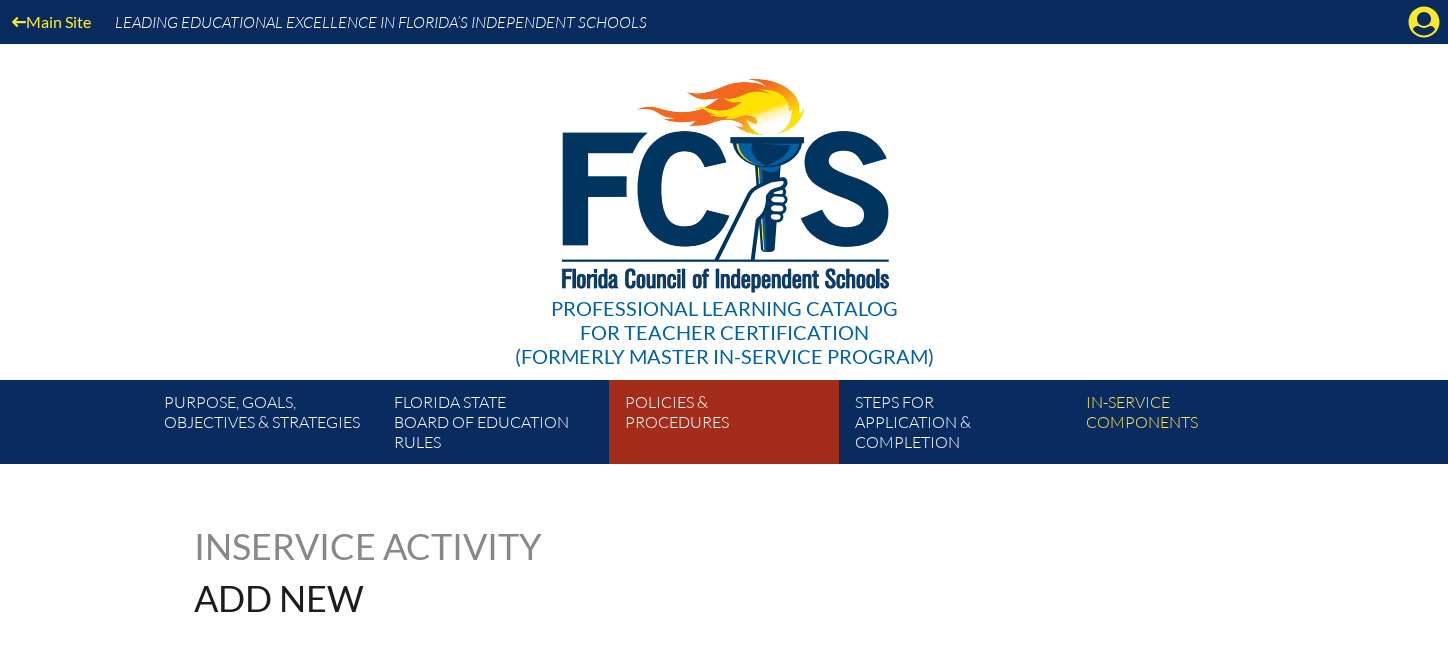 scroll, scrollTop: 0, scrollLeft: 0, axis: both 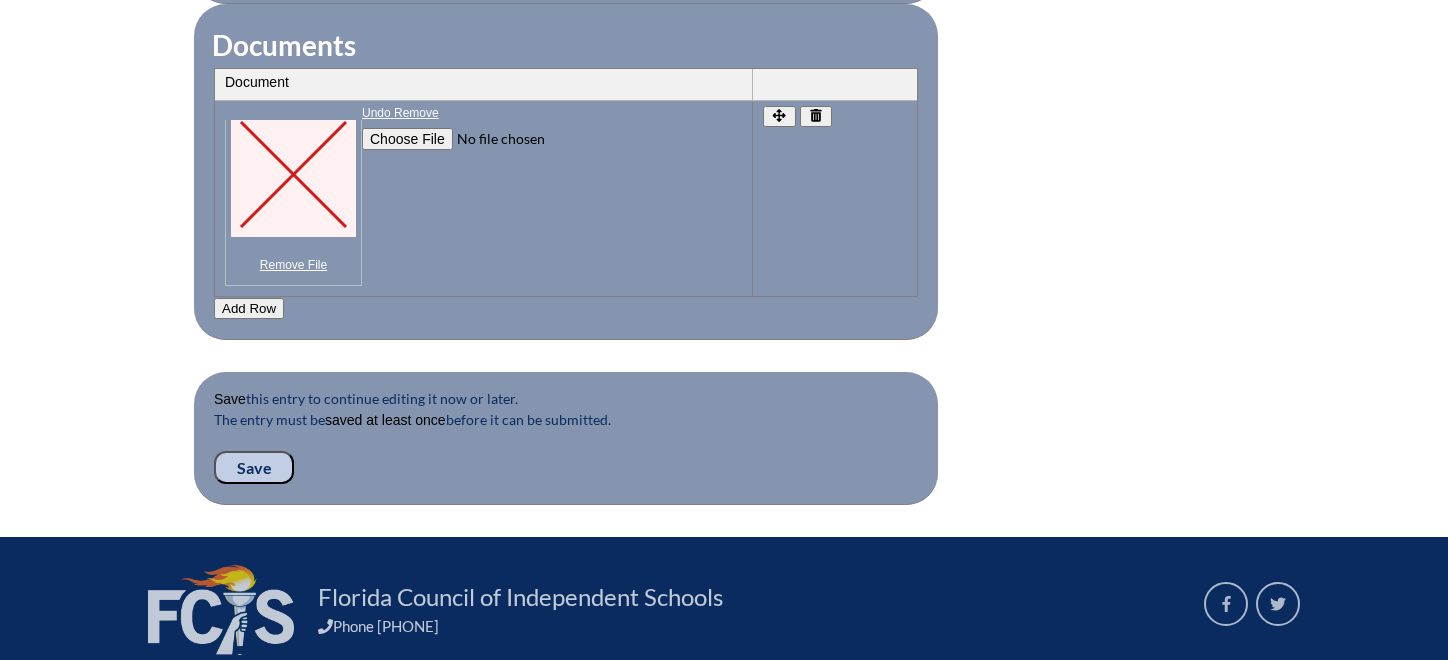 click on "Save" at bounding box center (254, 468) 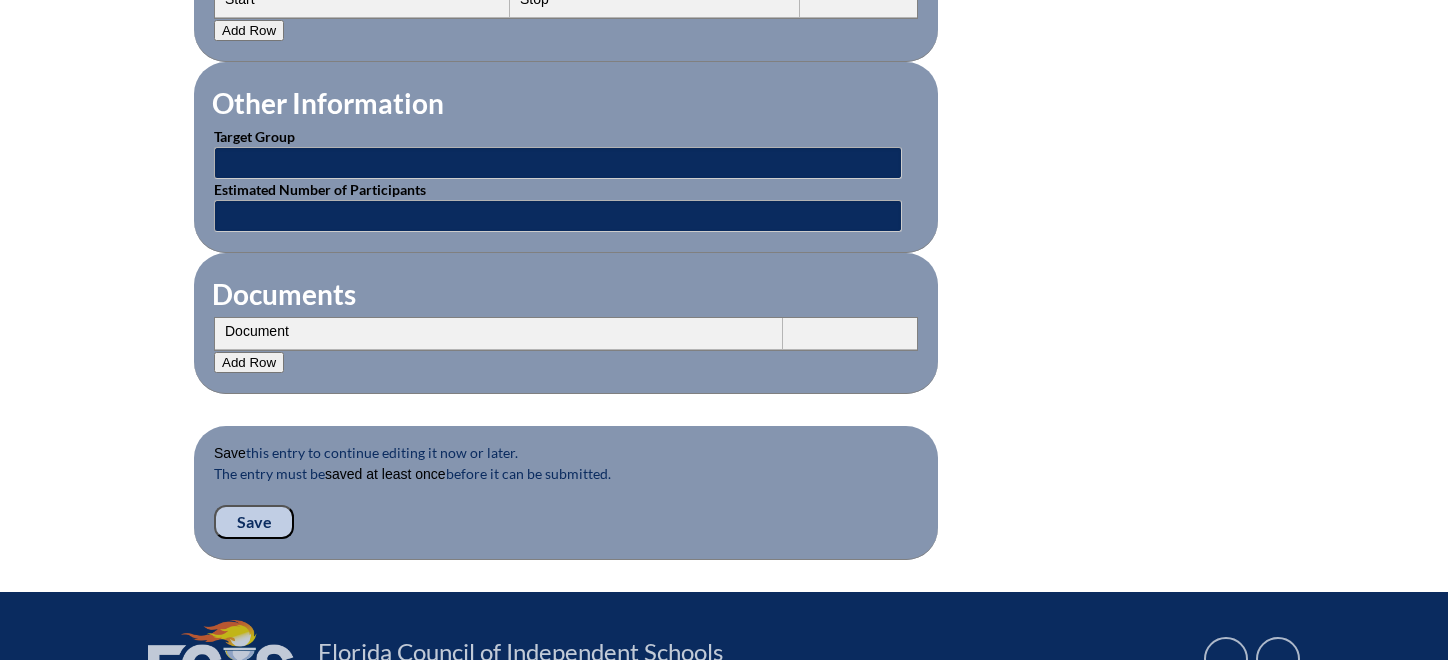 scroll, scrollTop: 1770, scrollLeft: 0, axis: vertical 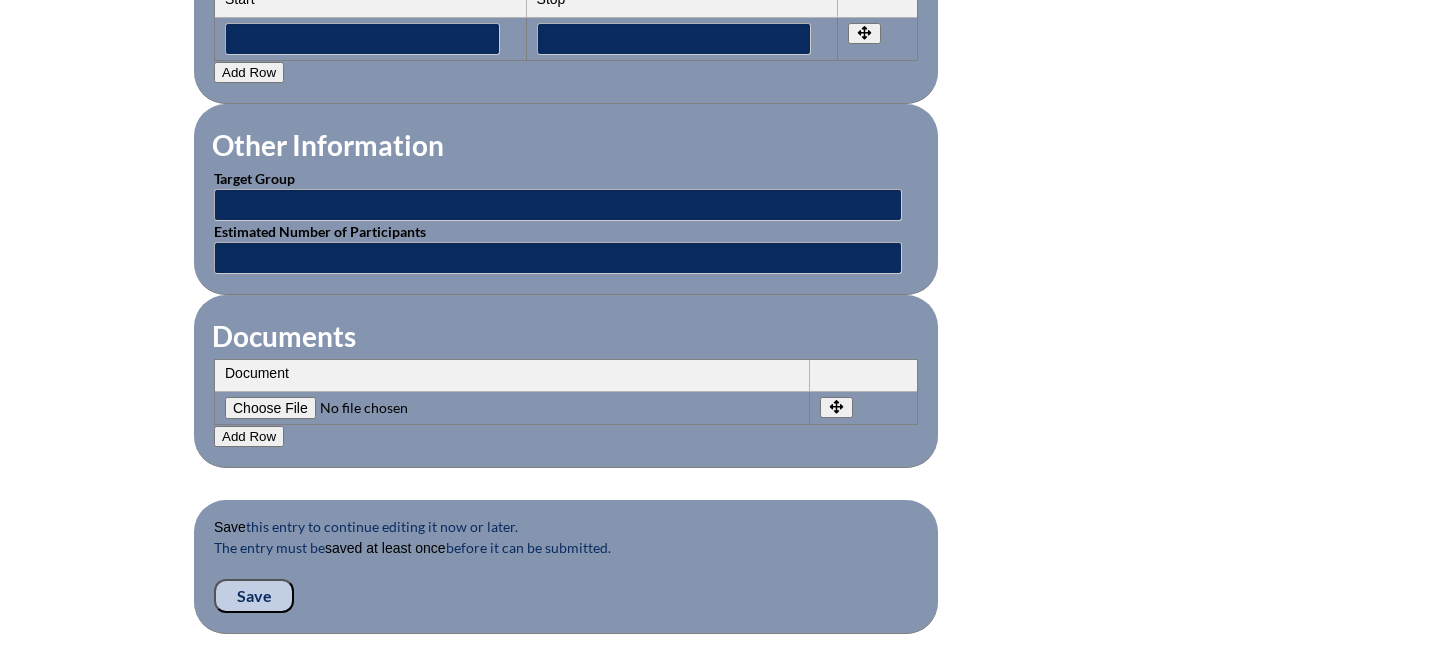 click on "Save" at bounding box center [254, 596] 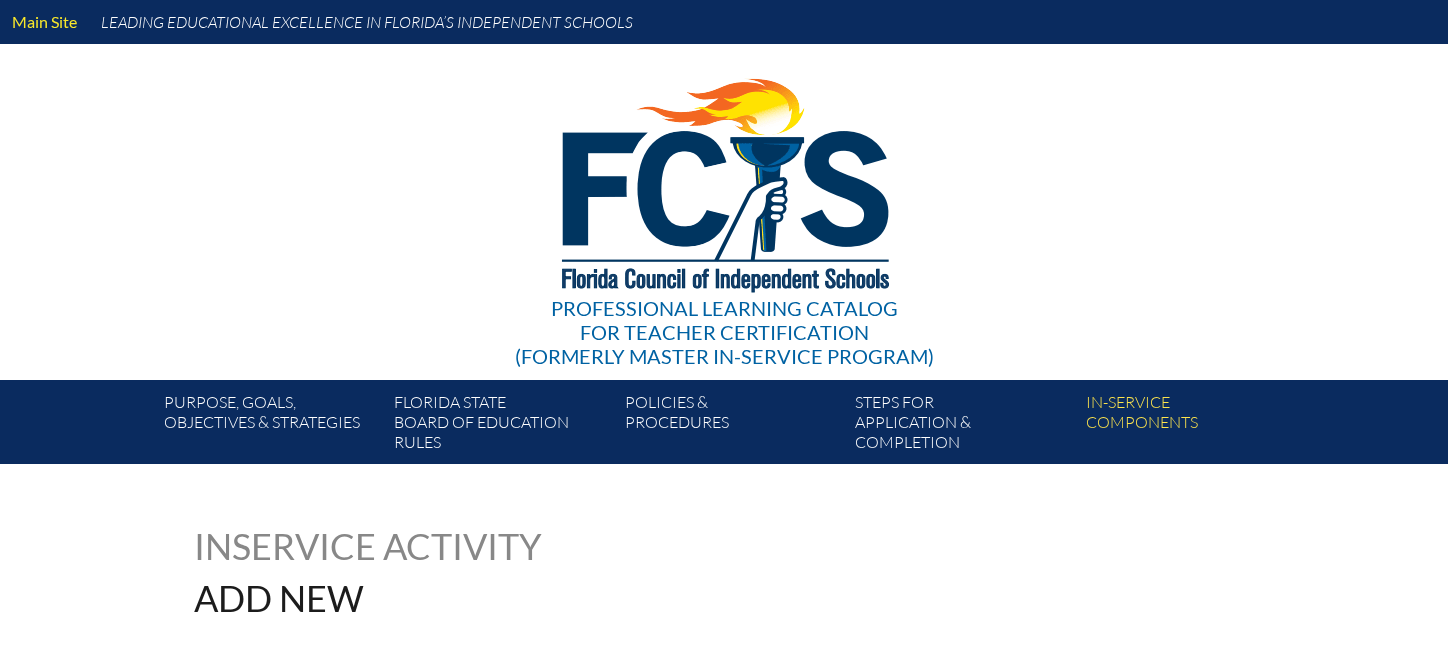 scroll, scrollTop: 0, scrollLeft: 0, axis: both 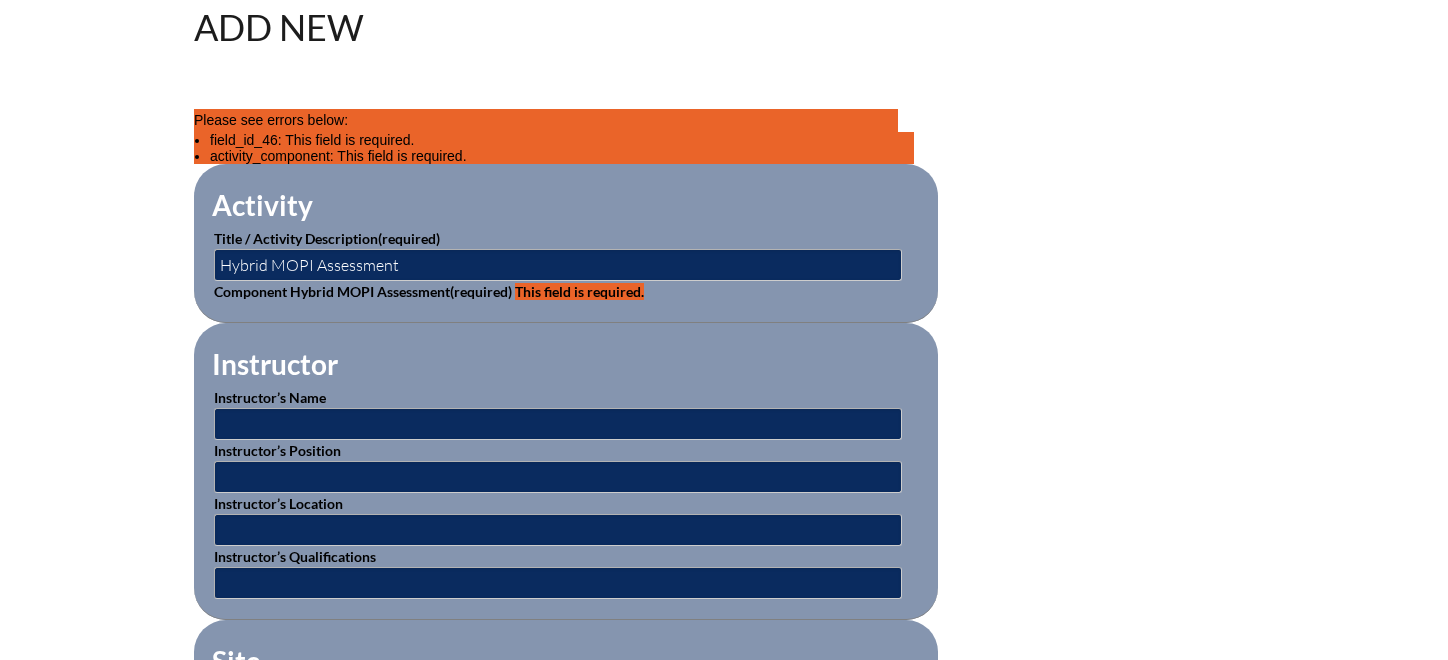 click on "This field is required." at bounding box center [579, 291] 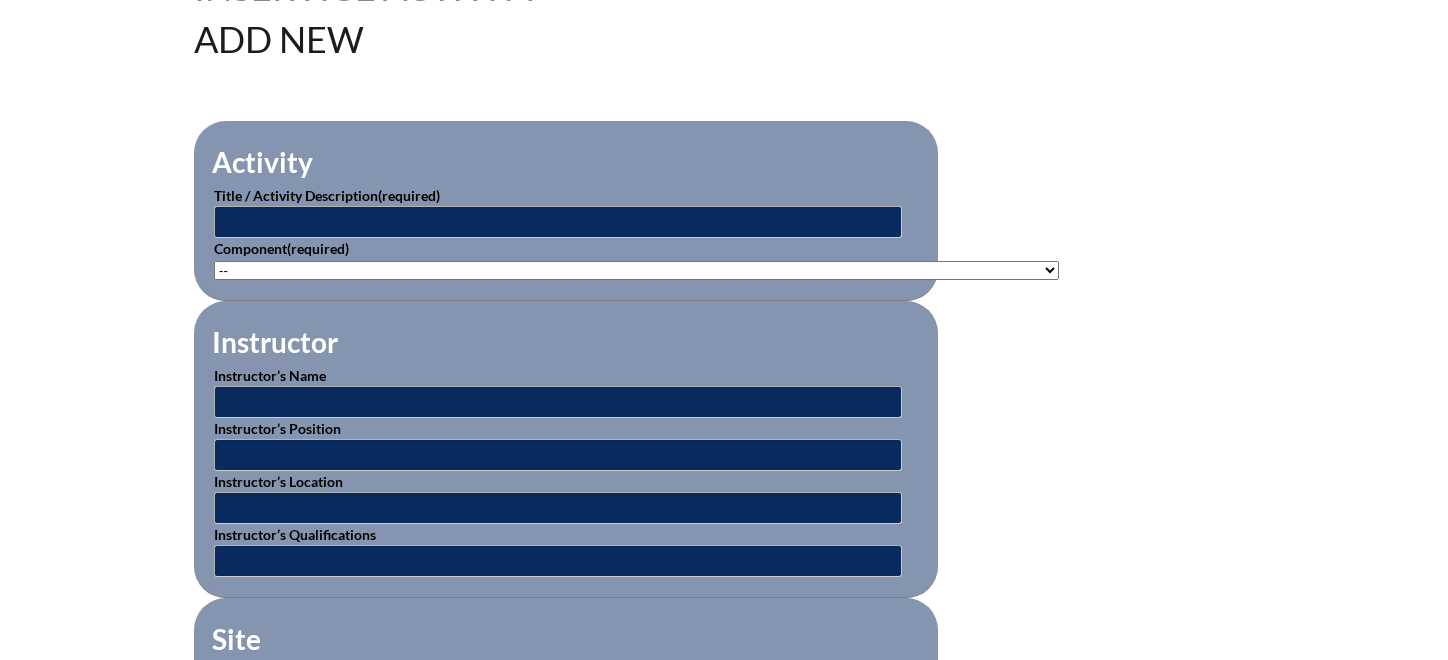 scroll, scrollTop: 555, scrollLeft: 0, axis: vertical 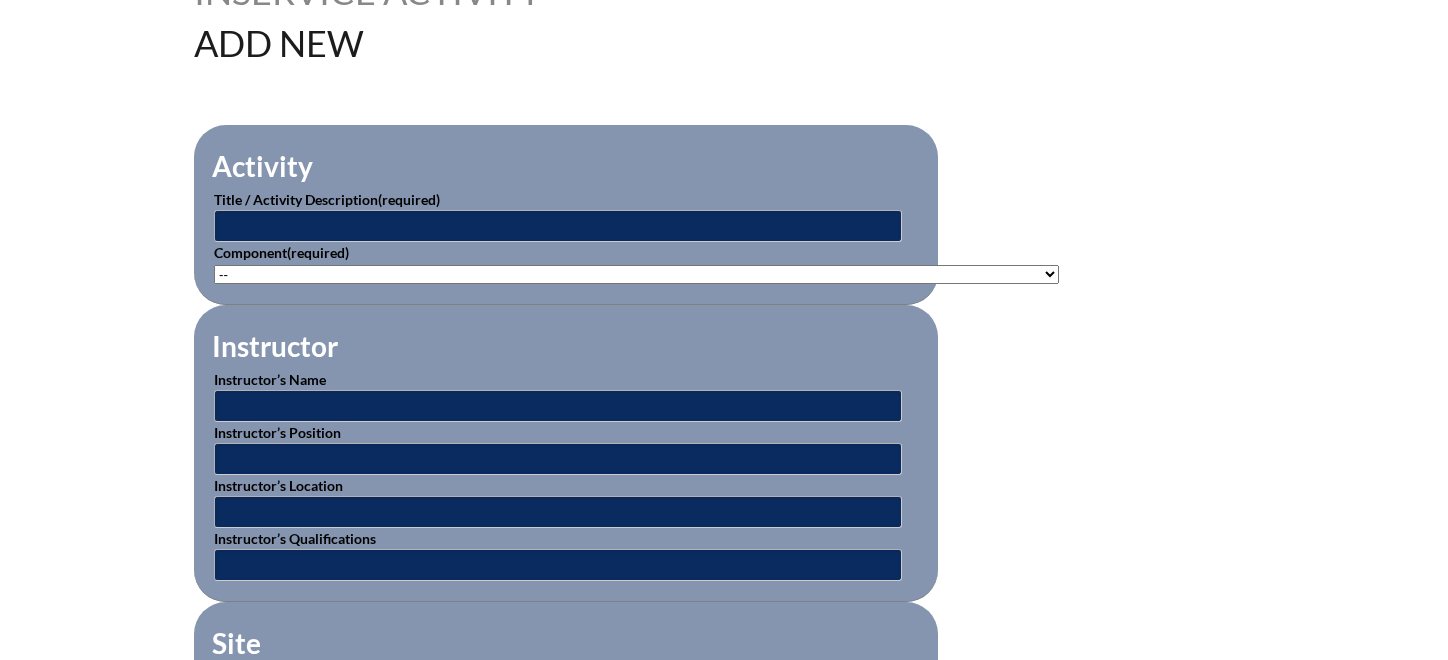 click on "--
1-000-001: Appropriate Art Activities
1-000-002: Concept and Art Process for Art
1-000-003:  Enriching the Performing Arts
1-004-001: Latin
1-005-001: Health Issues for Educators
1-006-001: Fine Arts in Language Arts
1-008-001: English Grammar Course I
1-008-002: English Grammar Course II
1-009-001: Topics in Mathematics
1-009-002: Elementary Mathematics
1-009-003: Metric Education
1-009-004: Achieving Mathematical Excellence
1-010-001: Topics in Music Education
1-011-001: Strategies in Physical Ed
1-013-001: Children's Literature for Elem Teachers
1-015-001: Topics in General Science
1-016-001: American Government
1-016-002: State & Local Government
1-016-003: World History
1-016-004: American History
1-016-005: Bible in History
1-016-006:  World War II Specialty
1-017-001: Composition I
1-017-002: Expository & Creative Writing
2-004-001: Foreign Lang. Teaching Strategy
2-007-001: Instructional Strategies
2-007-002: Brain-Based Research & Curriculum" at bounding box center [636, 274] 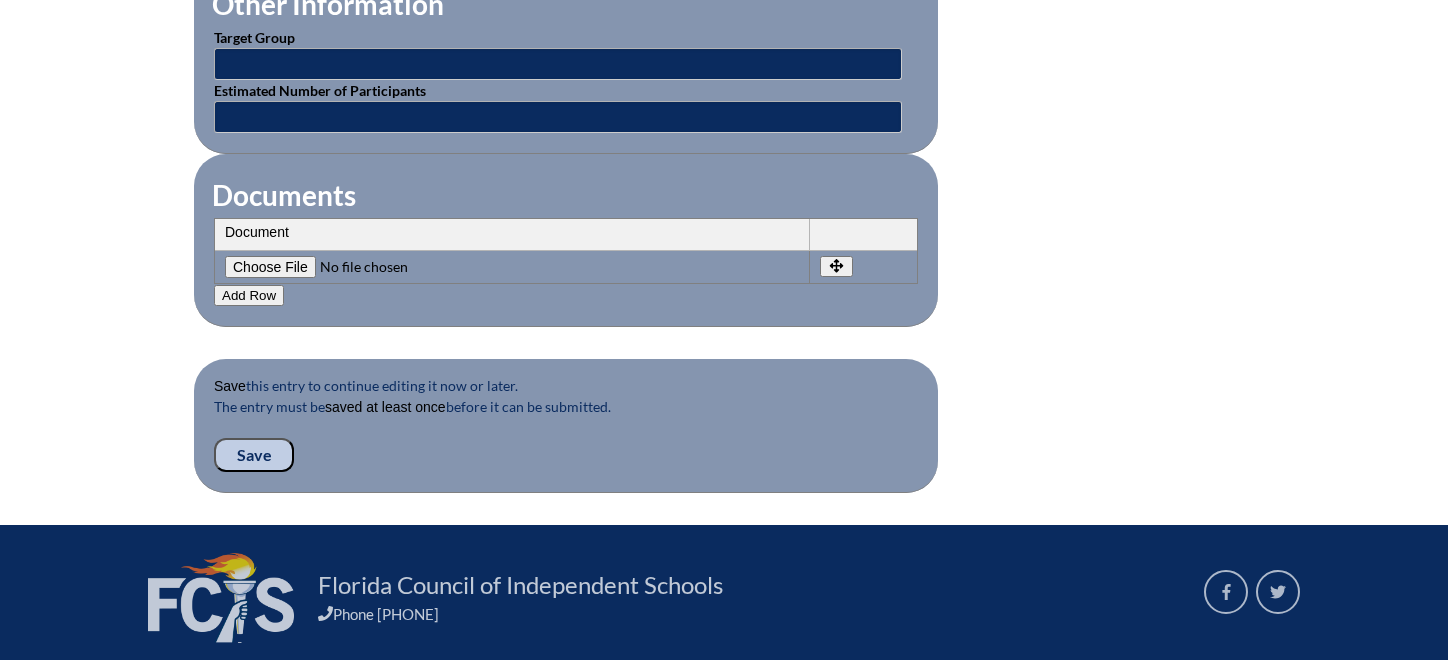 scroll, scrollTop: 1923, scrollLeft: 0, axis: vertical 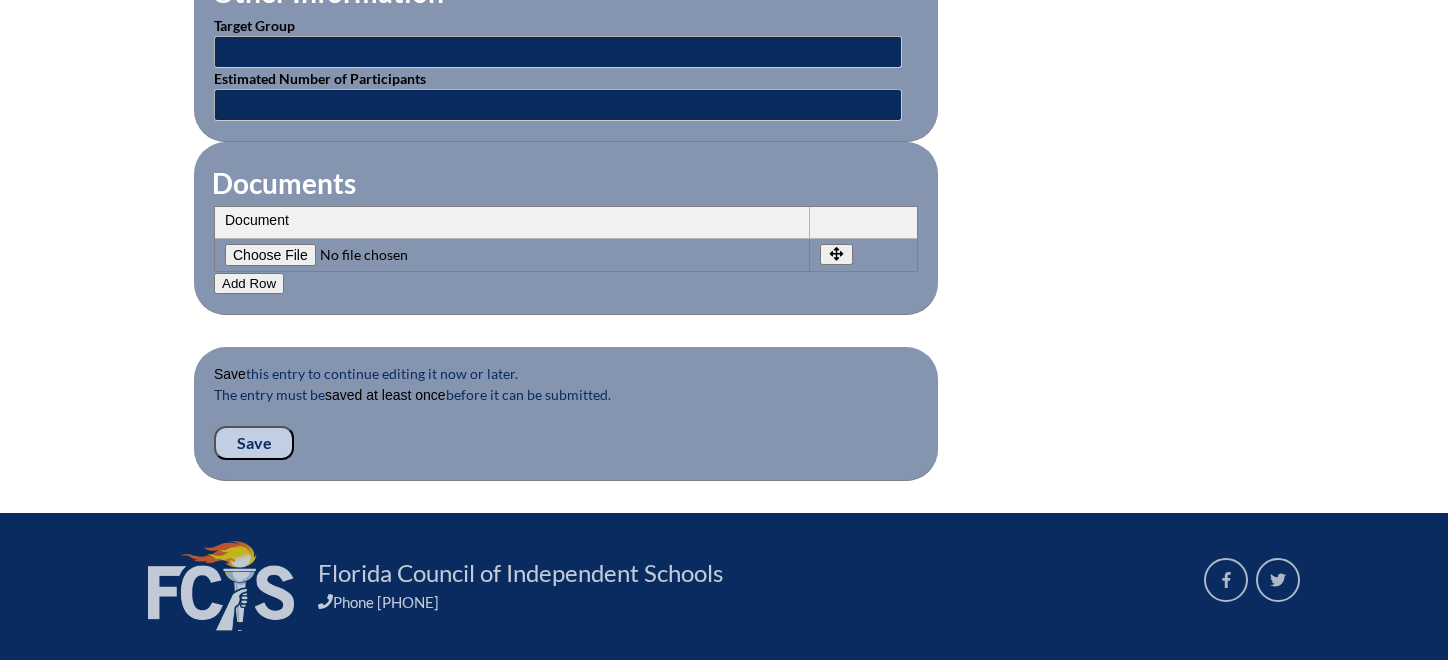 click on "Save" at bounding box center (254, 443) 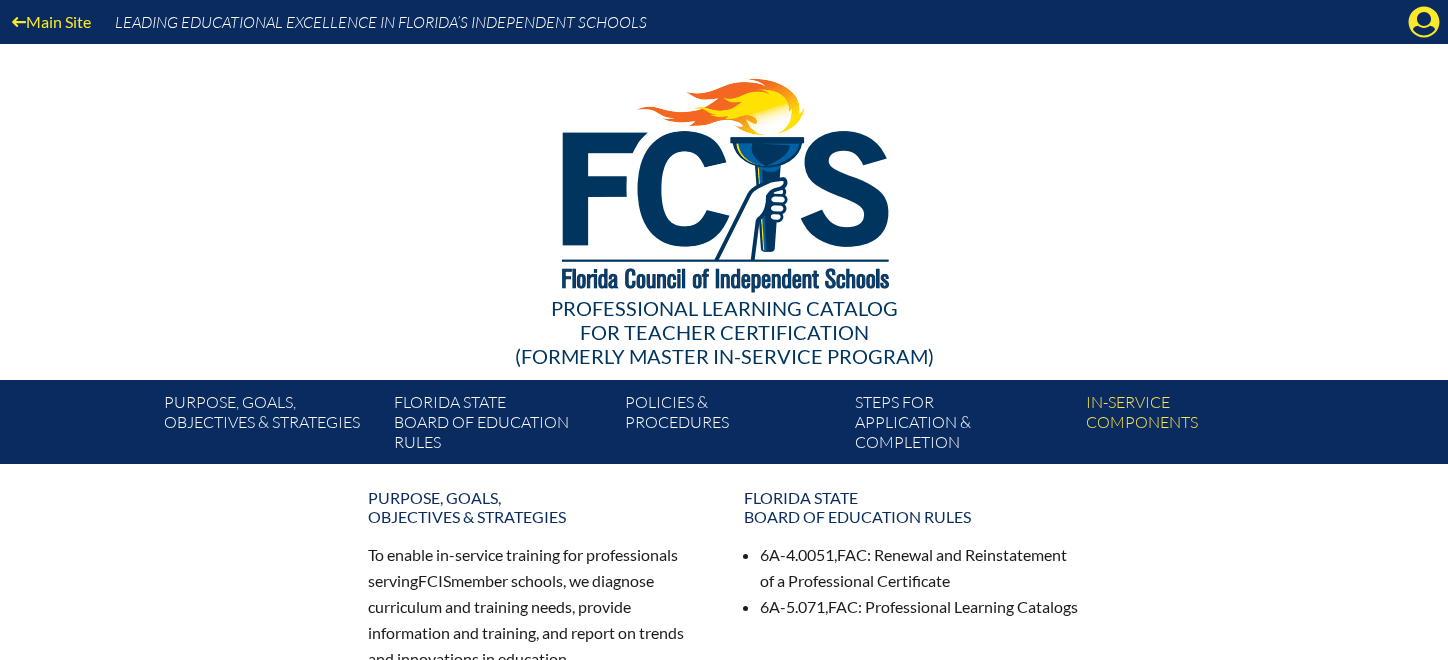 scroll, scrollTop: 0, scrollLeft: 0, axis: both 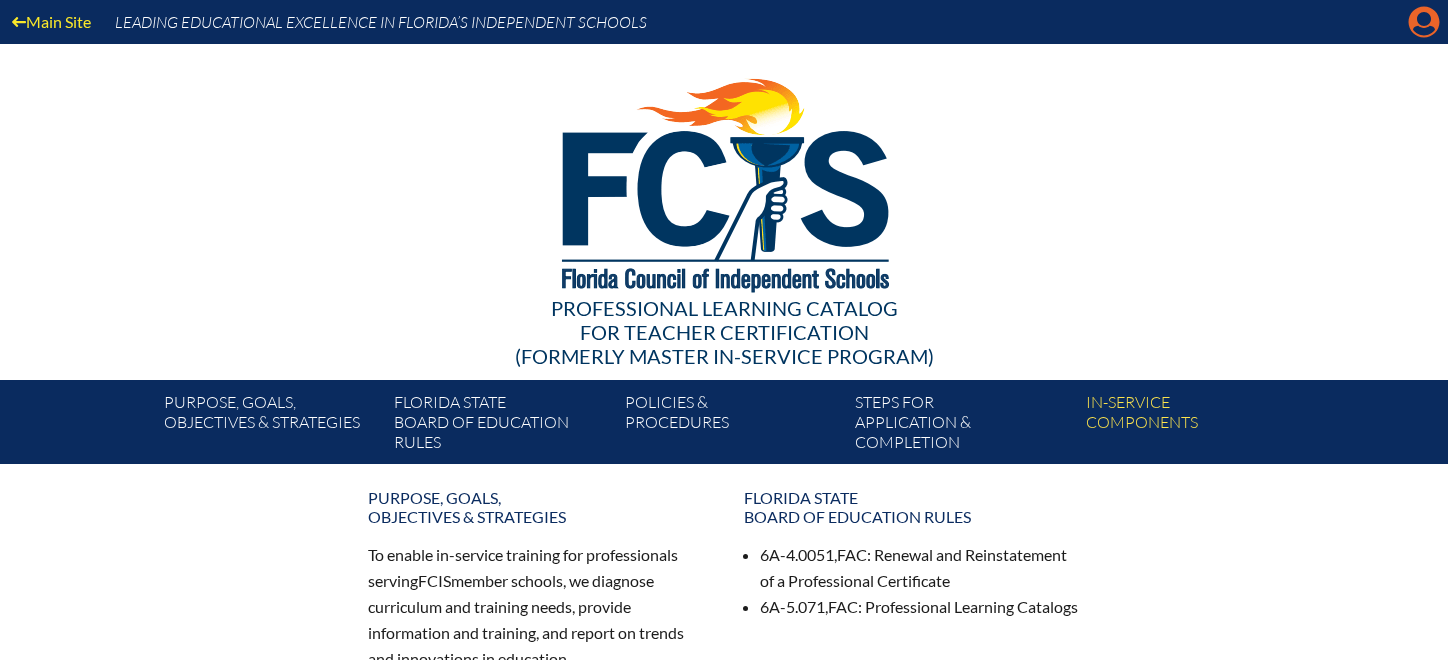 click on "Manage account" 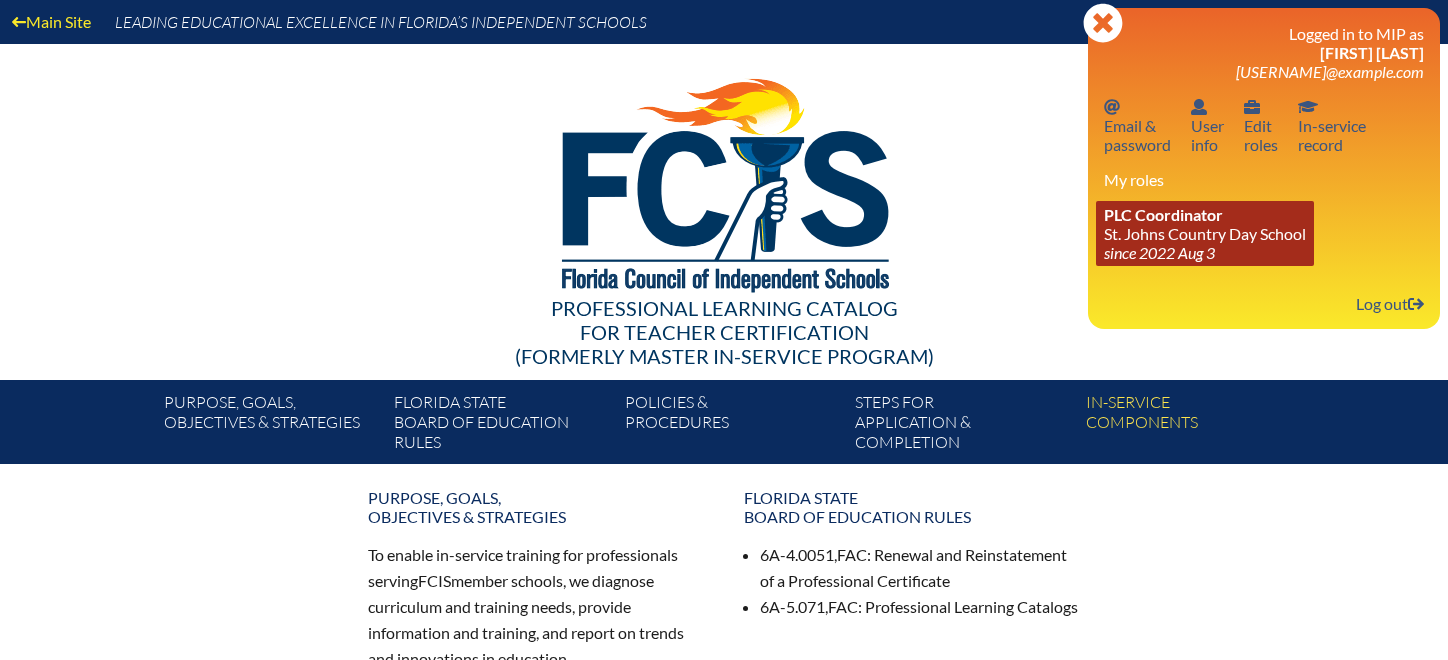 click on "PLC Coordinator
St. Johns Country Day School
since [YEAR] [MONTH]" at bounding box center (1205, 233) 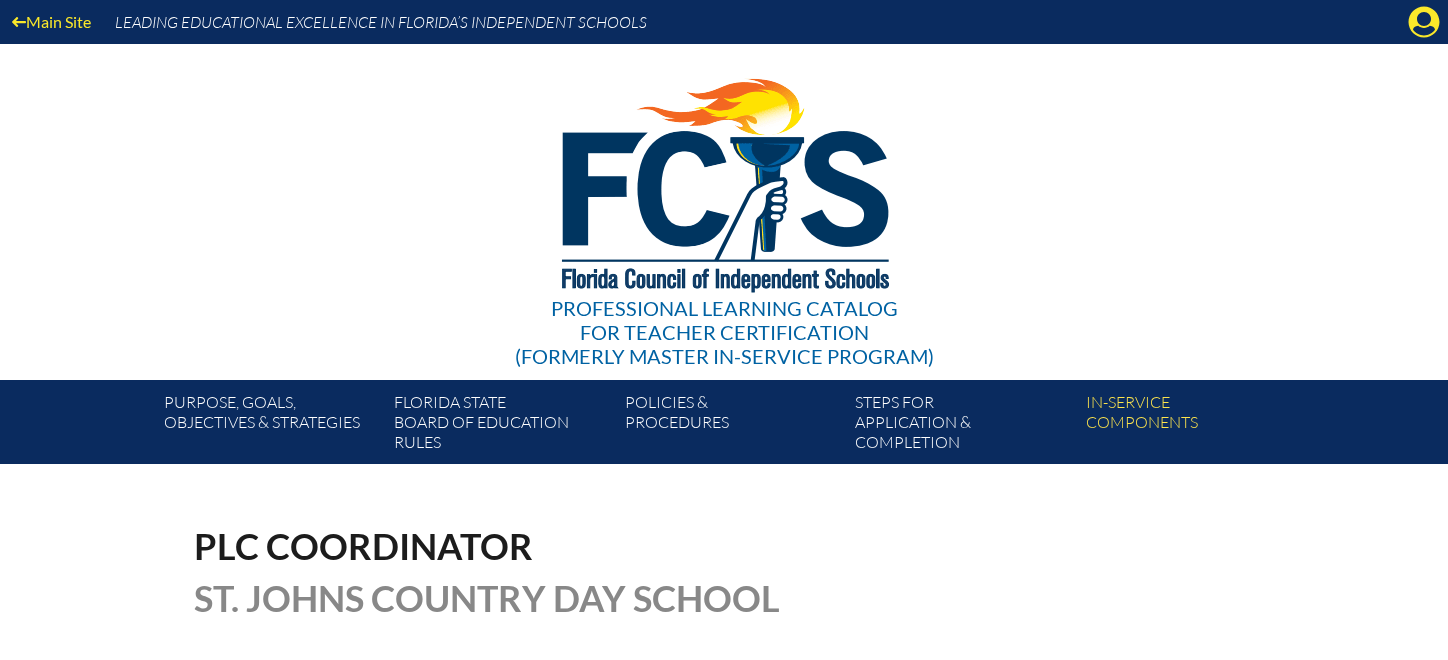 scroll, scrollTop: 0, scrollLeft: 0, axis: both 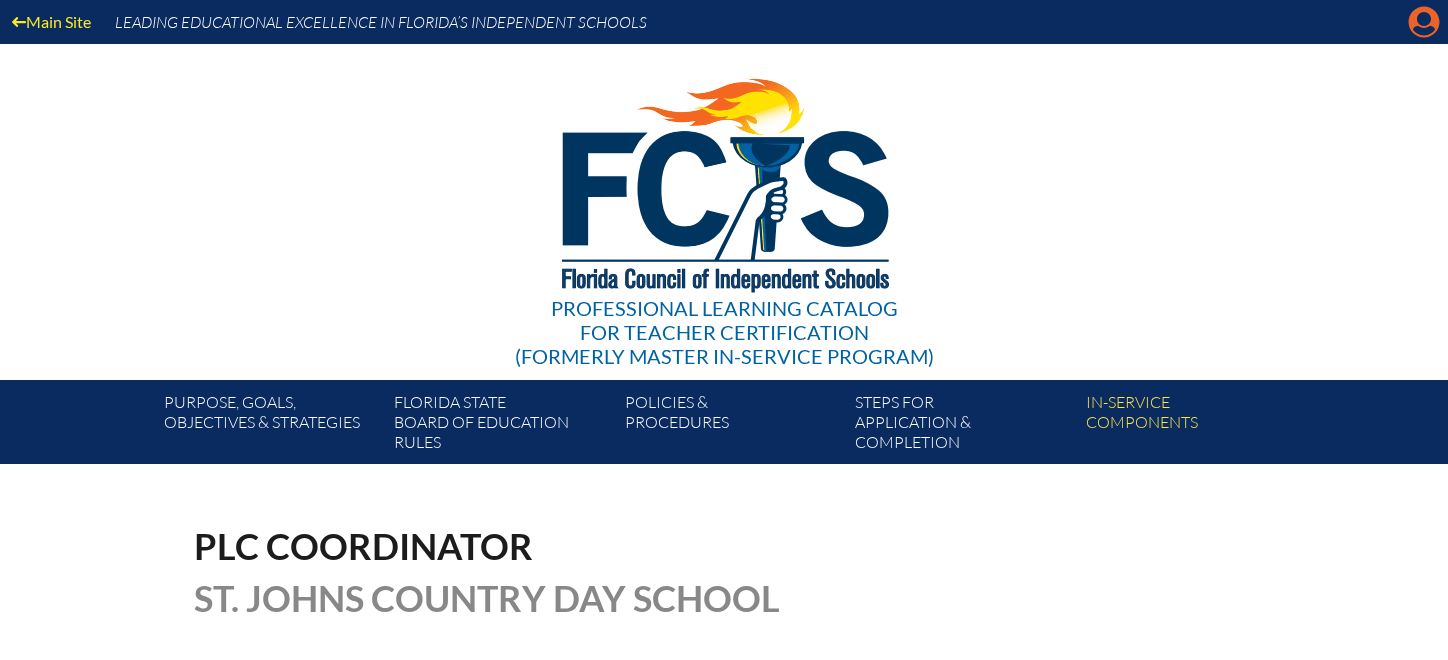click on "Manage account" 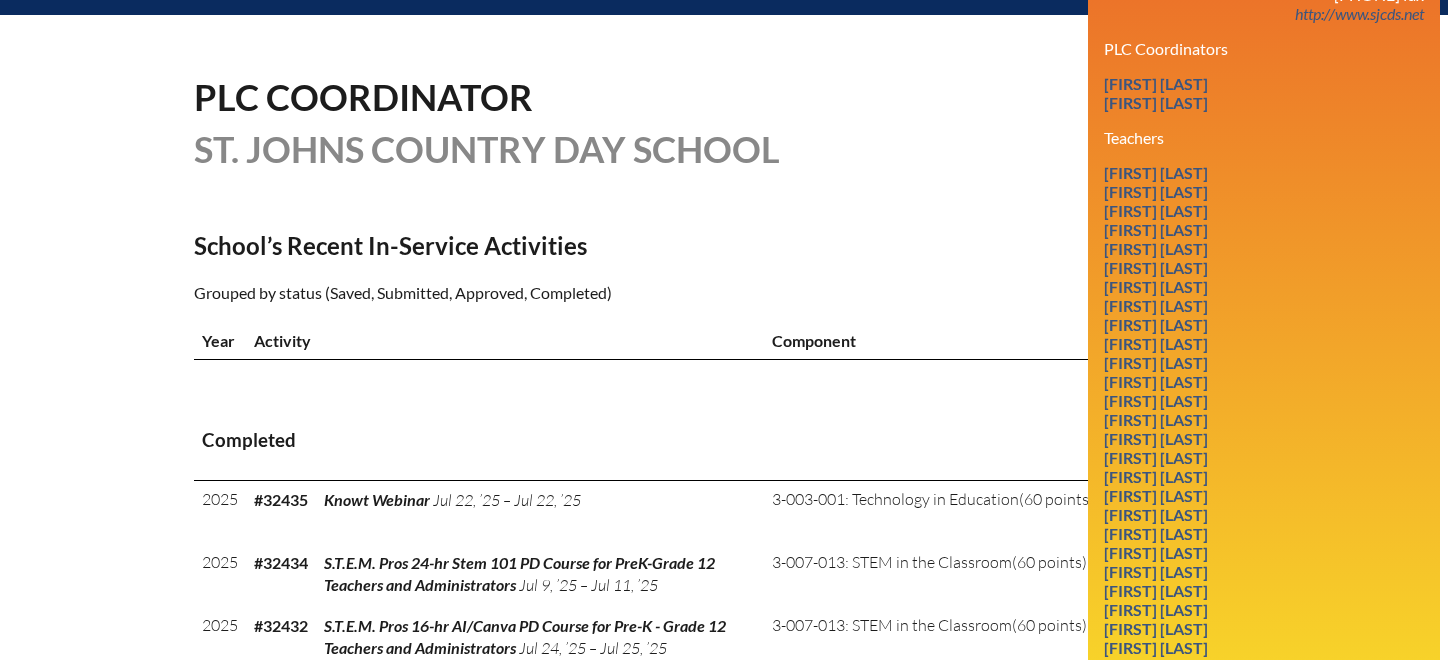 scroll, scrollTop: 680, scrollLeft: 0, axis: vertical 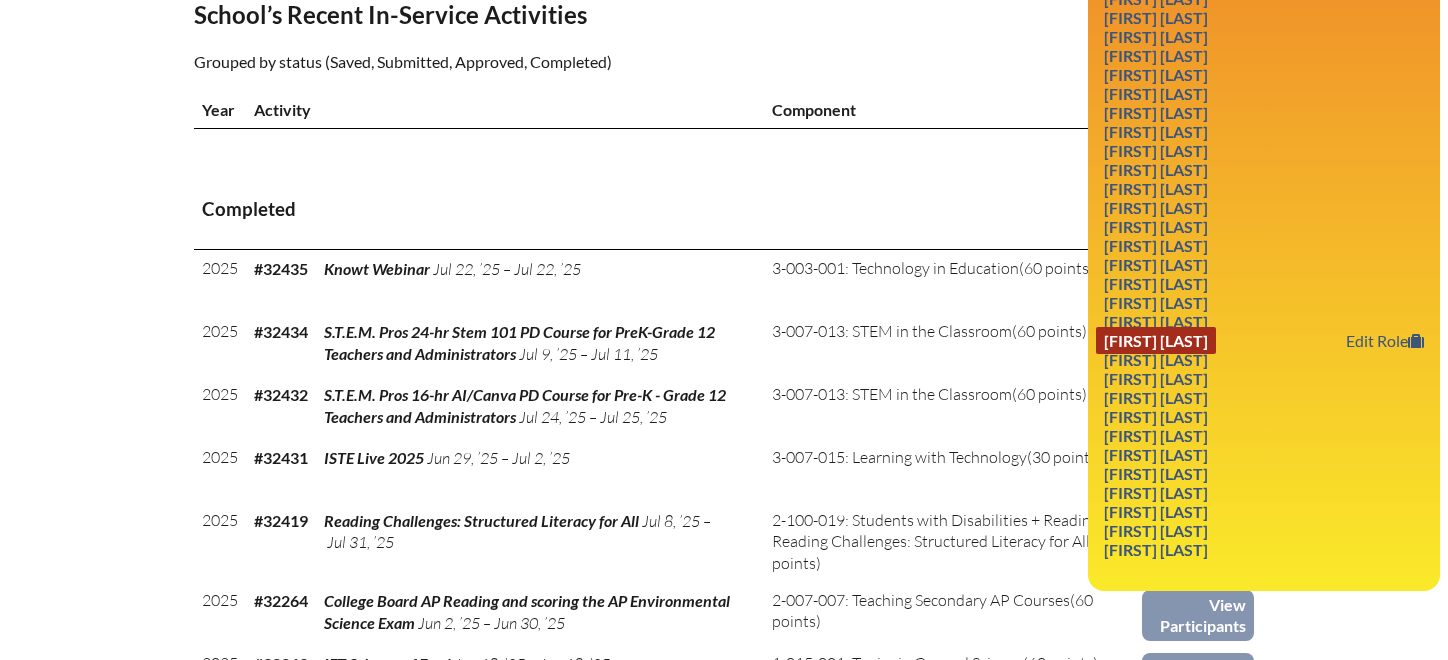 click on "Kimberly  Murphy" at bounding box center [1156, 340] 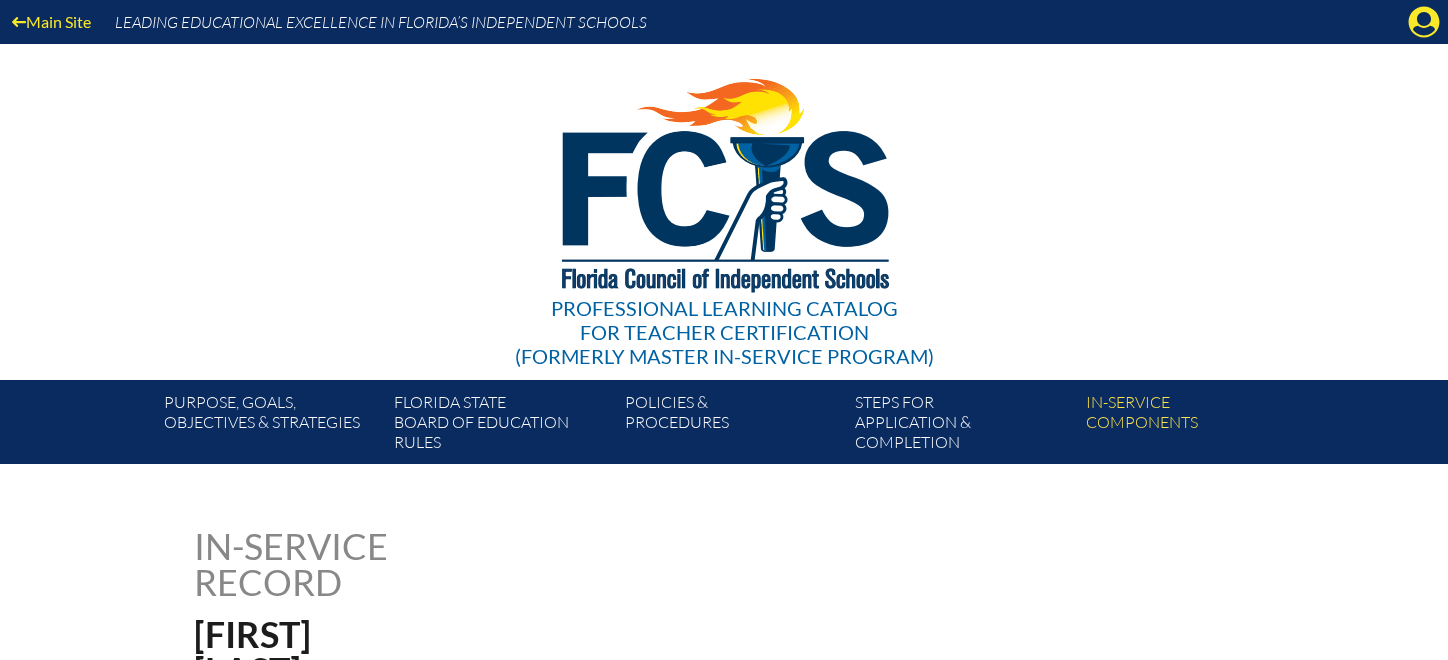 scroll, scrollTop: 0, scrollLeft: 0, axis: both 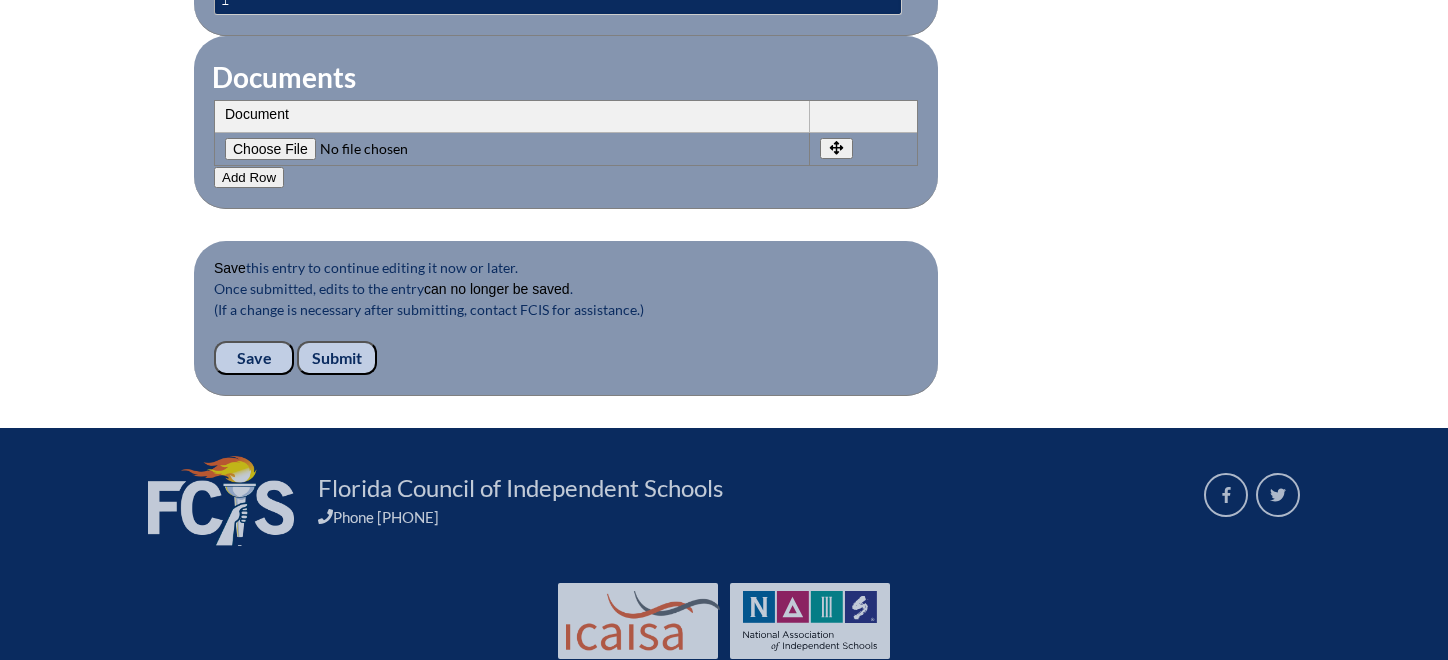 click on "Submit" at bounding box center (337, 358) 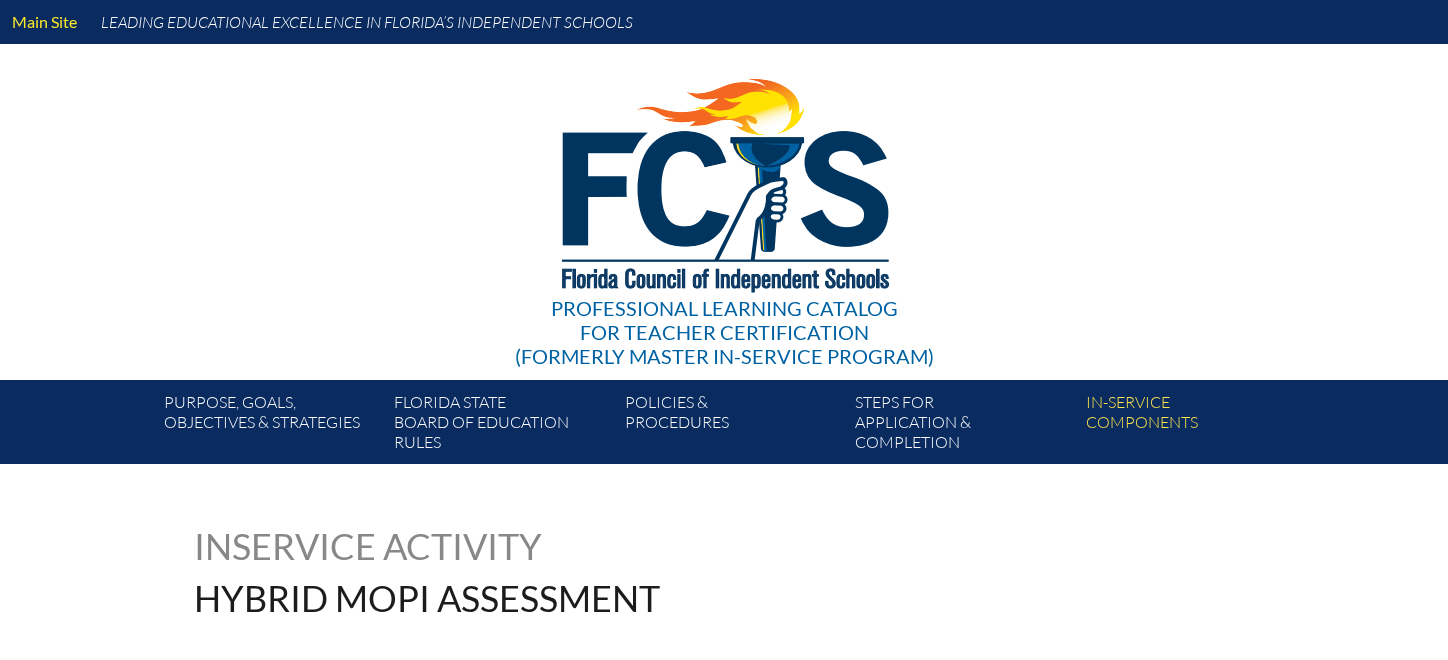 scroll, scrollTop: 0, scrollLeft: 0, axis: both 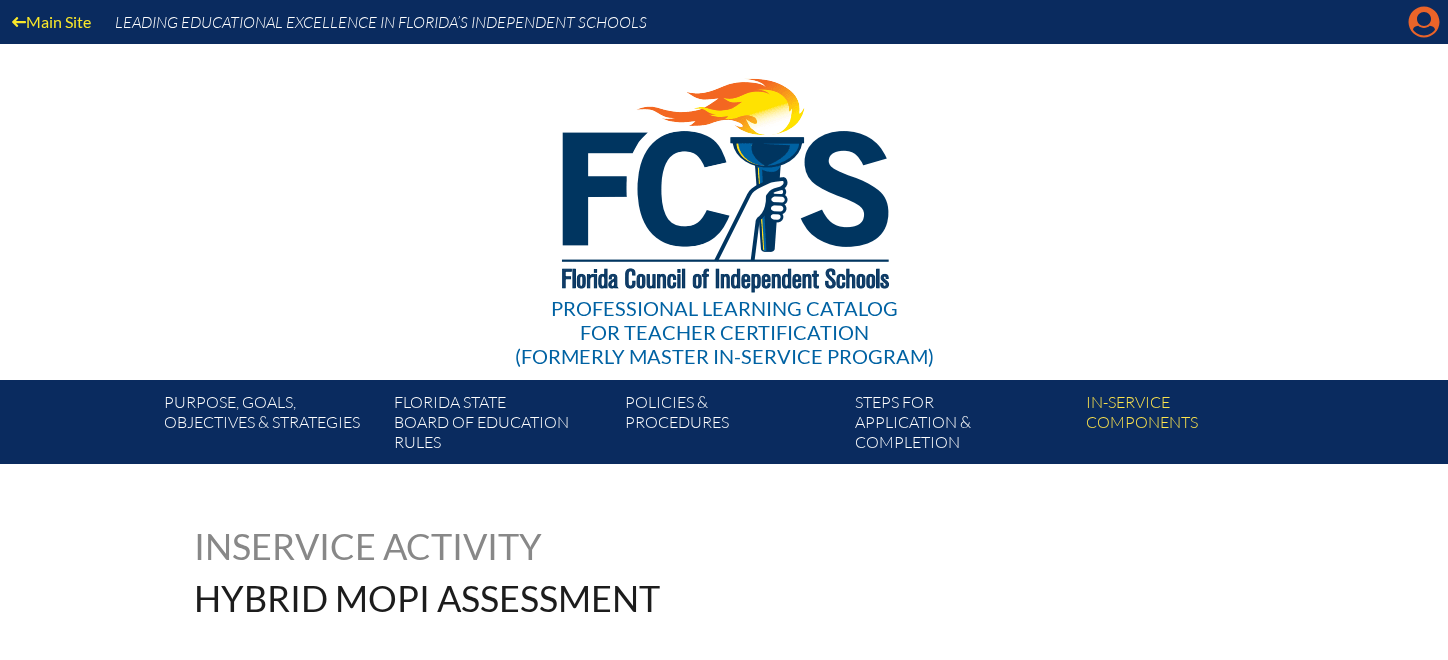 click on "Manage account" 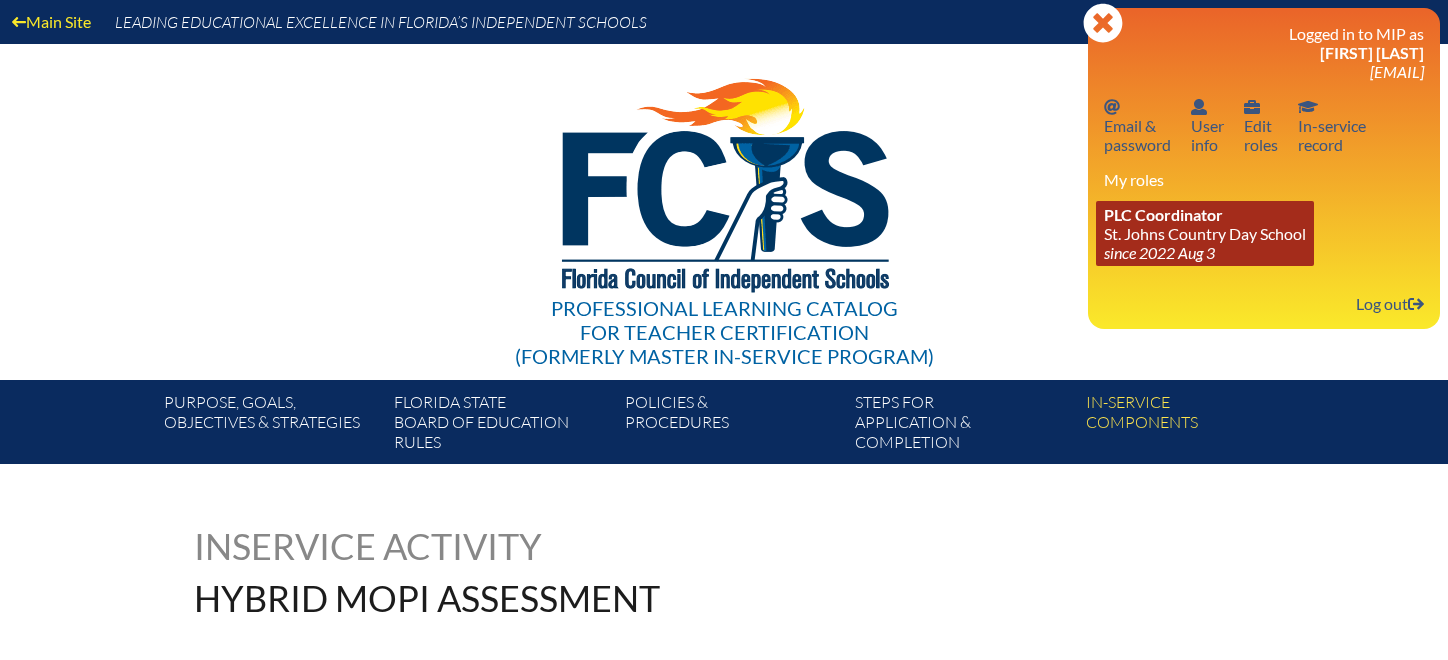 click on "PLC Coordinator
[SCHOOL_NAME]
since [DATE]" at bounding box center [1205, 233] 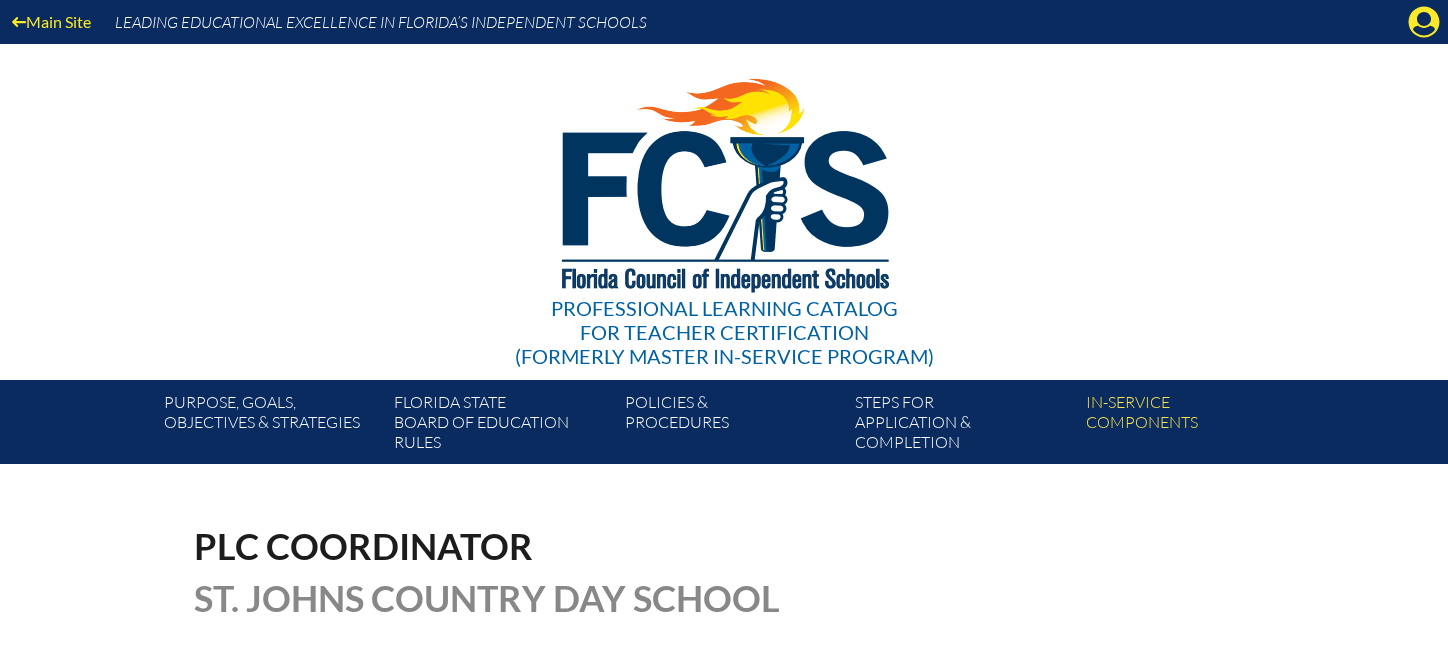 scroll, scrollTop: 0, scrollLeft: 0, axis: both 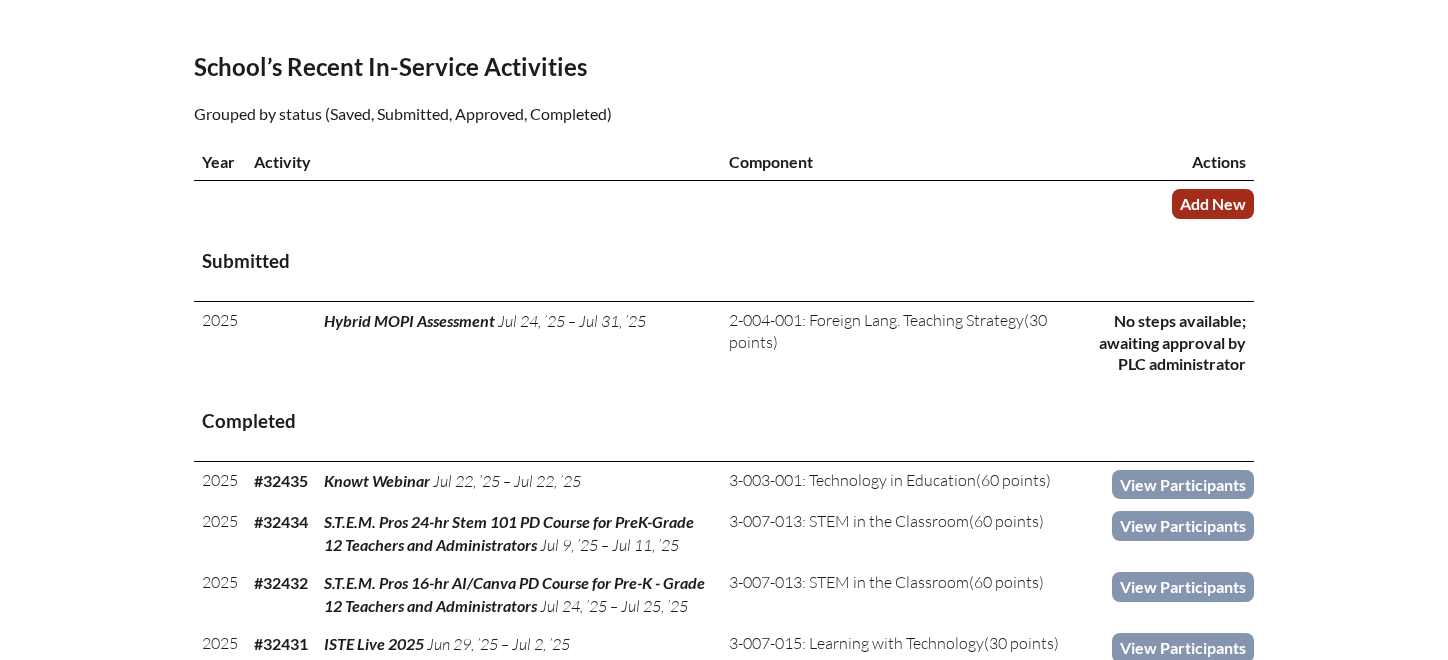 click on "Add New" at bounding box center (1213, 203) 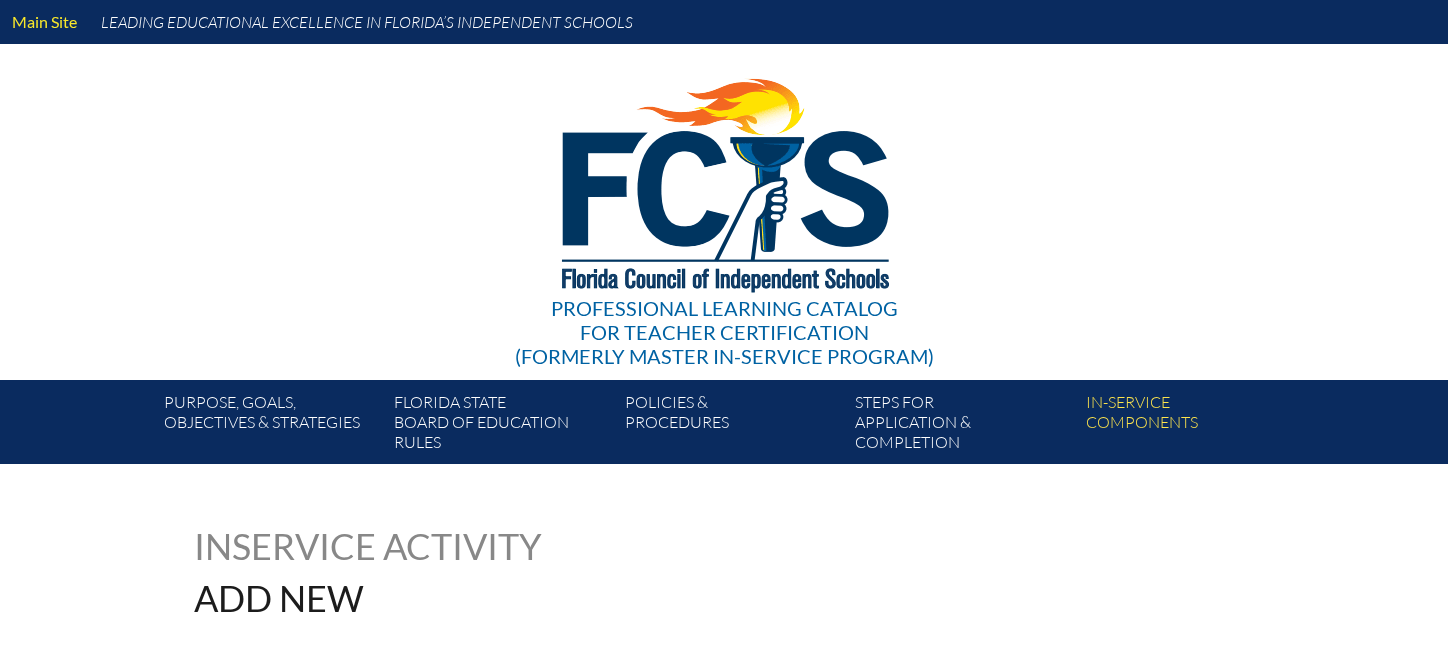 scroll, scrollTop: 0, scrollLeft: 0, axis: both 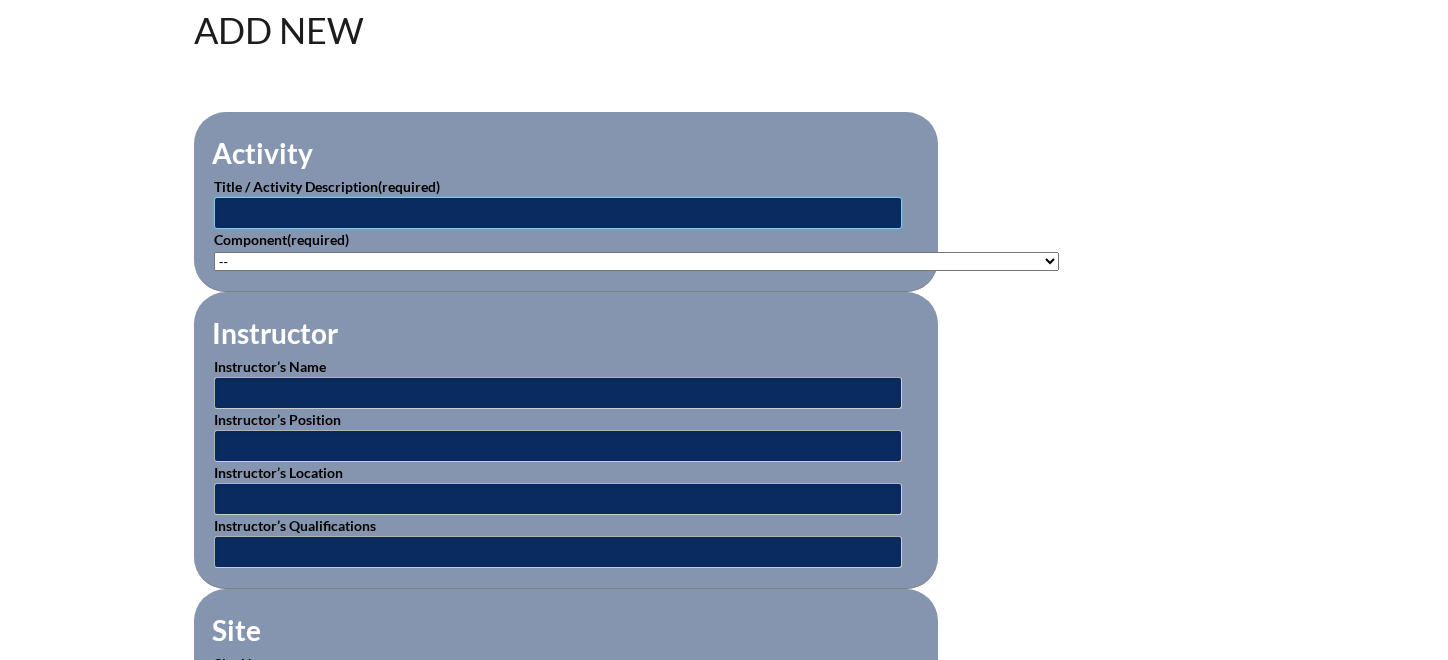 click at bounding box center (558, 213) 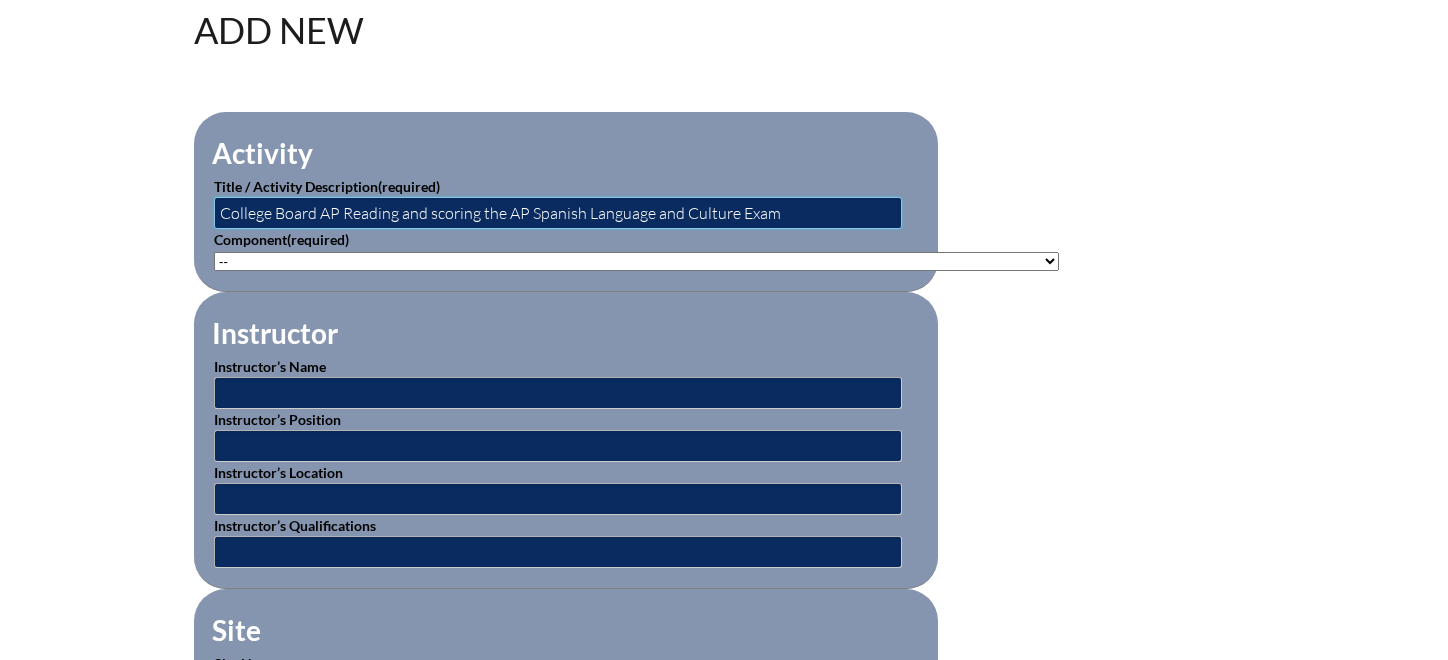 type on "College Board AP Reading and scoring the AP Spanish Language and Culture Exam" 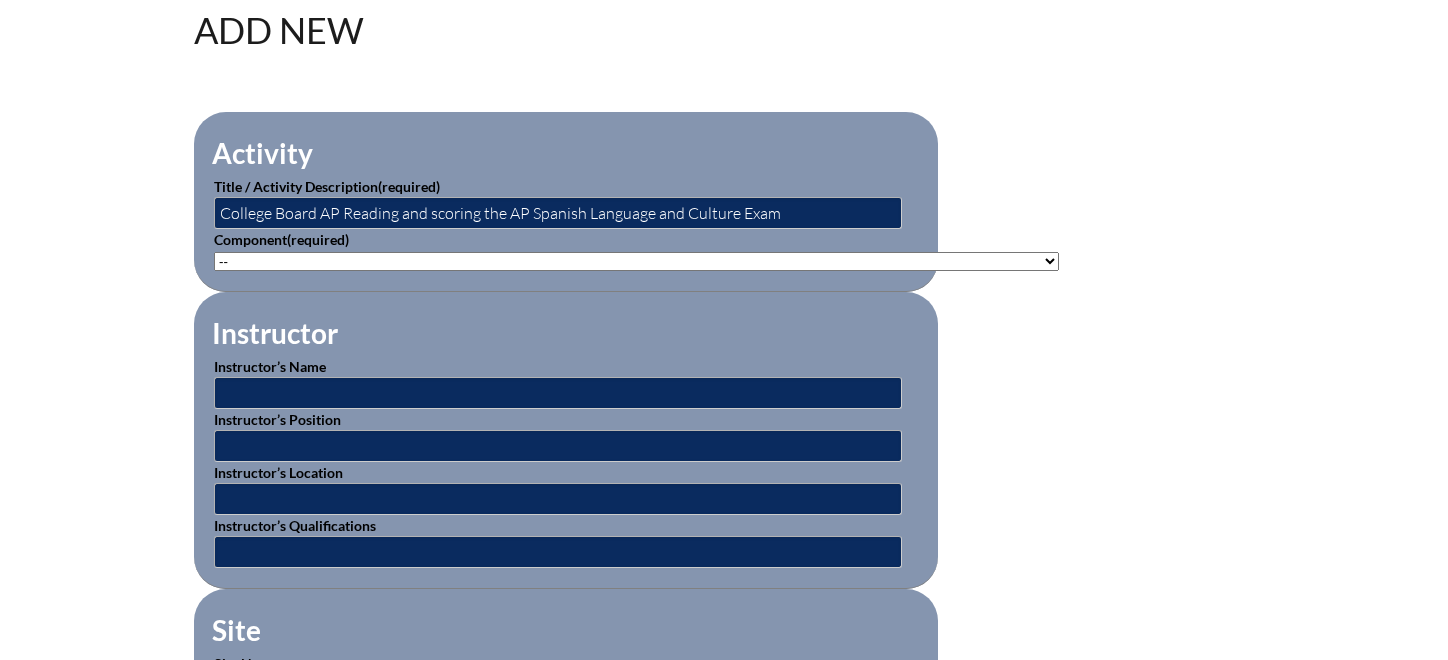 click on "--
1-000-001: Appropriate Art Activities
1-000-002: Concept and Art Process for Art
1-000-003:  Enriching the Performing Arts
1-004-001: Latin
1-005-001: Health Issues for Educators
1-006-001: Fine Arts in Language Arts
1-008-001: English Grammar Course I
1-008-002: English Grammar Course II
1-009-001: Topics in Mathematics
1-009-002: Elementary Mathematics
1-009-003: Metric Education
1-009-004: Achieving Mathematical Excellence
1-010-001: Topics in Music Education
1-011-001: Strategies in Physical Ed
1-013-001: Children's Literature for Elem Teachers
1-015-001: Topics in General Science
1-016-001: American Government
1-016-002: State & Local Government
1-016-003: World History
1-016-004: American History
1-016-005: Bible in History
1-016-006:  World War II Specialty
1-017-001: Composition I
1-017-002: Expository & Creative Writing
2-004-001: Foreign Lang. Teaching Strategy
2-007-001: Instructional Strategies
2-007-002: Brain-Based Research & Curriculum" at bounding box center [636, 261] 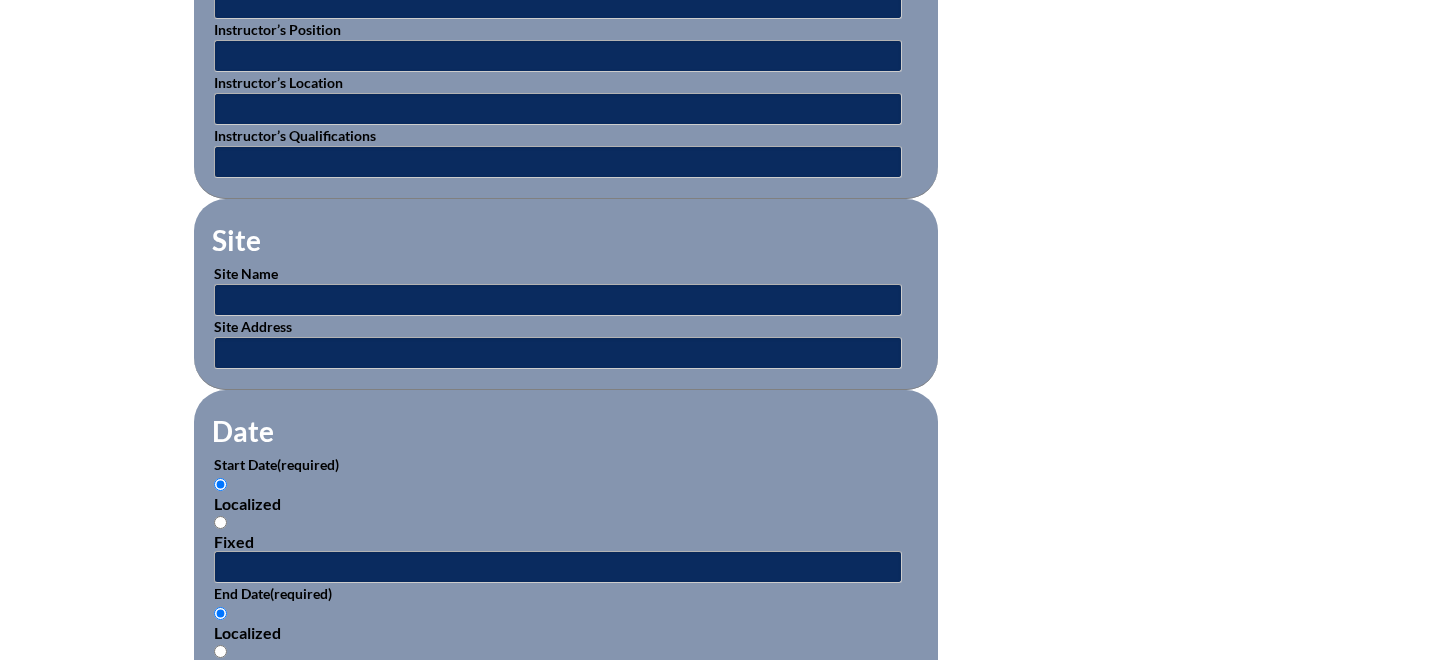scroll, scrollTop: 963, scrollLeft: 0, axis: vertical 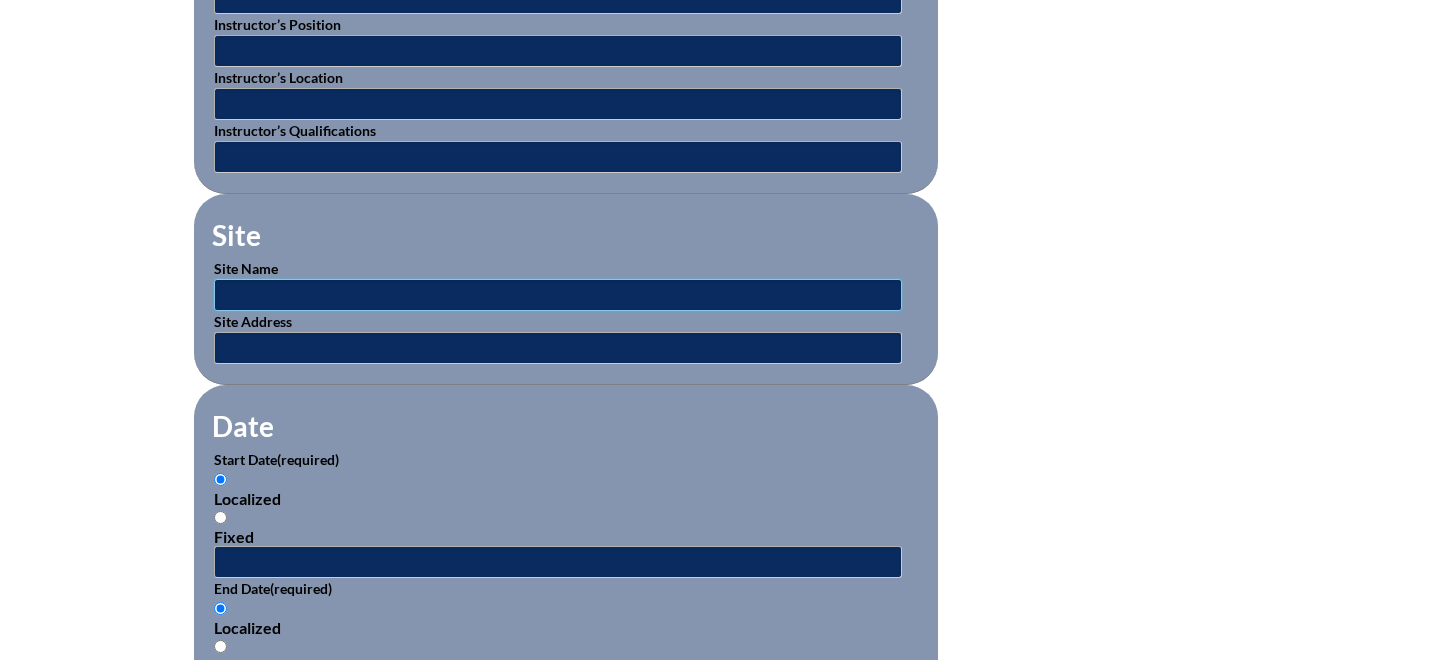 click at bounding box center (558, 295) 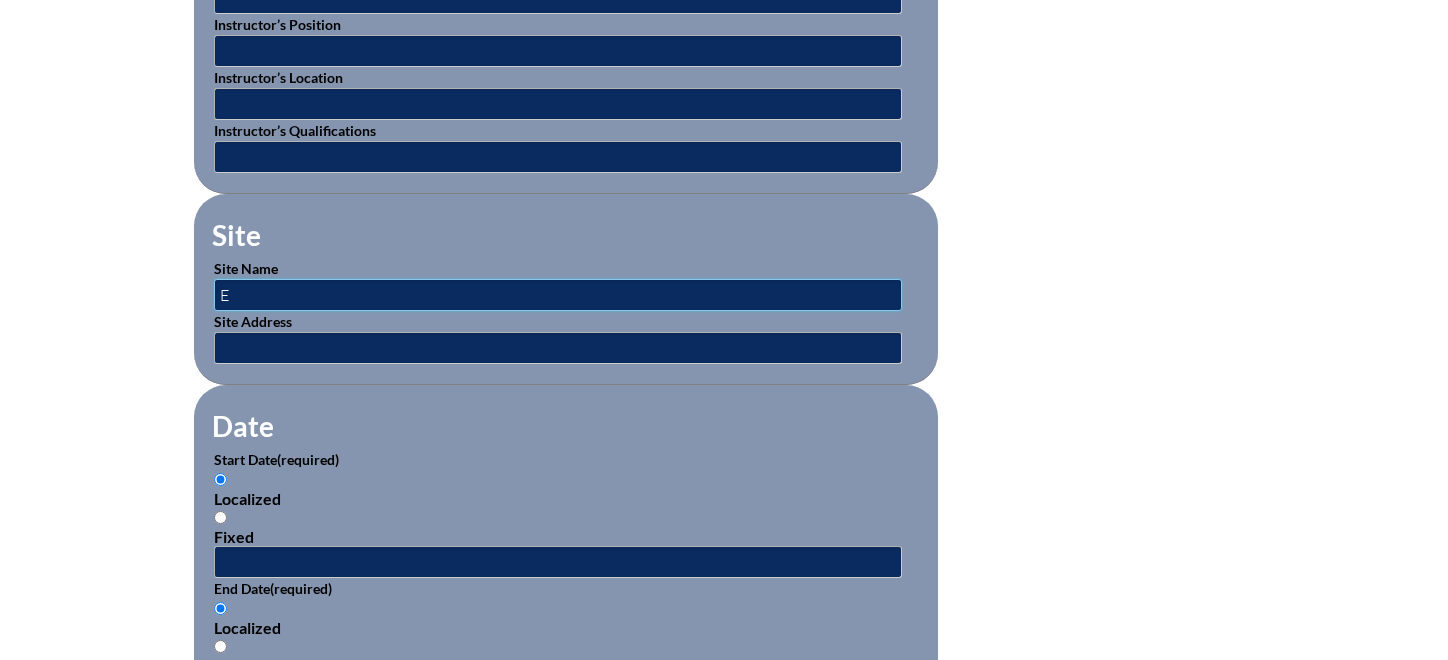 type on "ETS" 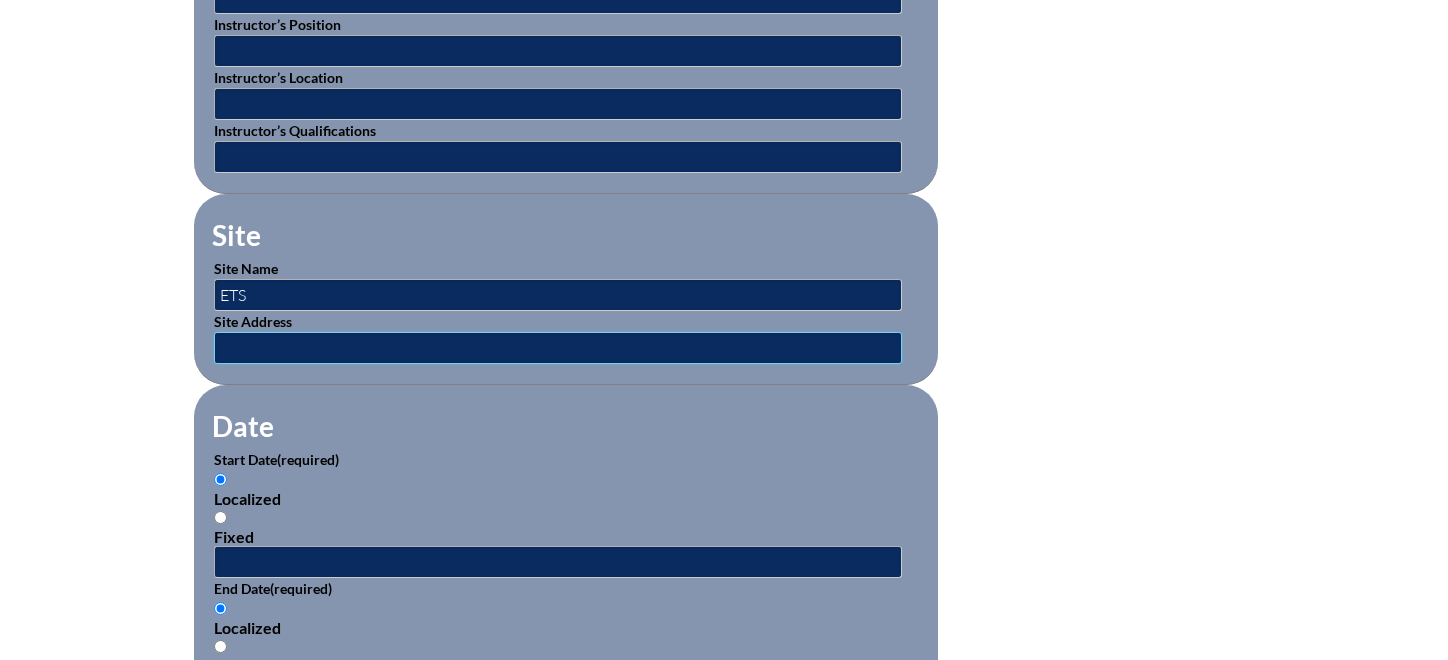 click at bounding box center (558, 348) 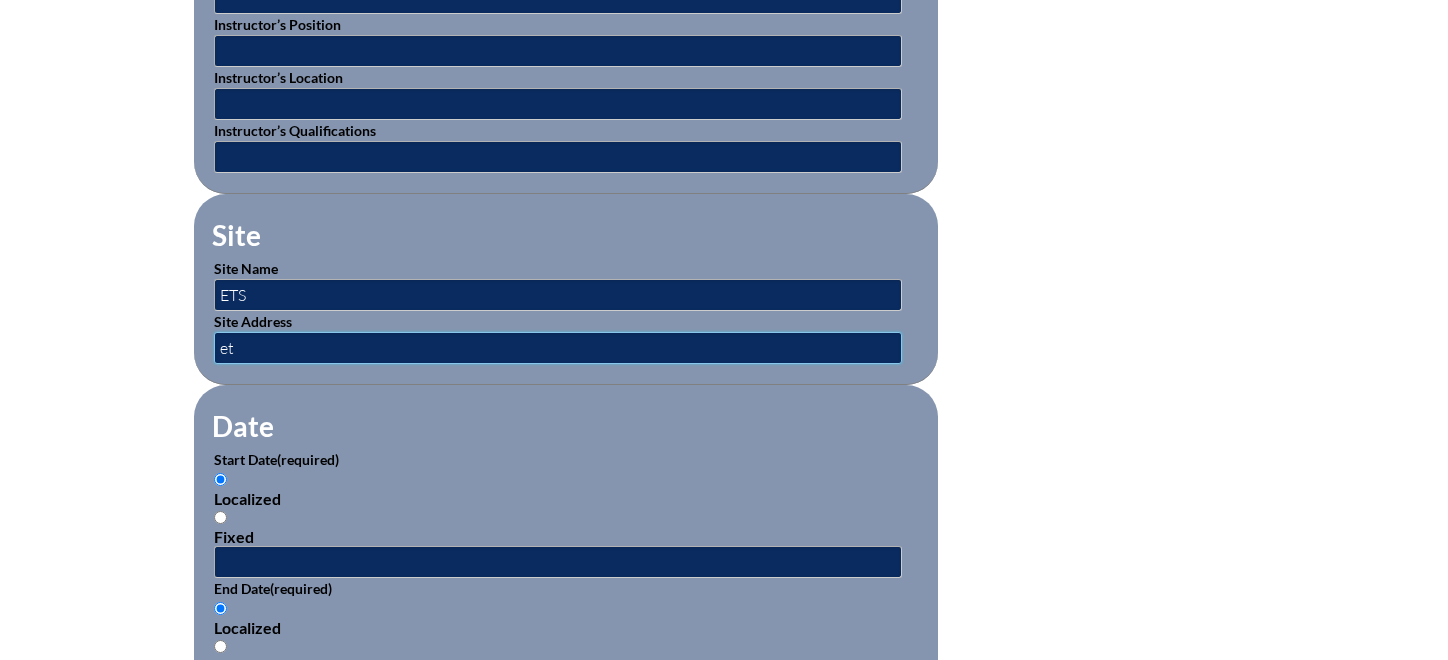 type on "ets.org" 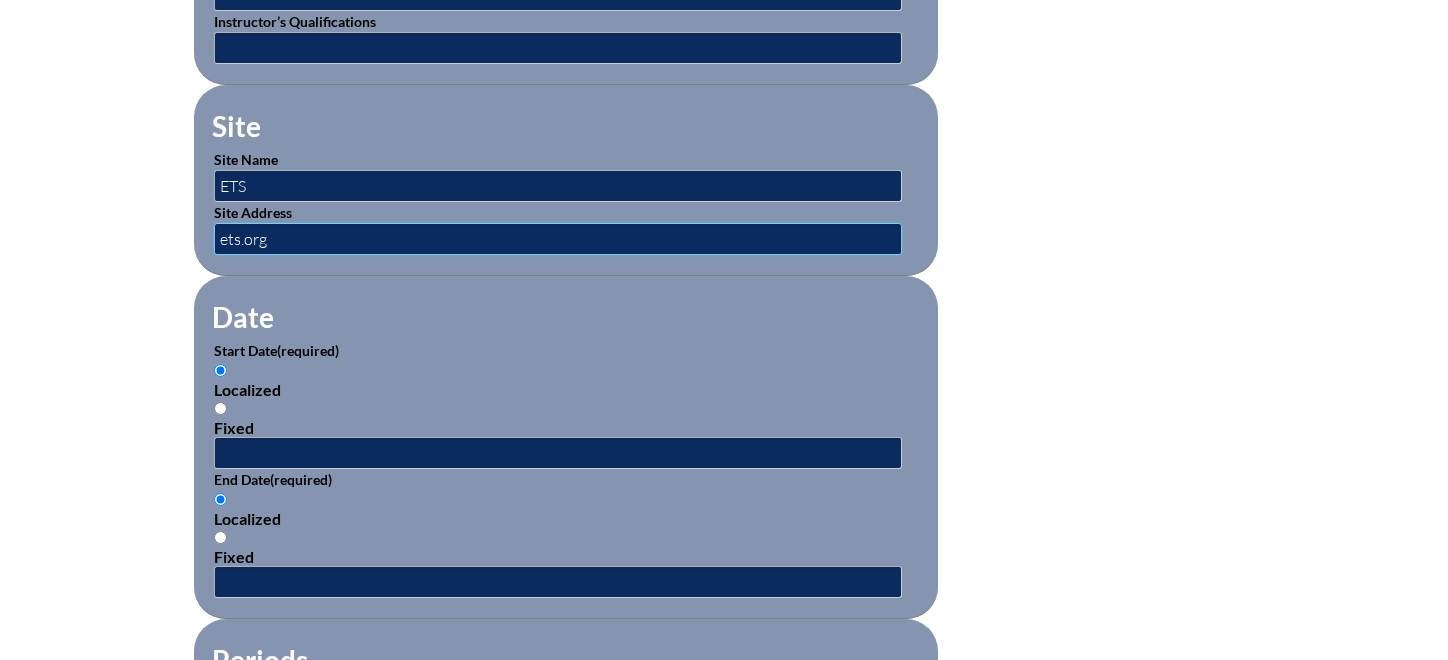 scroll, scrollTop: 1129, scrollLeft: 0, axis: vertical 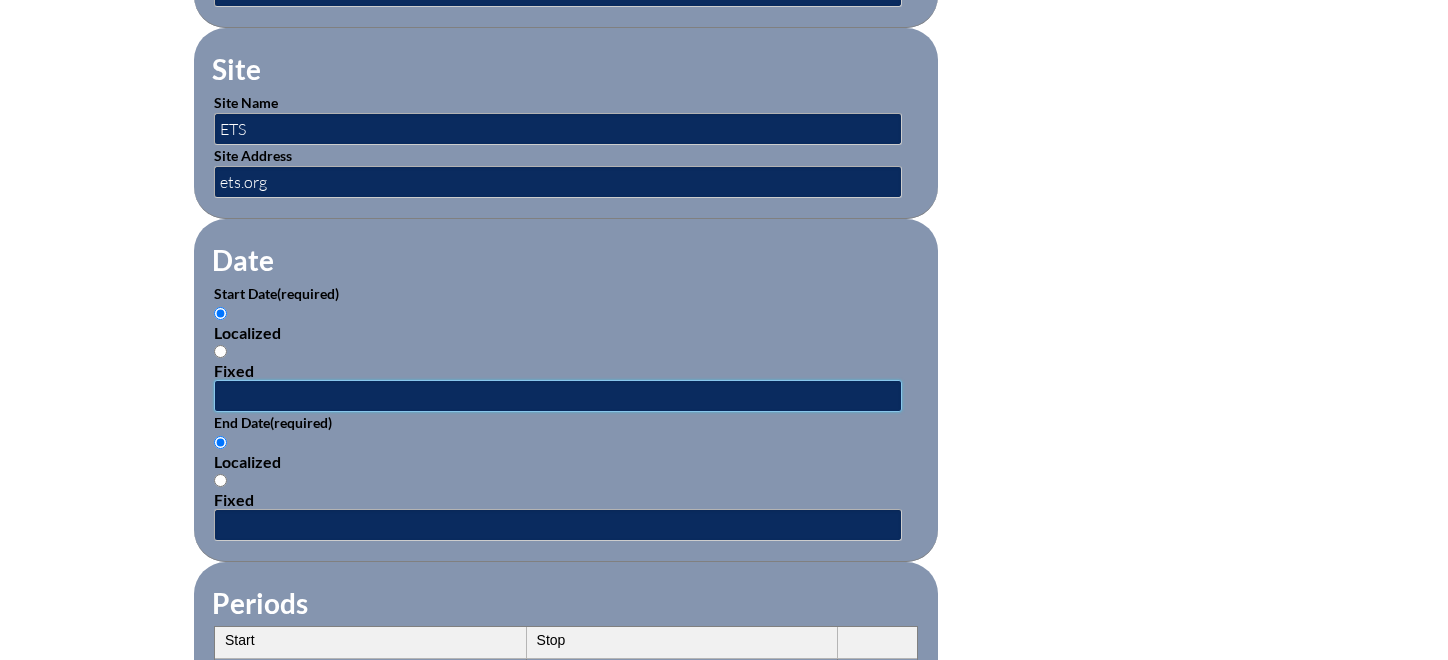 click at bounding box center [558, 396] 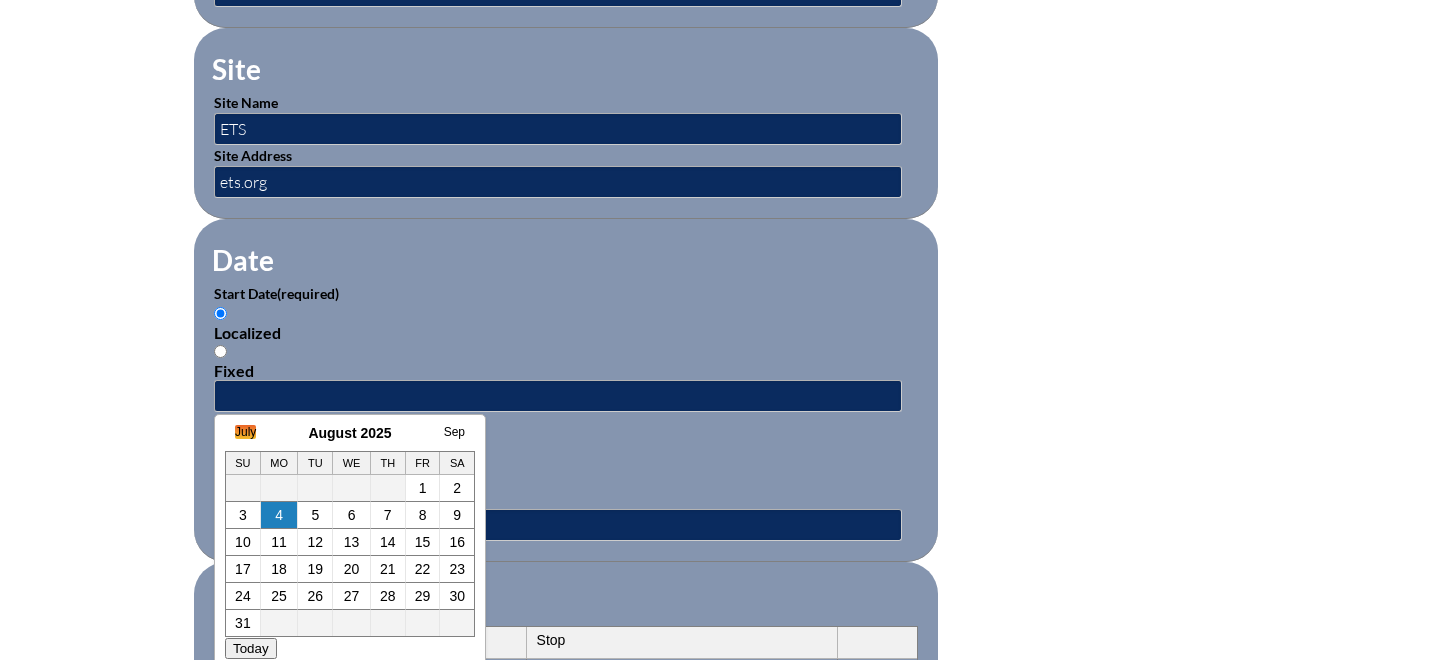 click on "July" at bounding box center [245, 432] 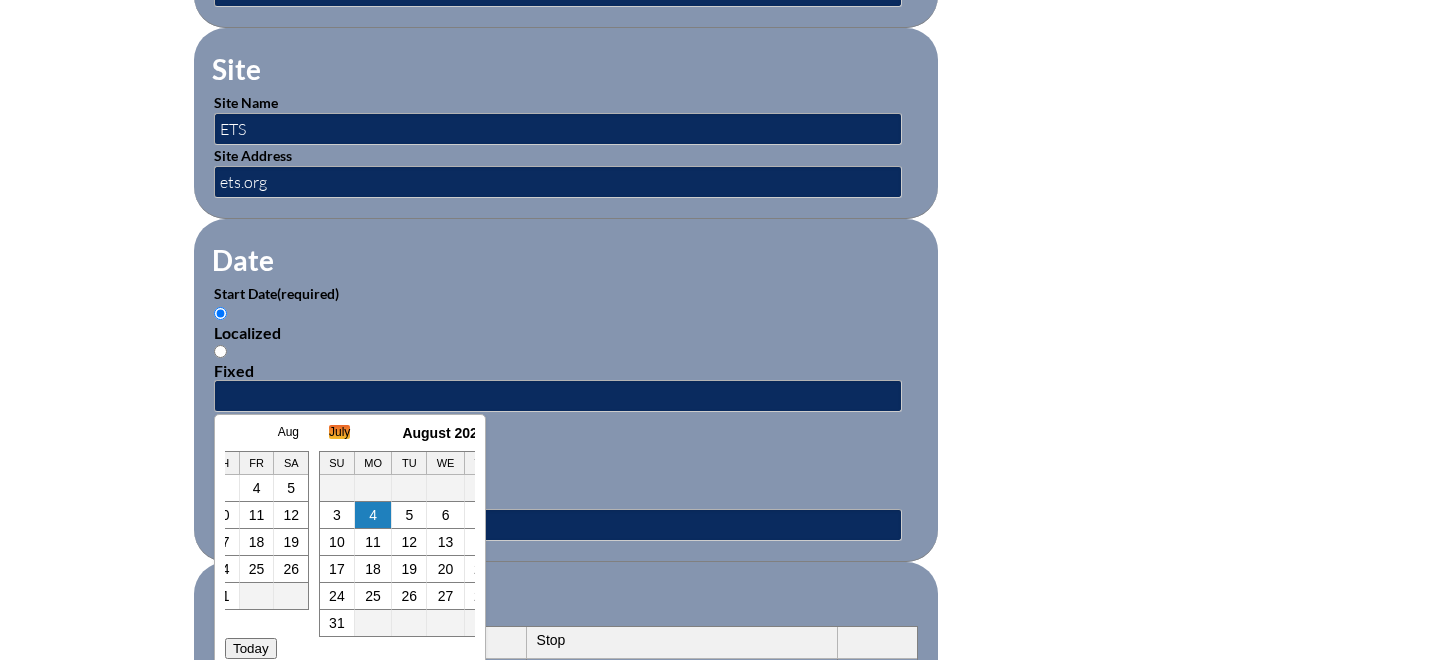 scroll, scrollTop: 0, scrollLeft: 20, axis: horizontal 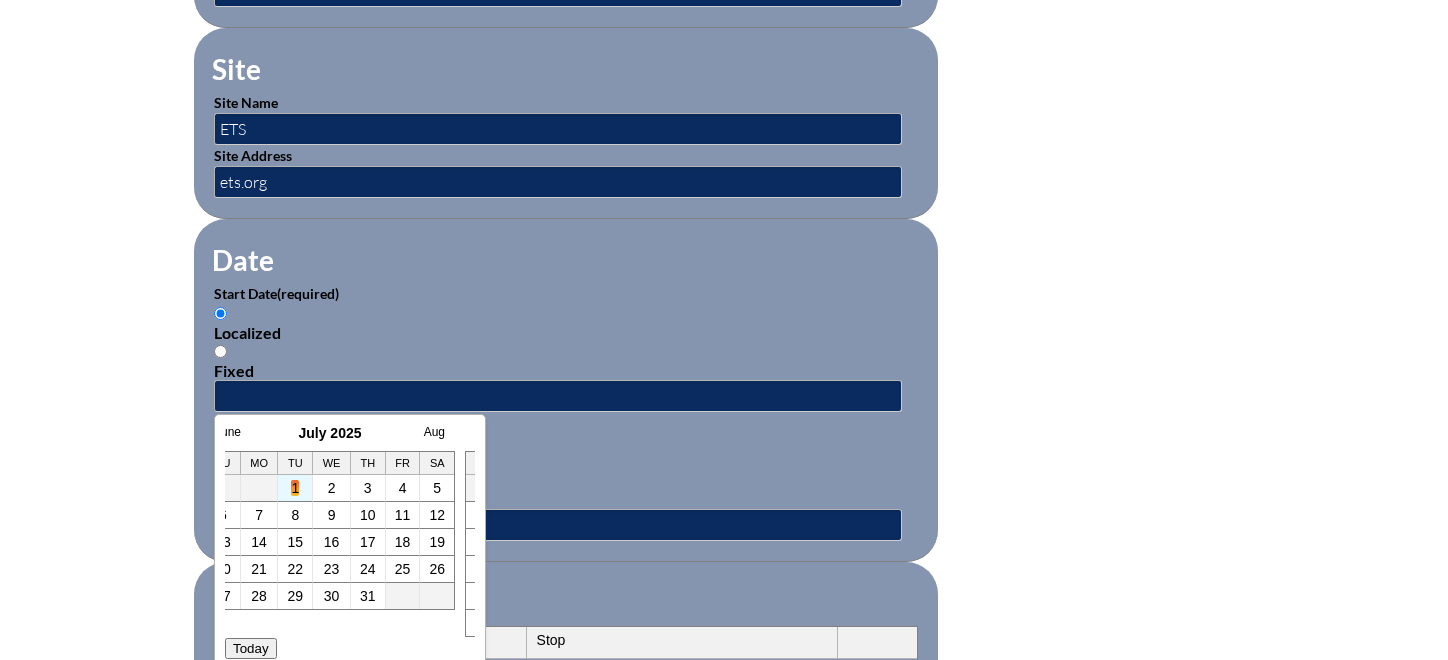 click on "1" at bounding box center [295, 488] 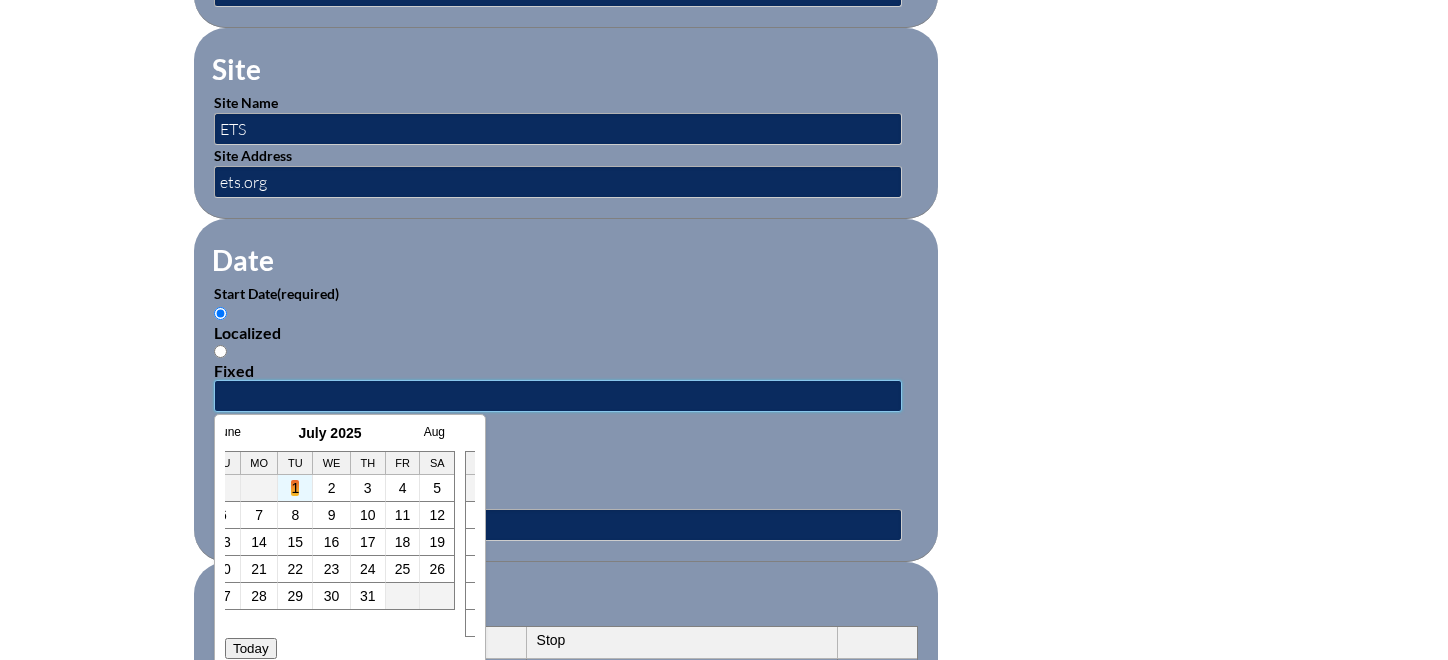 type on "[DATE] [TIME]" 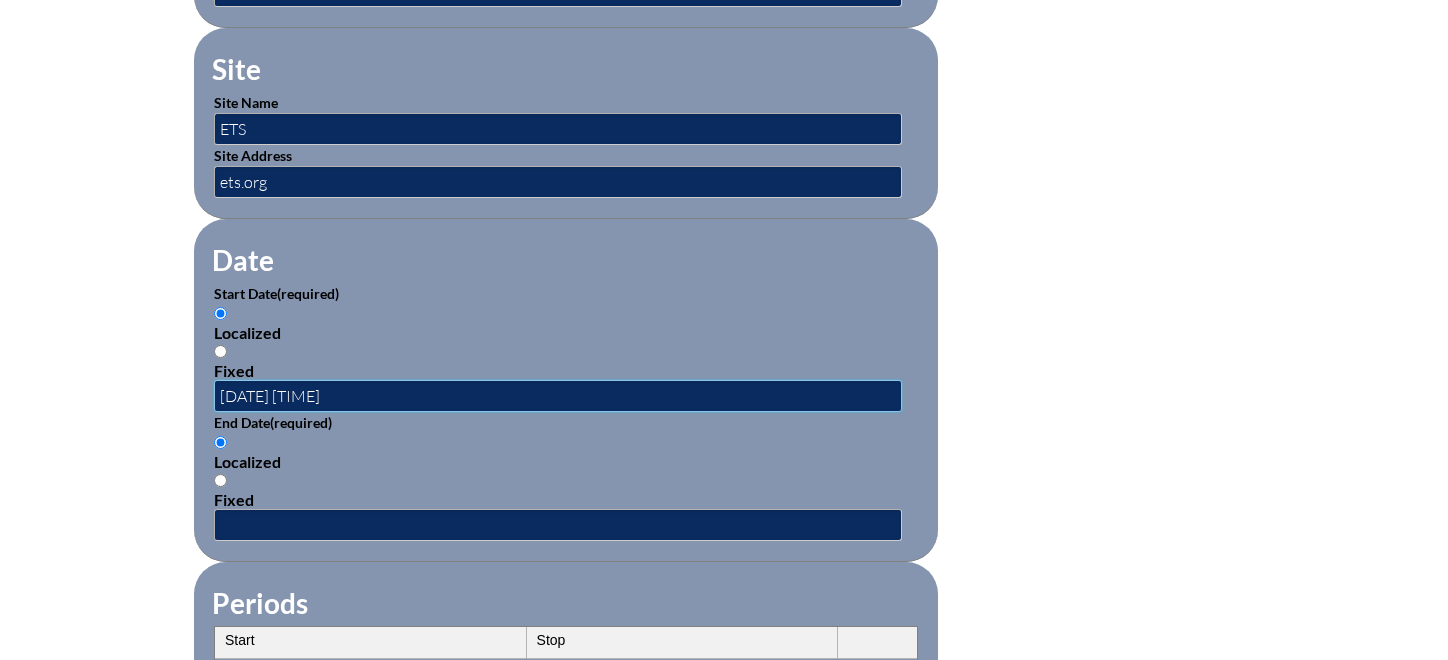 scroll, scrollTop: 0, scrollLeft: 0, axis: both 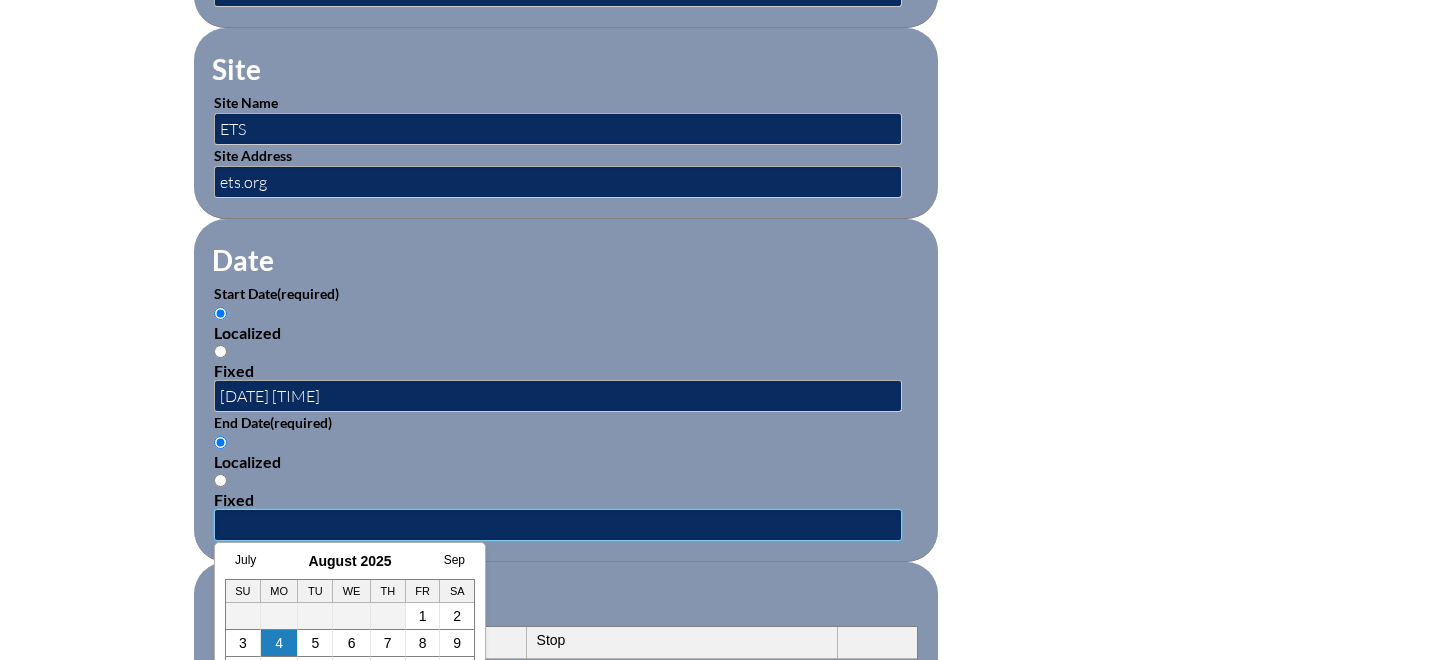 click at bounding box center [558, 525] 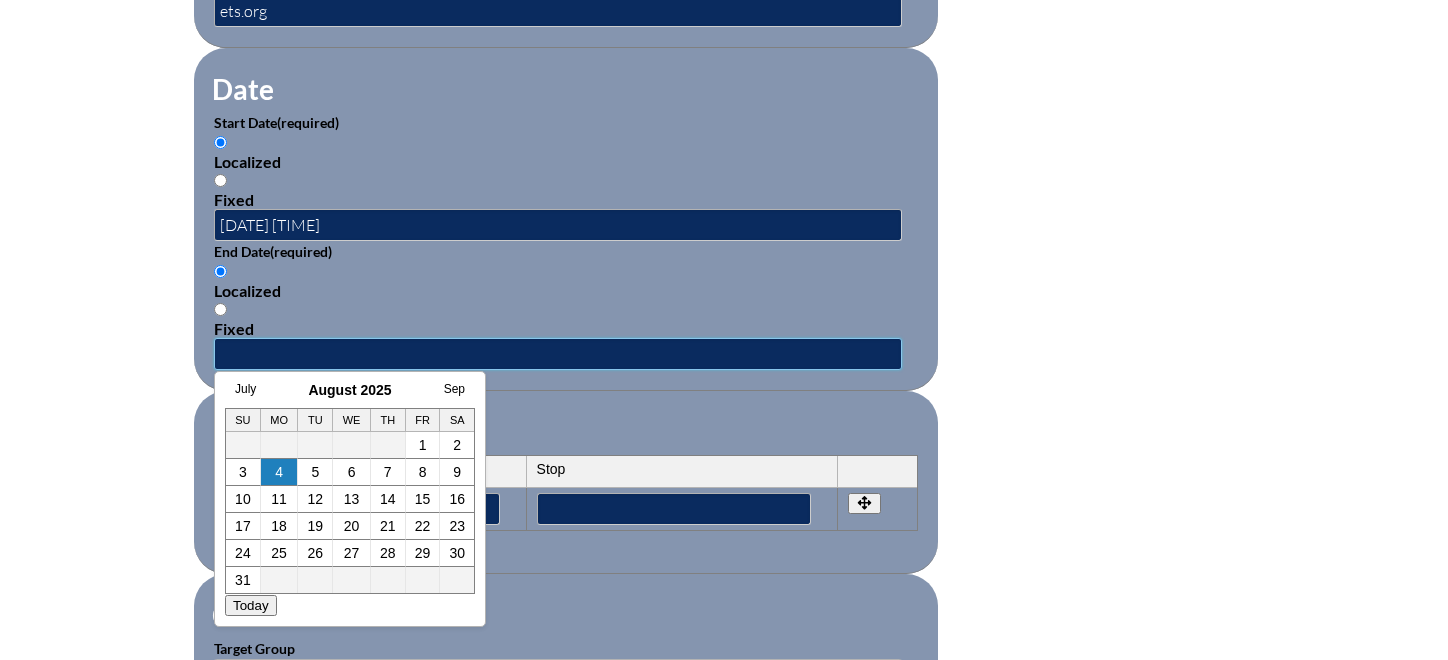 scroll, scrollTop: 1320, scrollLeft: 0, axis: vertical 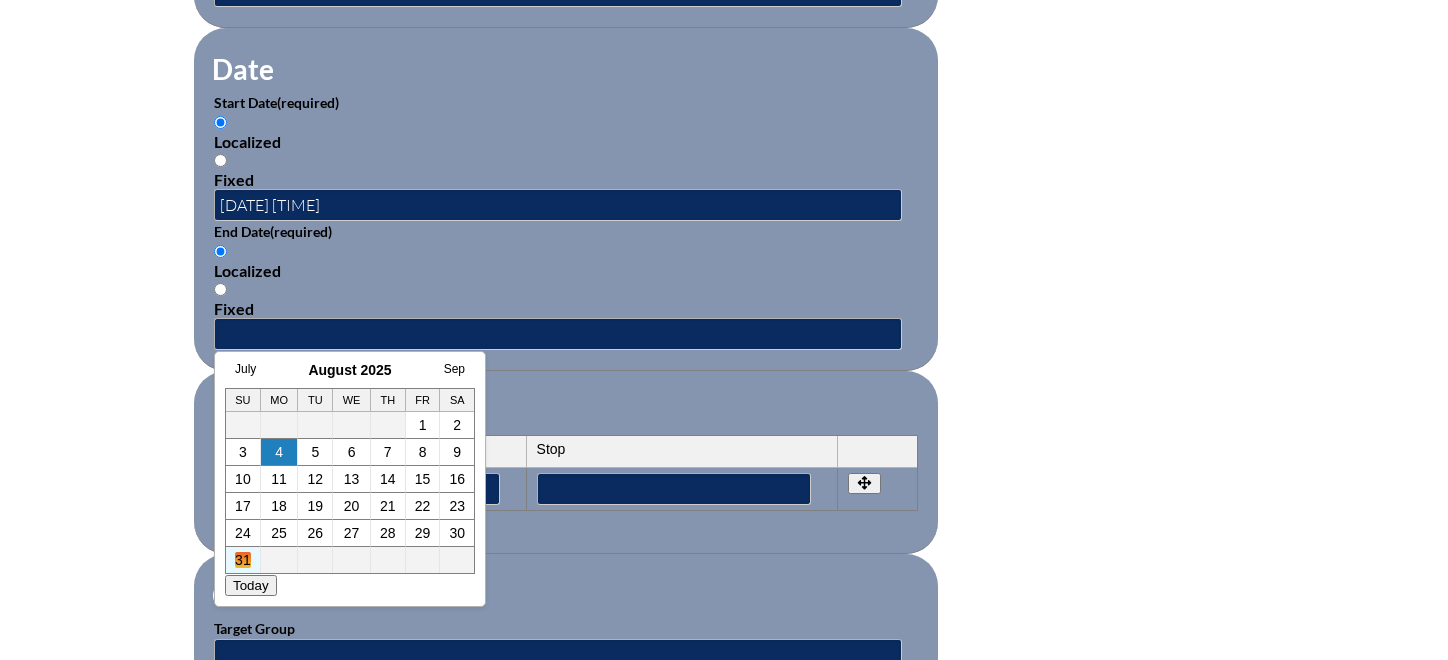 click on "31" at bounding box center (243, 560) 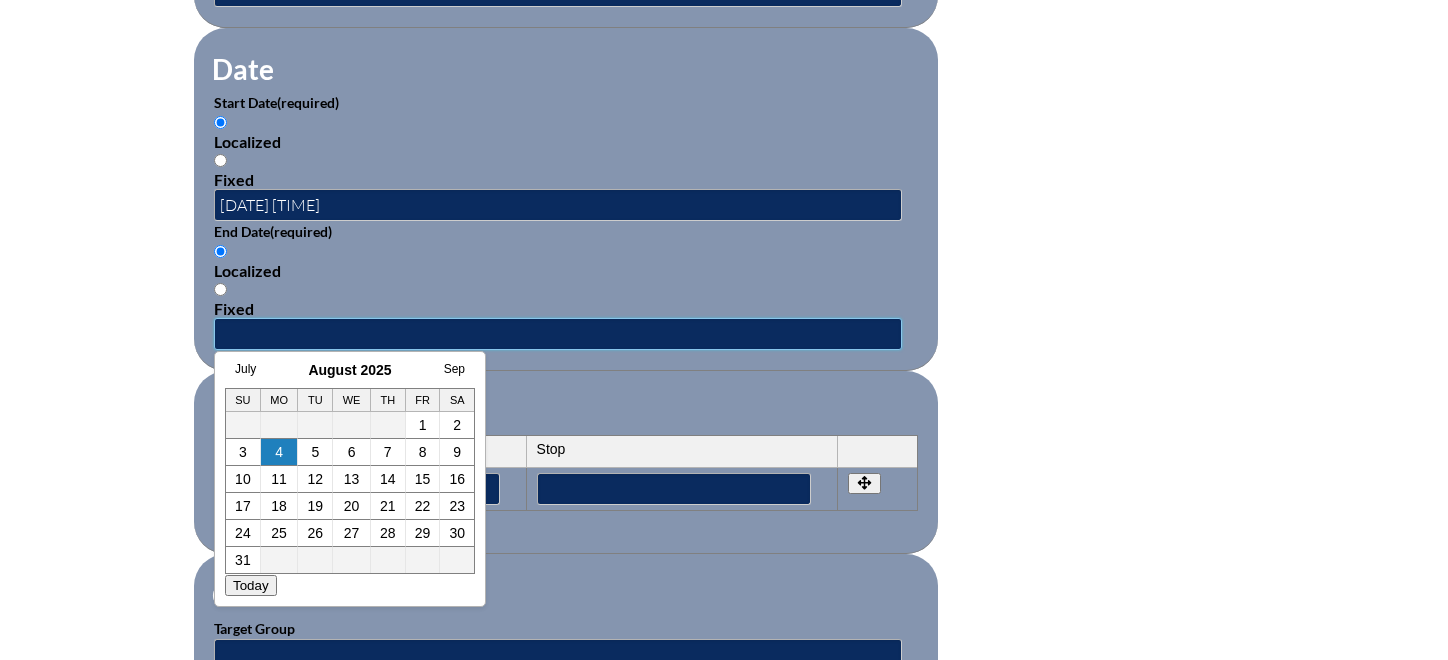 type on "2025-08-31 3:32 PM" 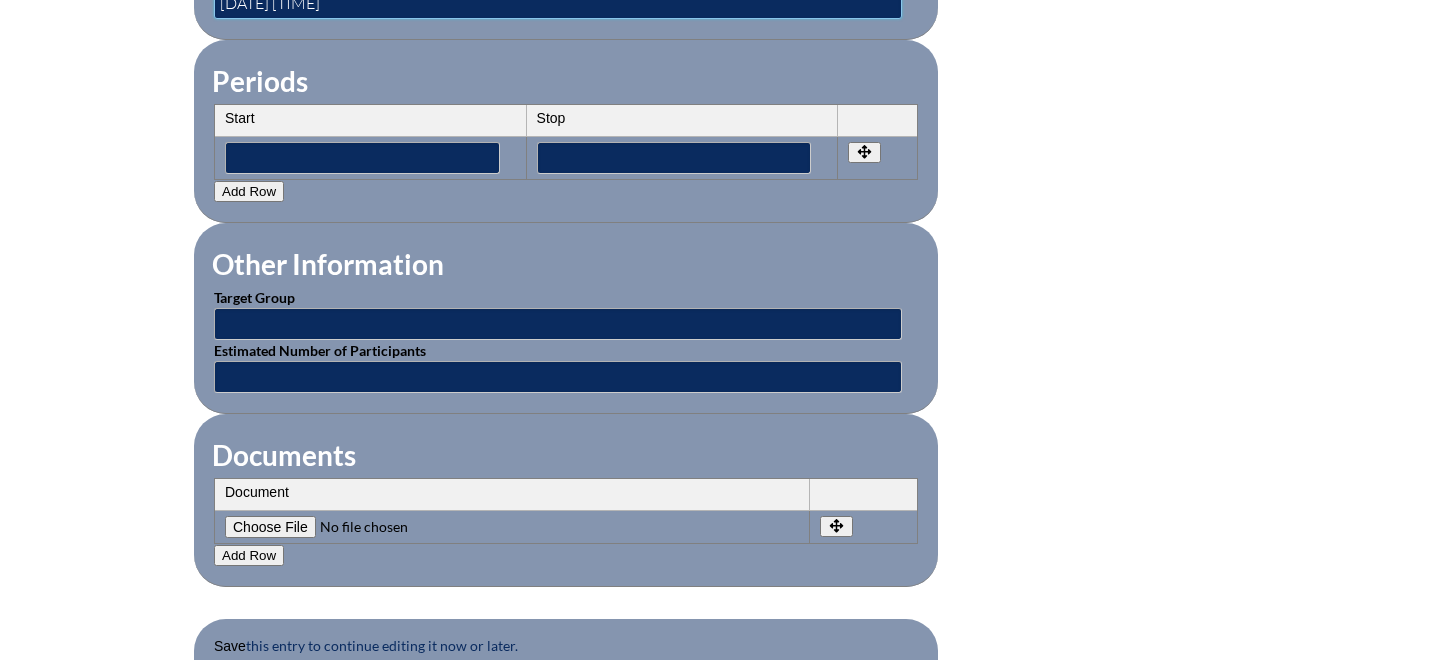 scroll, scrollTop: 1712, scrollLeft: 0, axis: vertical 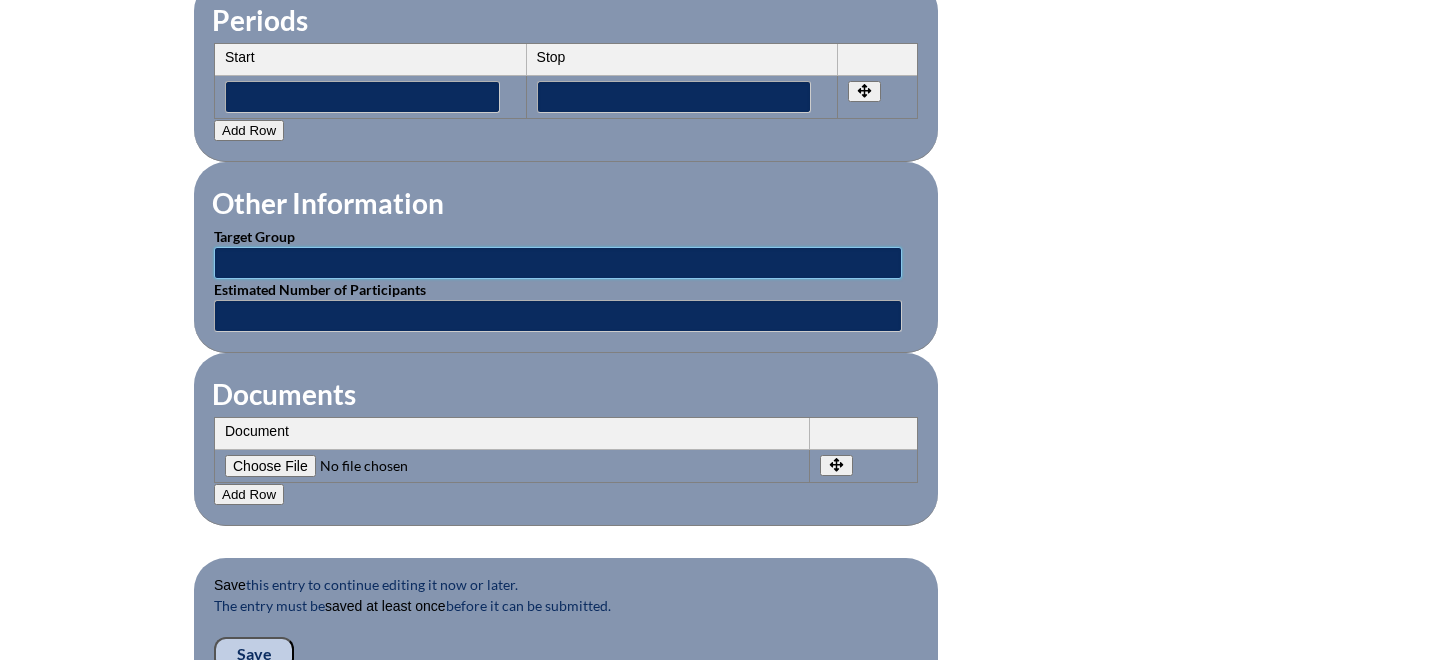 click at bounding box center [558, 263] 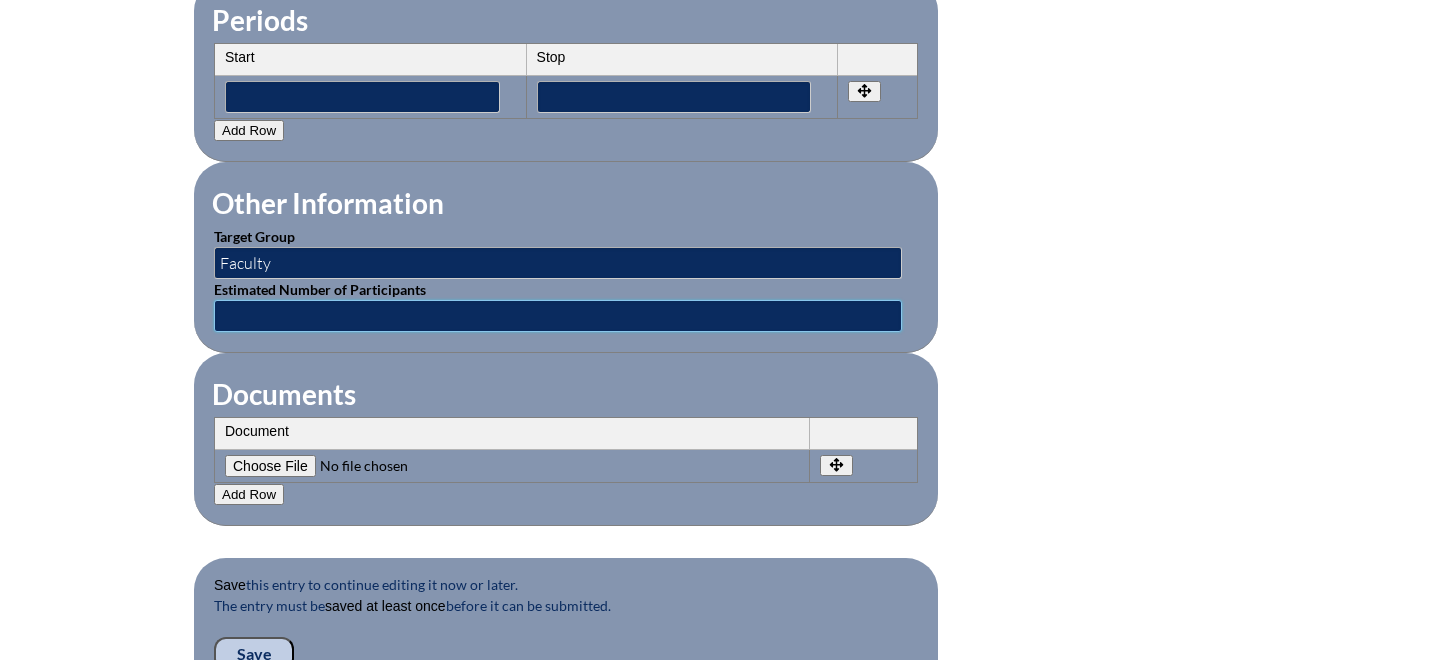 click at bounding box center [558, 316] 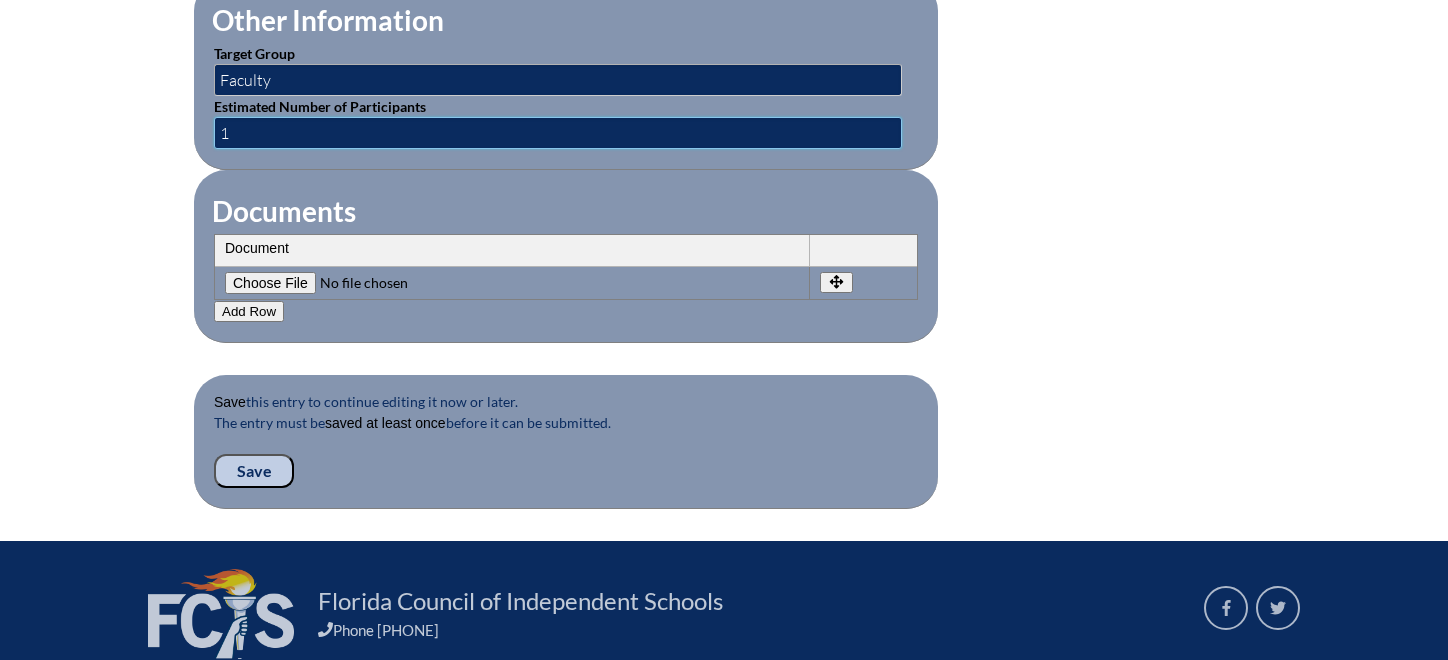 scroll, scrollTop: 1903, scrollLeft: 0, axis: vertical 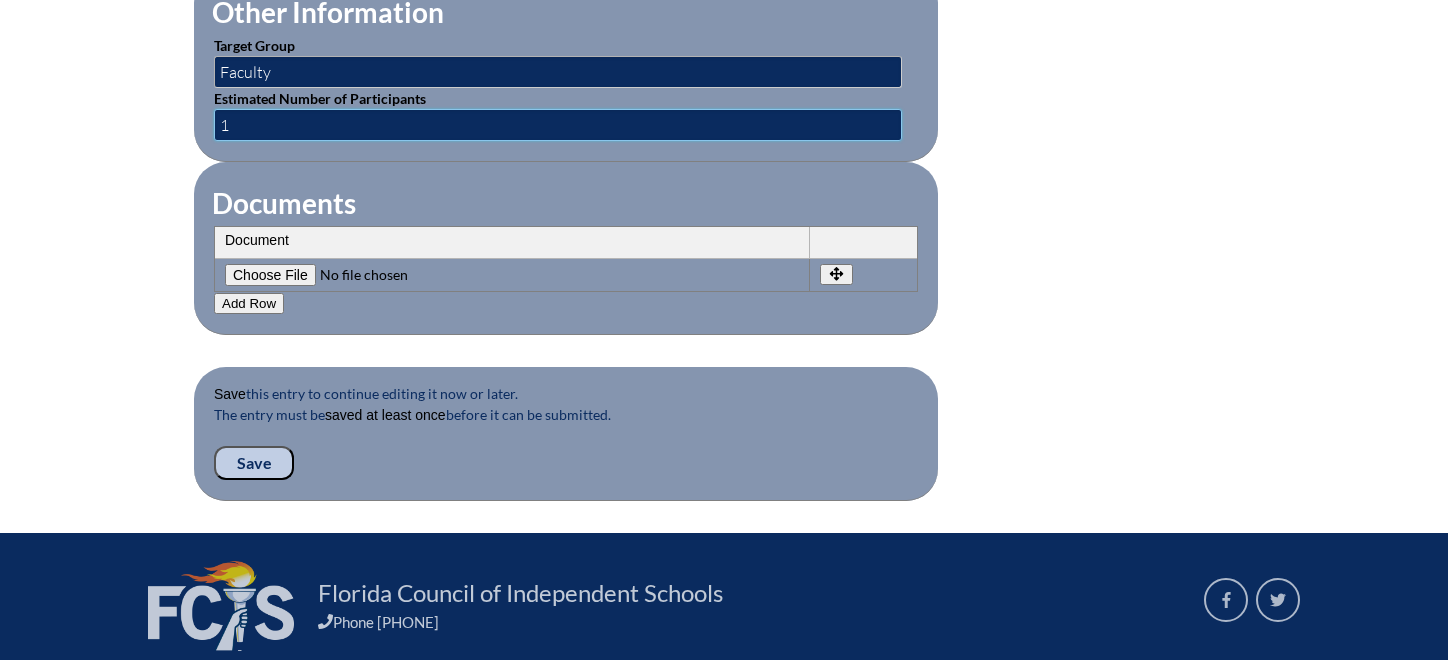 type on "1" 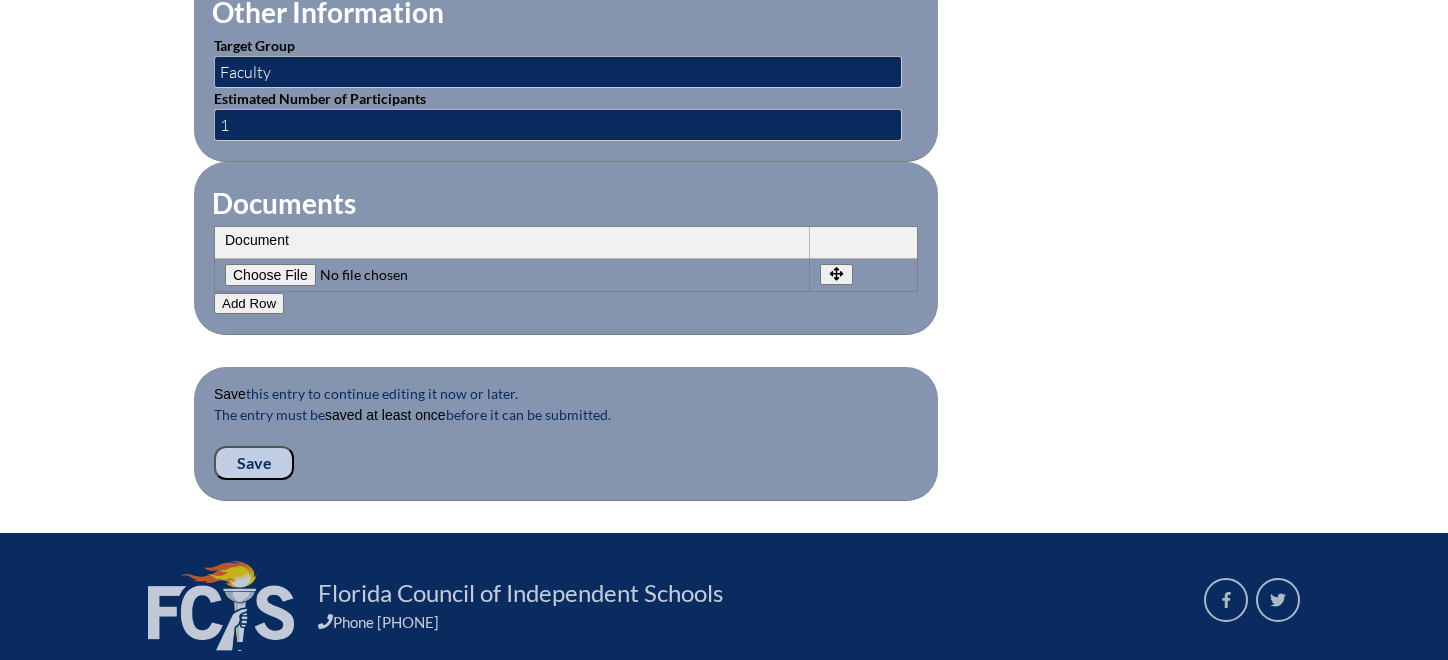 click on "Save" at bounding box center [254, 463] 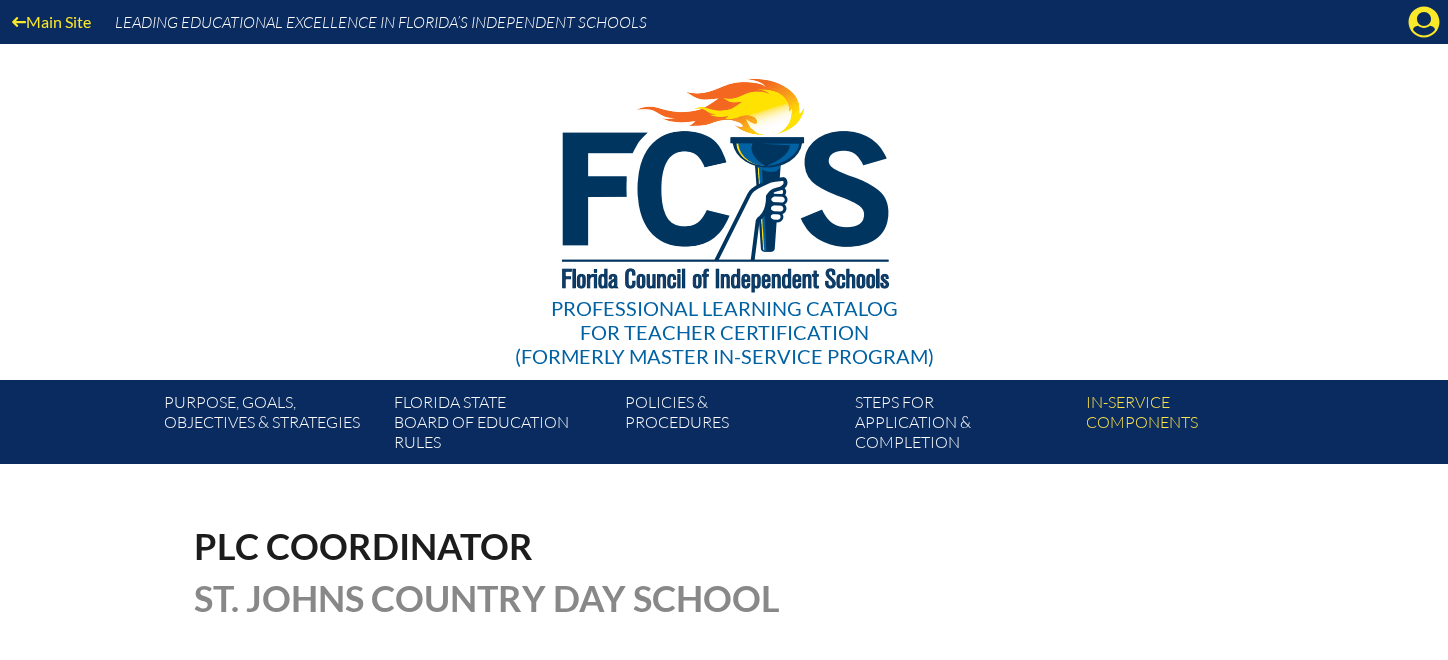 scroll, scrollTop: 680, scrollLeft: 0, axis: vertical 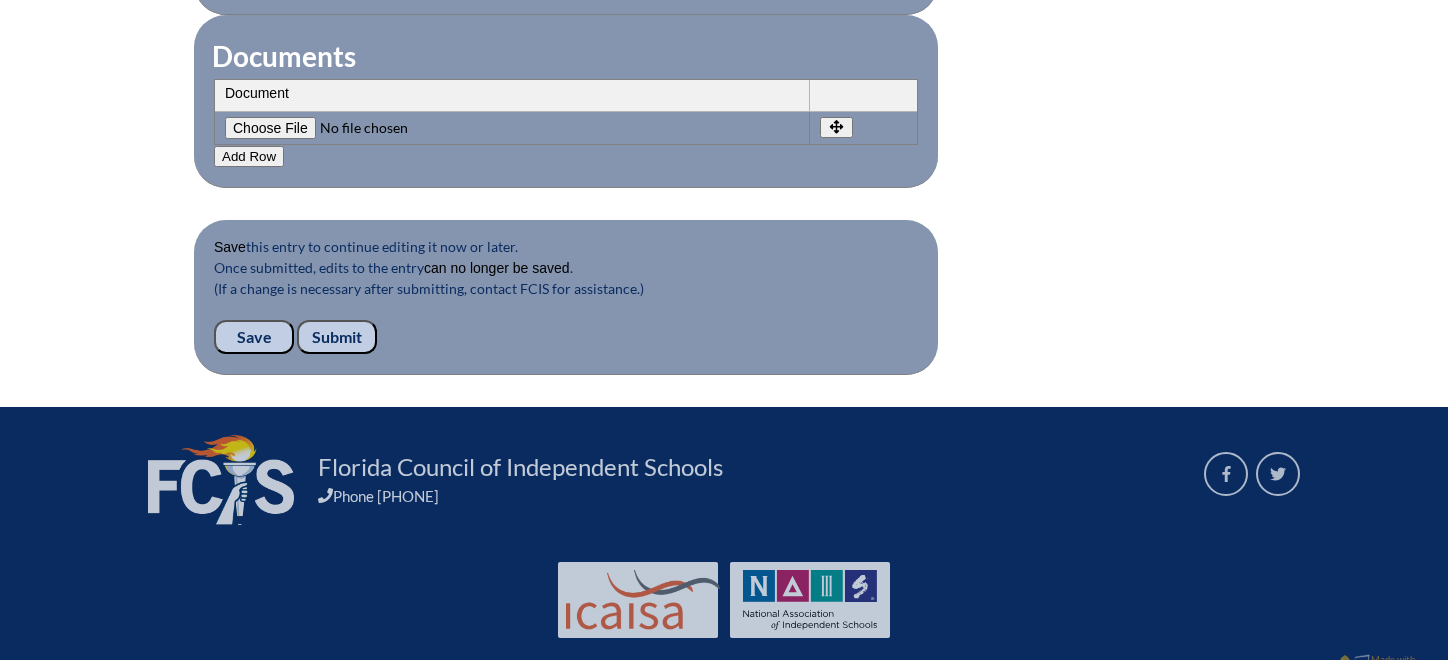 click on "Submit" at bounding box center [337, 337] 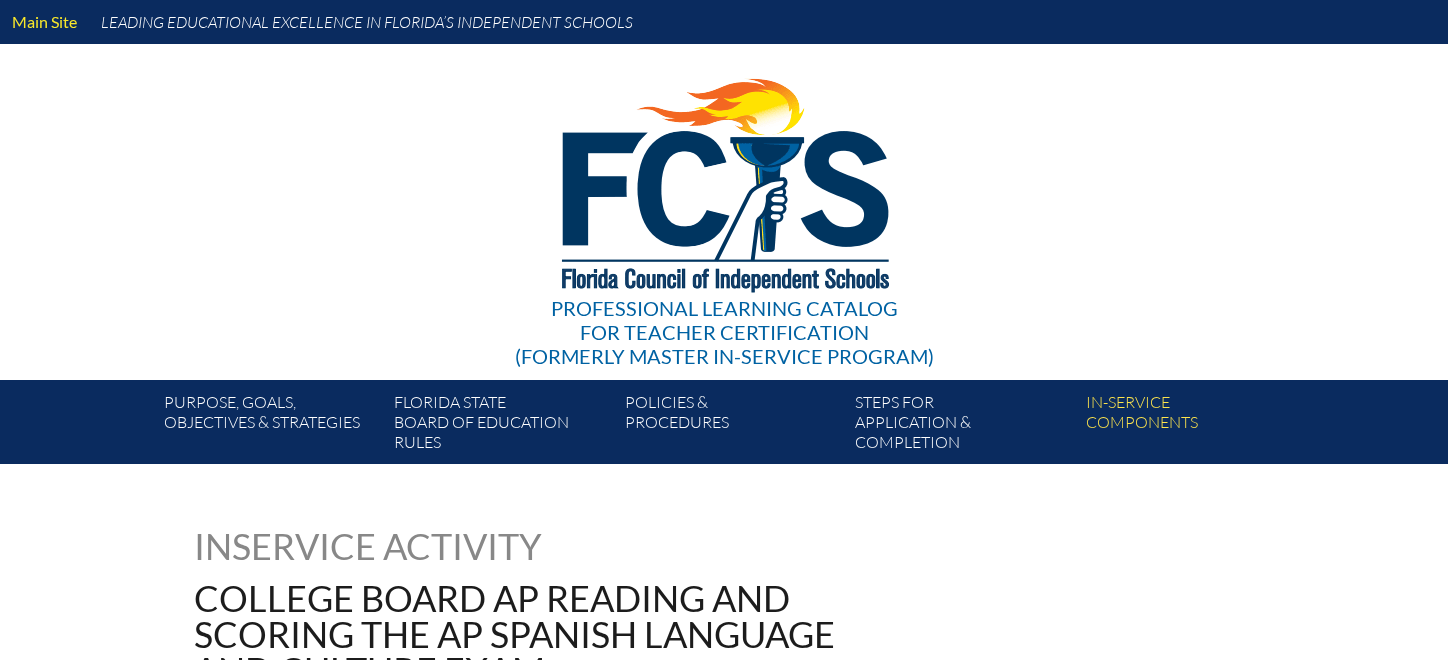 scroll, scrollTop: 0, scrollLeft: 0, axis: both 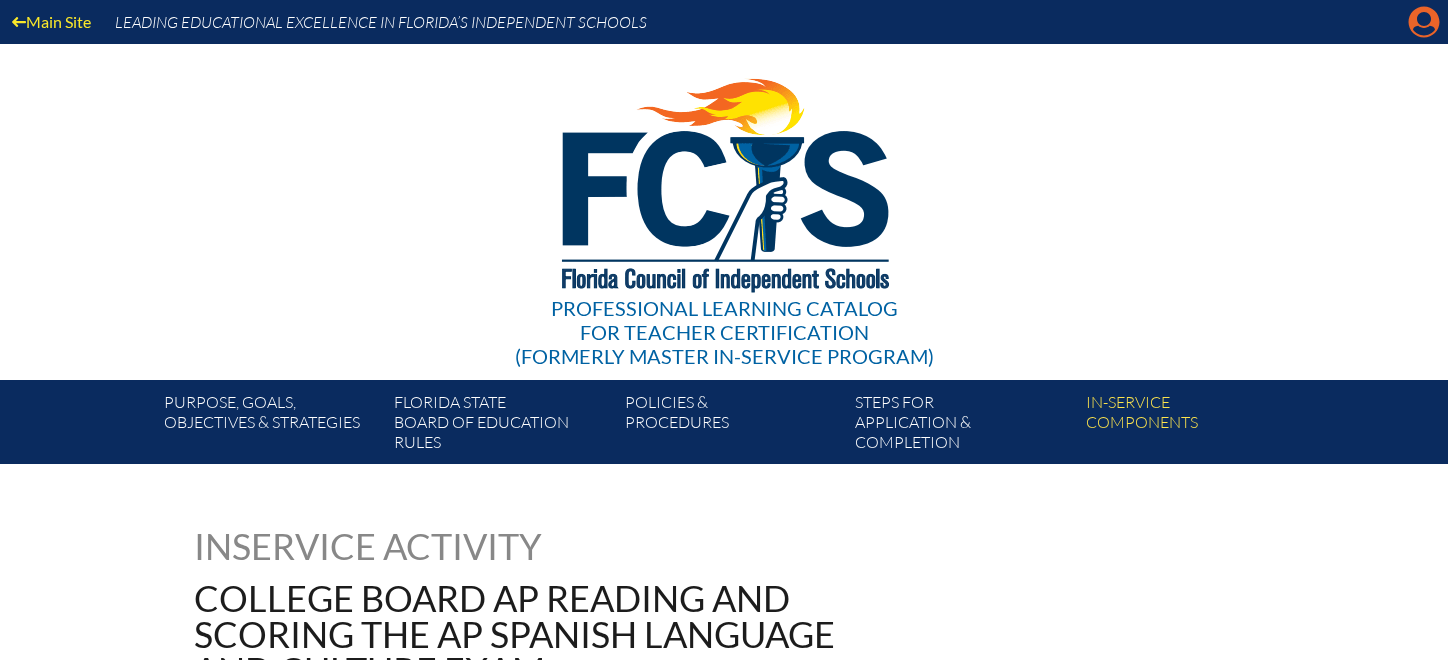 click 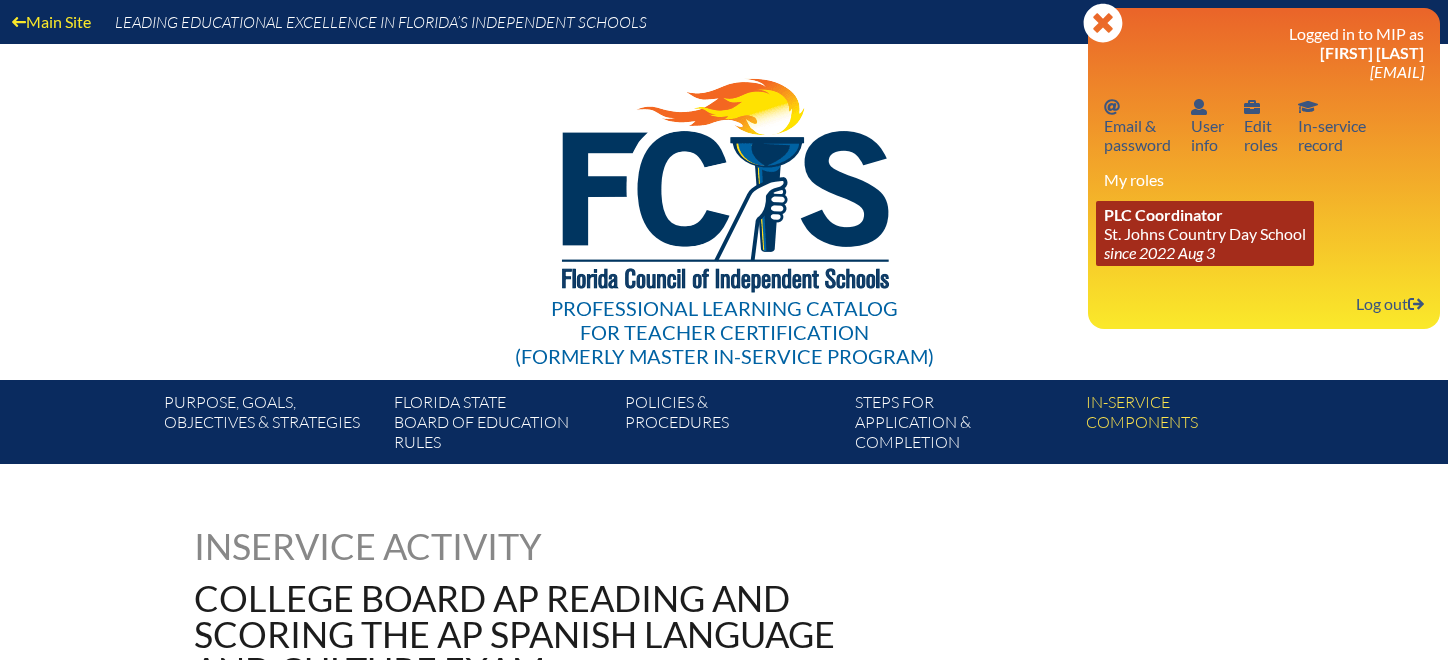 click on "PLC Coordinator
St. Johns Country Day School
since [DATE] [MONTH] [YEAR]" at bounding box center (1205, 233) 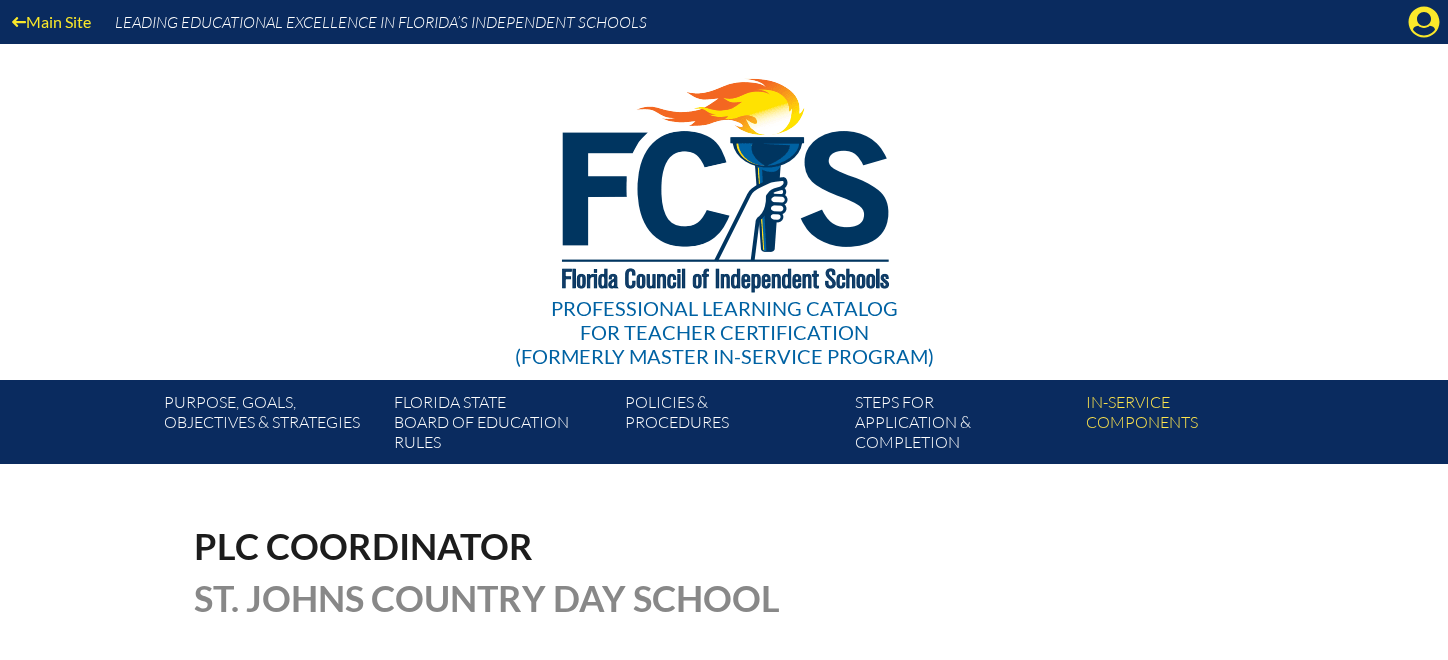 scroll, scrollTop: 0, scrollLeft: 0, axis: both 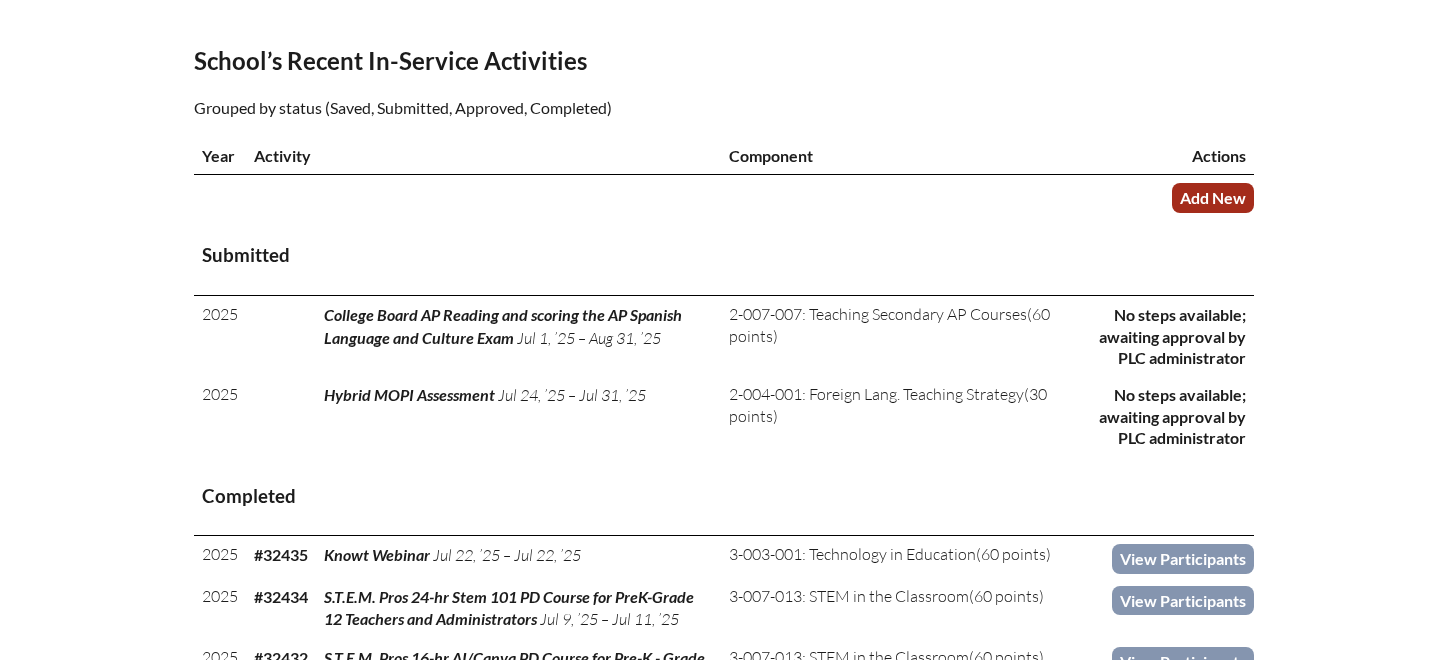 click on "Add New" at bounding box center [1213, 197] 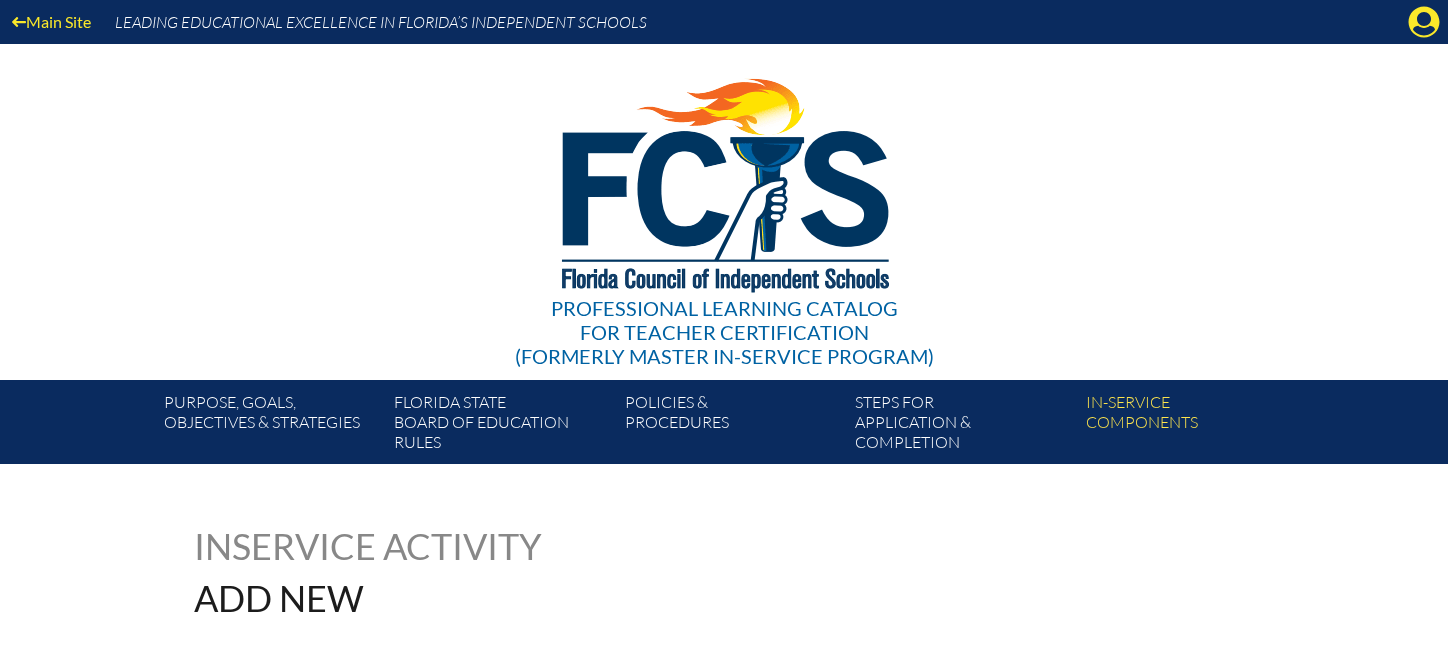 scroll, scrollTop: 0, scrollLeft: 0, axis: both 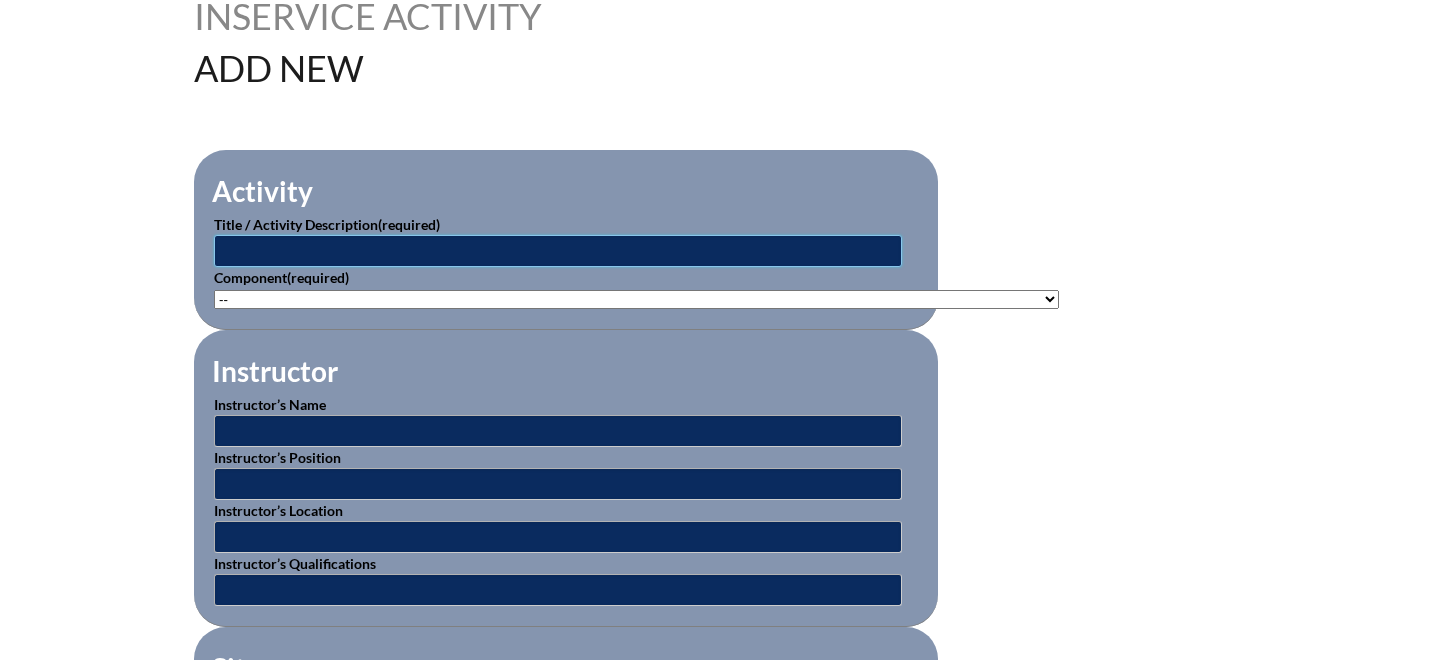 click at bounding box center [558, 251] 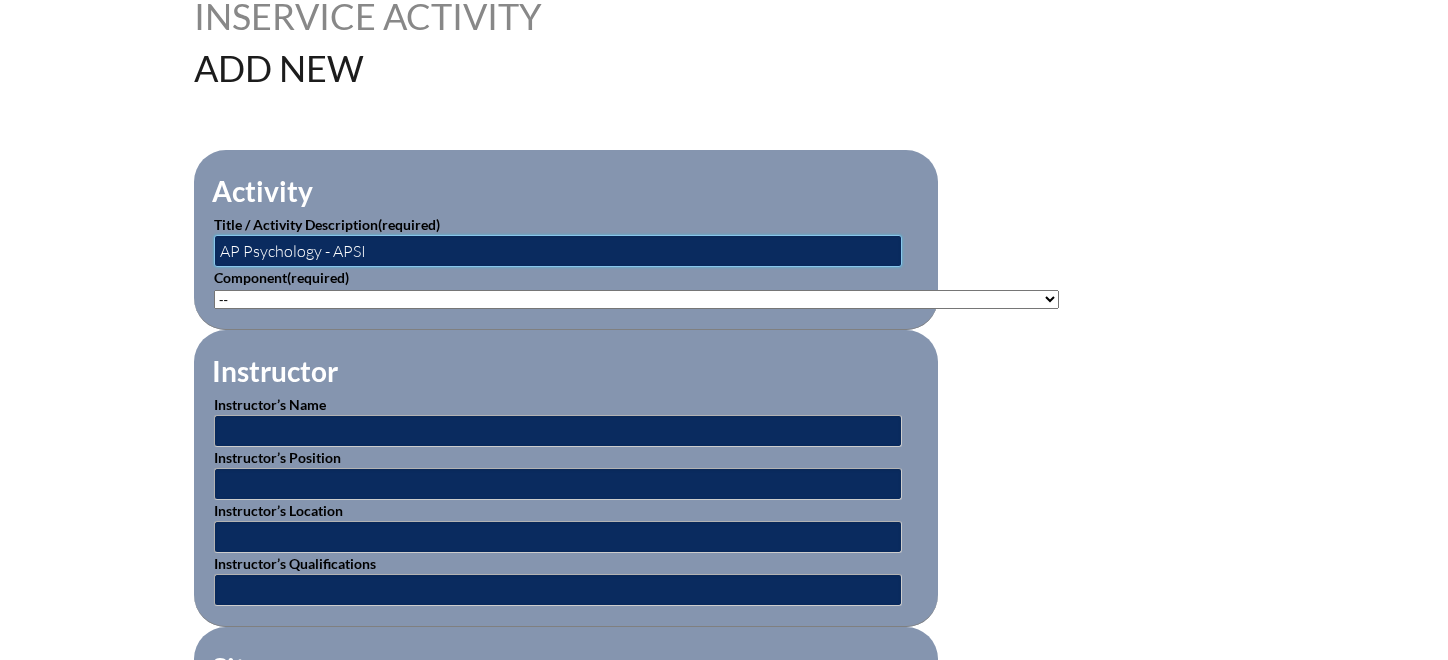 type on "AP Psychology - APSI" 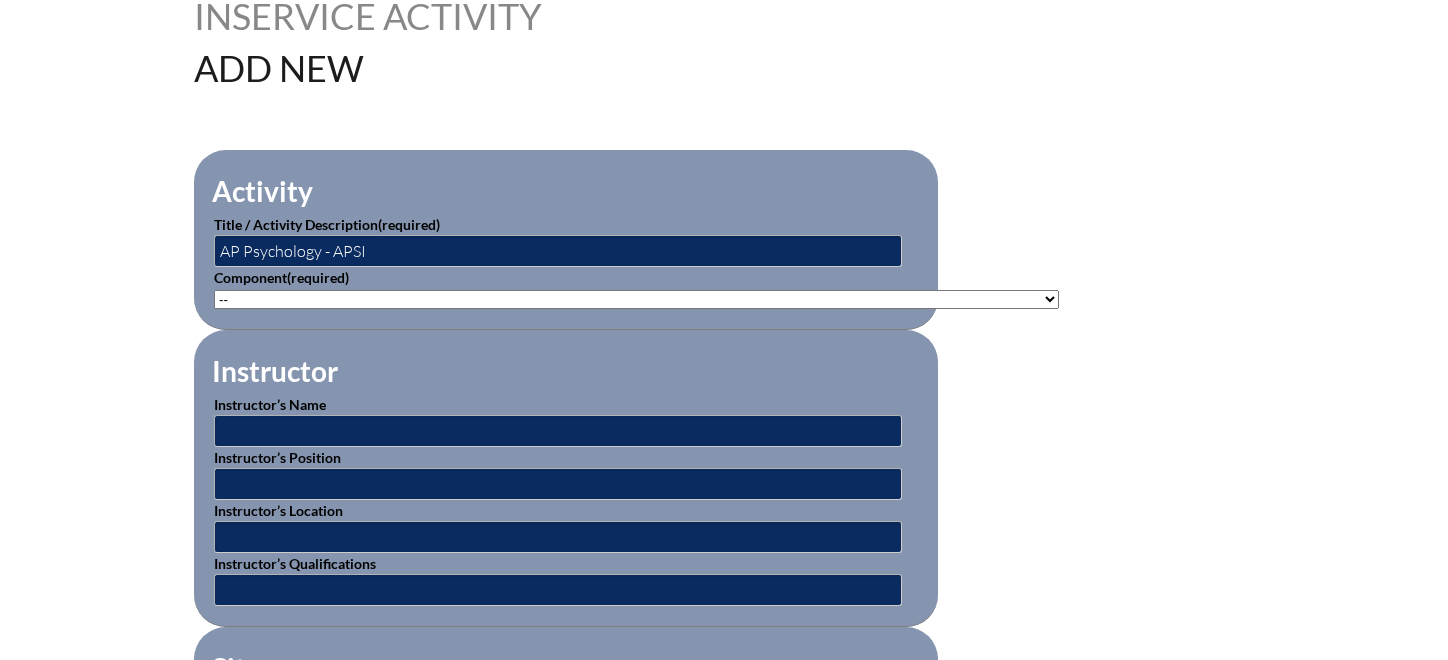 click on "--
1-000-001: Appropriate Art Activities
1-000-002: Concept and Art Process for Art
1-000-003:  Enriching the Performing Arts
1-004-001: Latin
1-005-001: Health Issues for Educators
1-006-001: Fine Arts in Language Arts
1-008-001: English Grammar Course I
1-008-002: English Grammar Course II
1-009-001: Topics in Mathematics
1-009-002: Elementary Mathematics
1-009-003: Metric Education
1-009-004: Achieving Mathematical Excellence
1-010-001: Topics in Music Education
1-011-001: Strategies in Physical Ed
1-013-001: Children's Literature for Elem Teachers
1-015-001: Topics in General Science
1-016-001: American Government
1-016-002: State & Local Government
1-016-003: World History
1-016-004: American History
1-016-005: Bible in History
1-016-006:  World War II Specialty
1-017-001: Composition I
1-017-002: Expository & Creative Writing
2-004-001: Foreign Lang. Teaching Strategy
2-007-001: Instructional Strategies
2-007-002: Brain-Based Research & Curriculum" at bounding box center (636, 299) 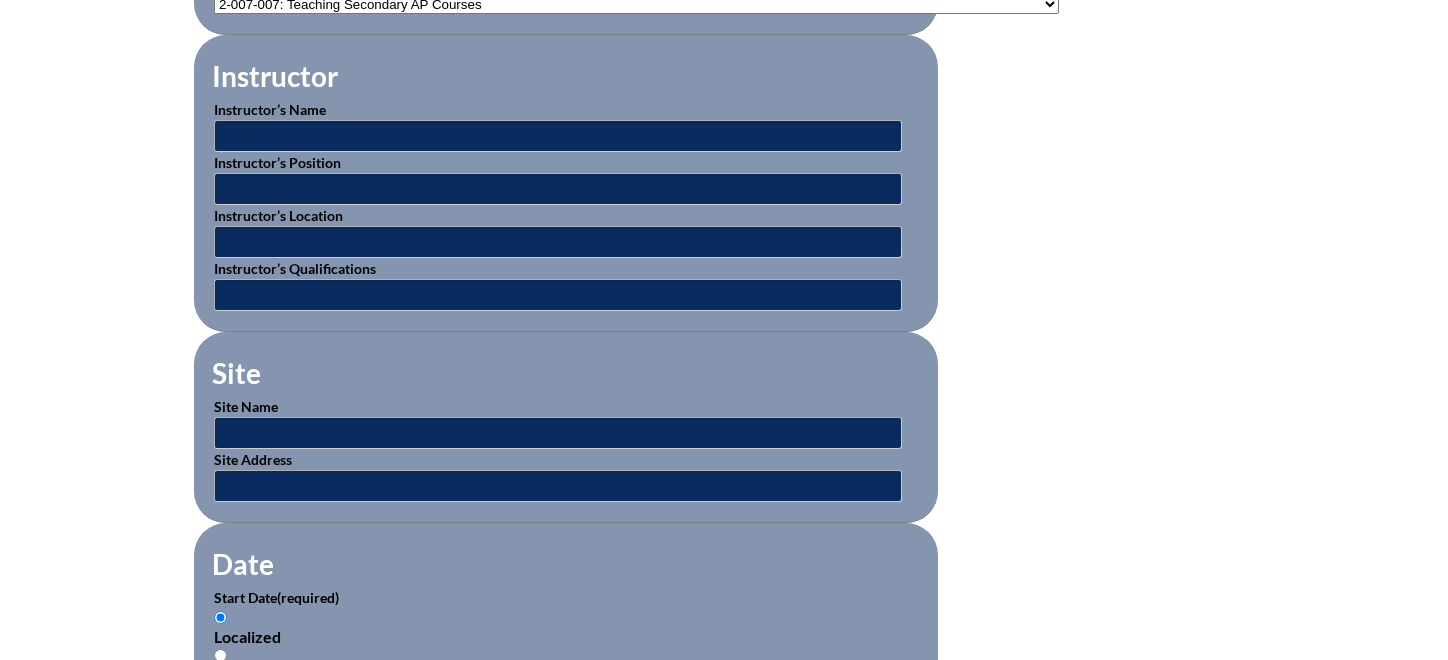 scroll, scrollTop: 858, scrollLeft: 0, axis: vertical 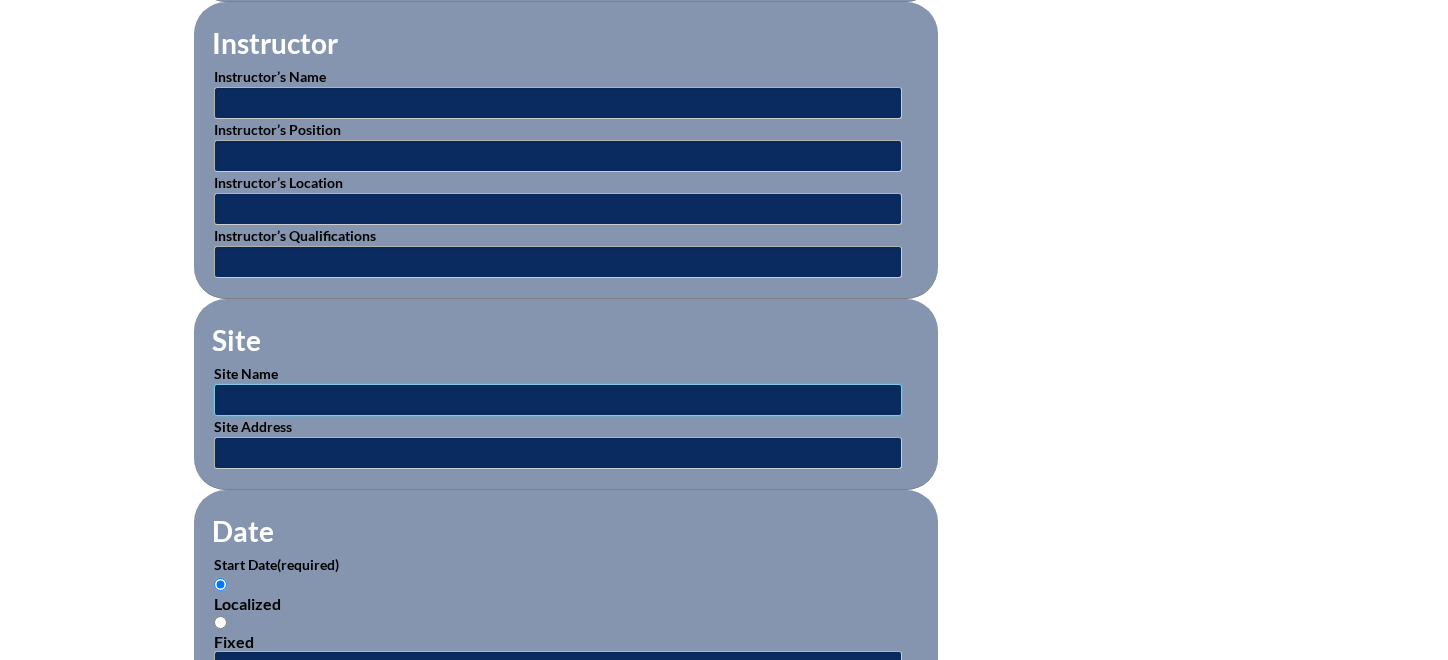 click at bounding box center [558, 400] 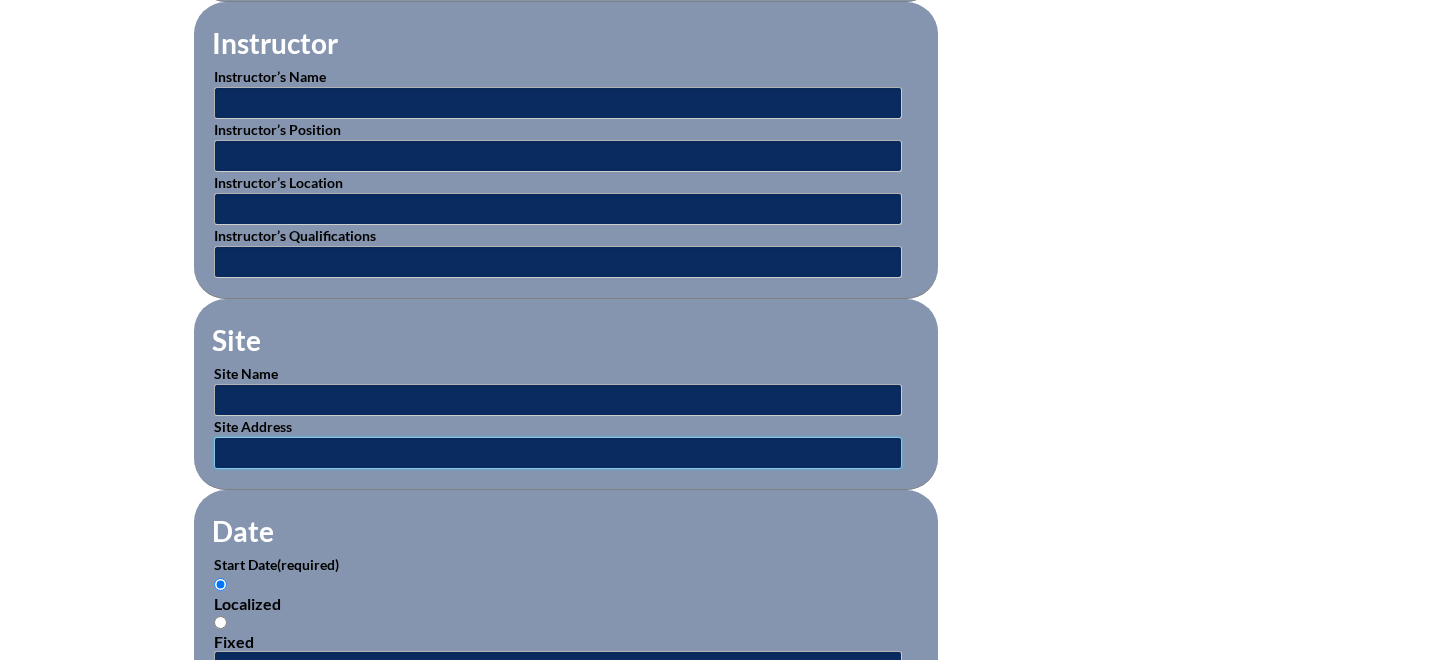 click at bounding box center [558, 453] 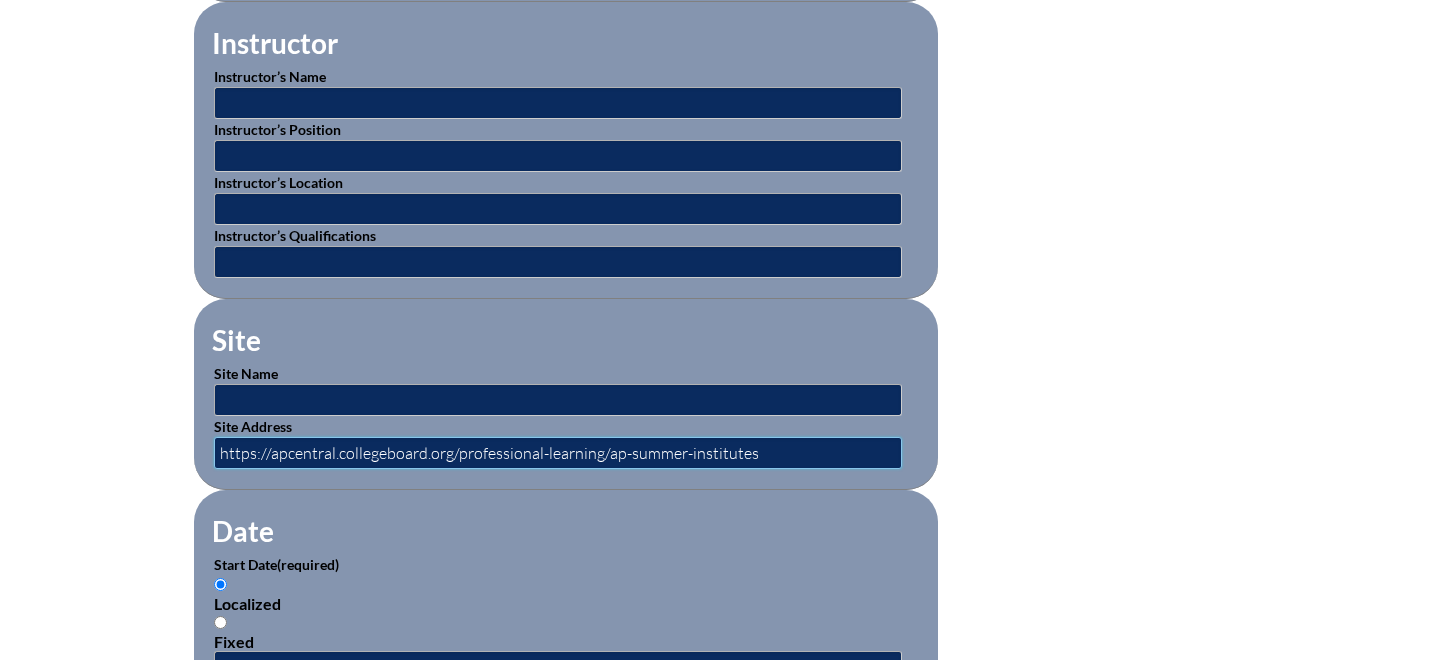type on "https://apcentral.collegeboard.org/professional-learning/ap-summer-institutes" 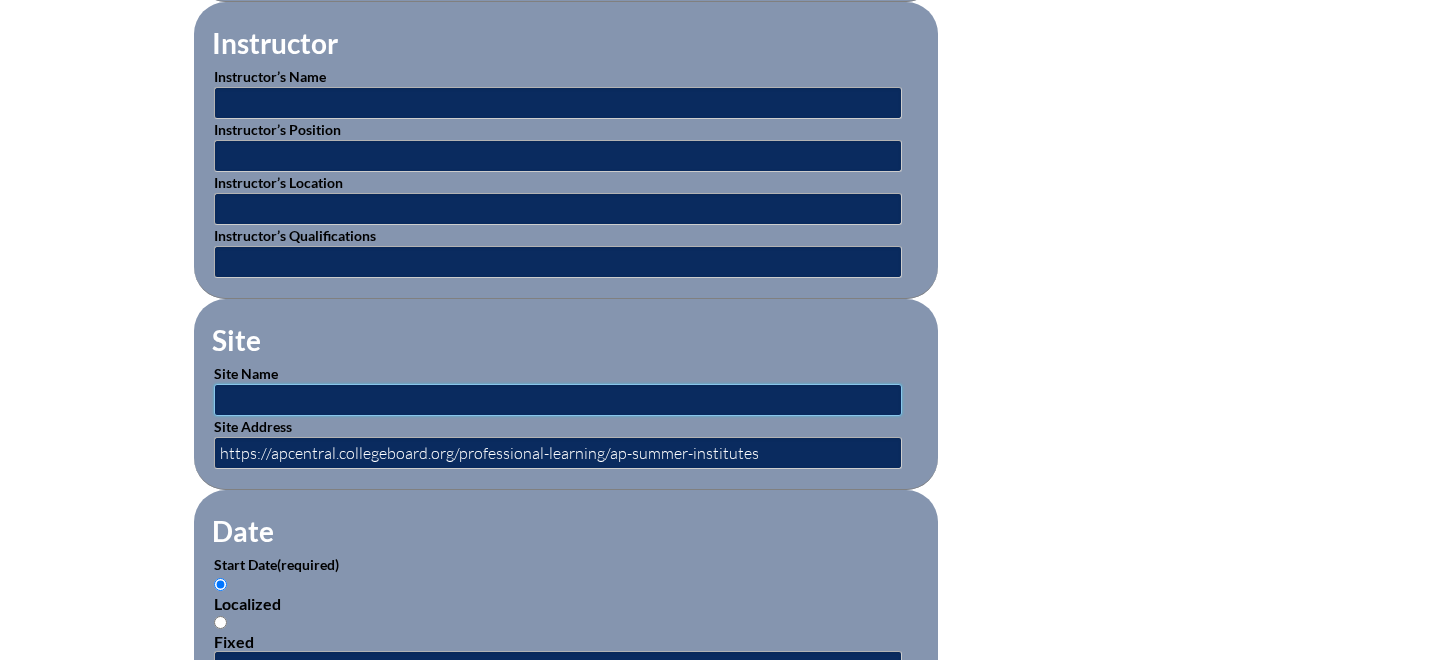 click at bounding box center [558, 400] 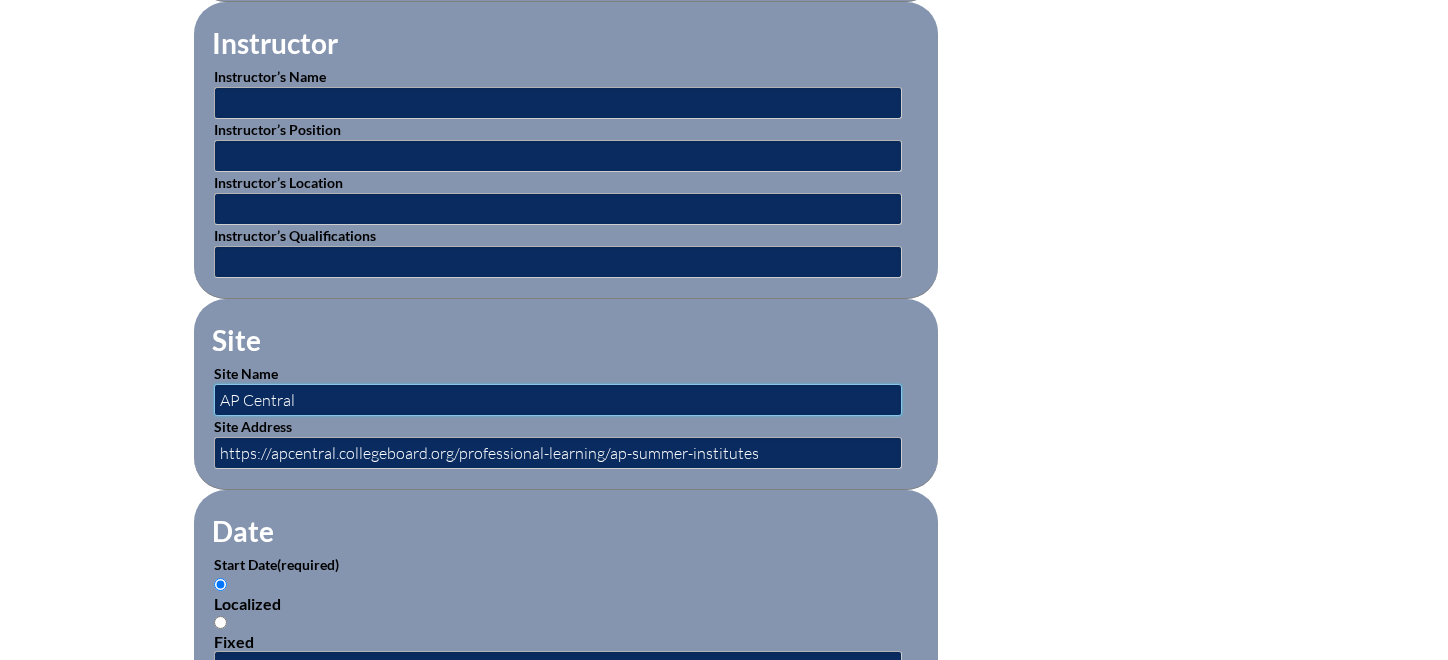 type on "AP Central" 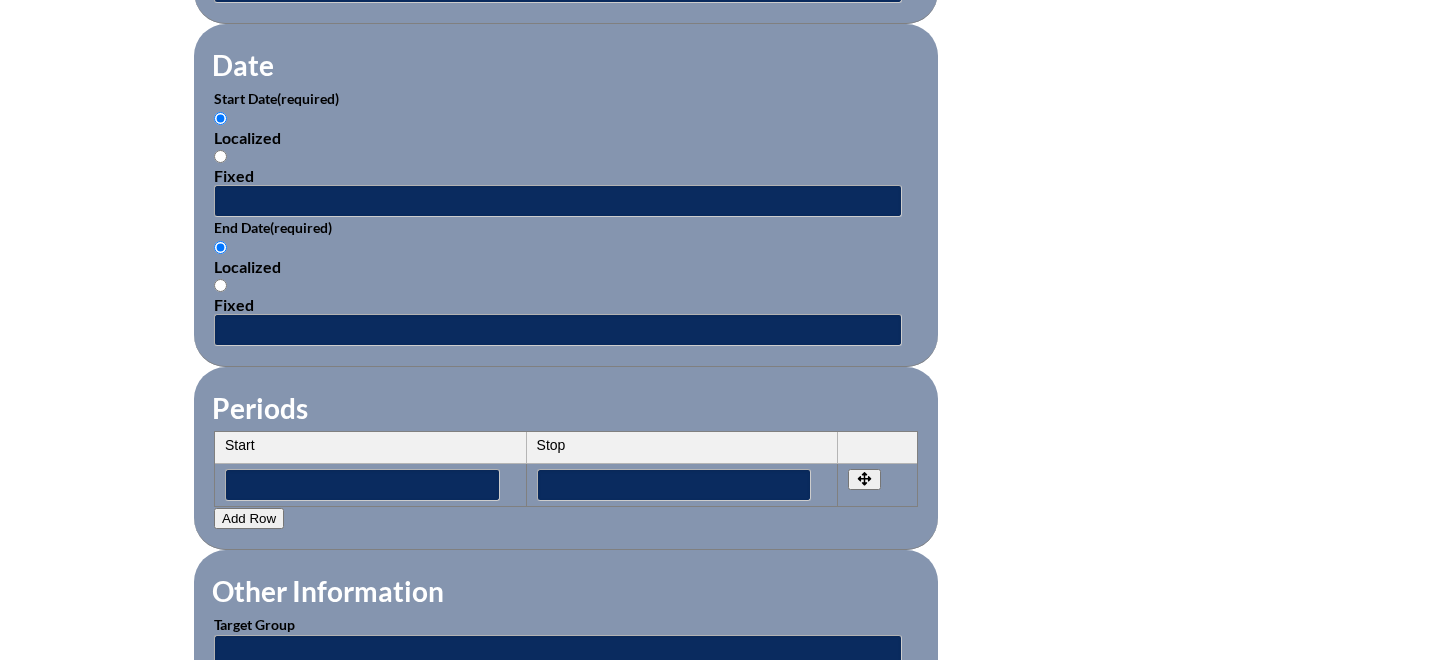 scroll, scrollTop: 1328, scrollLeft: 0, axis: vertical 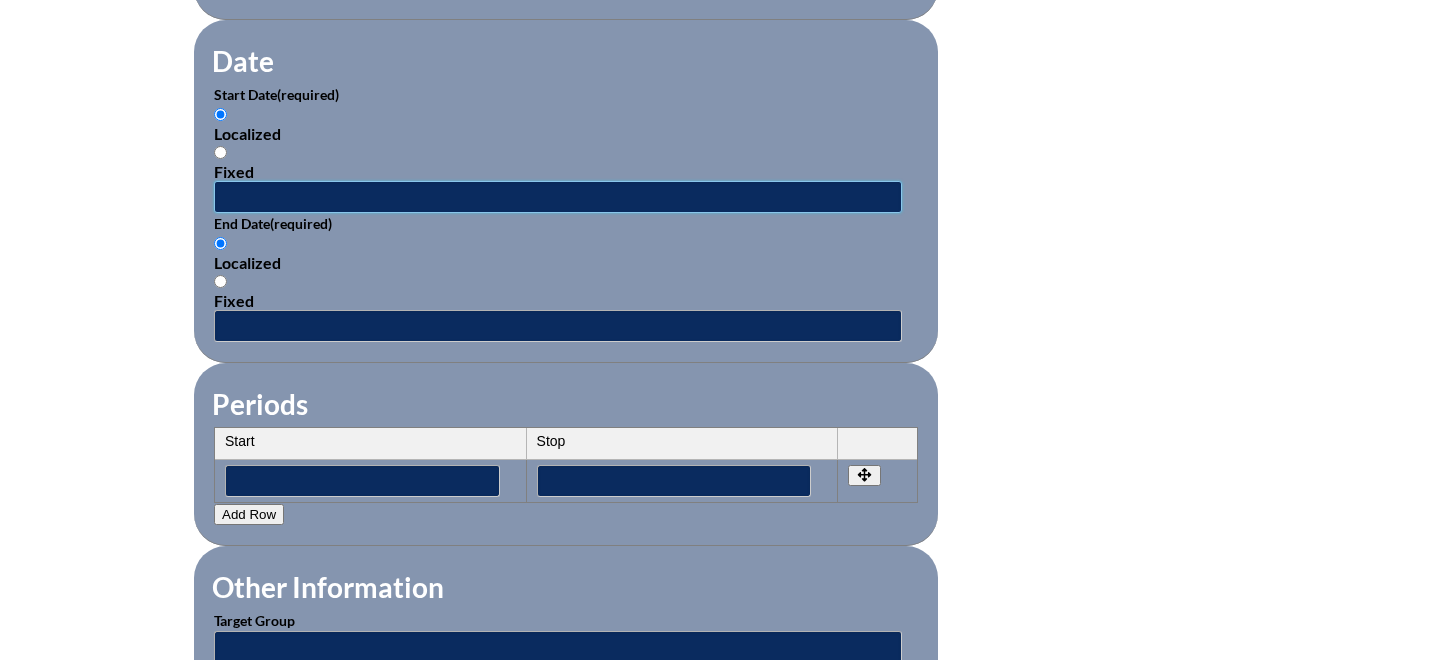 click at bounding box center [558, 197] 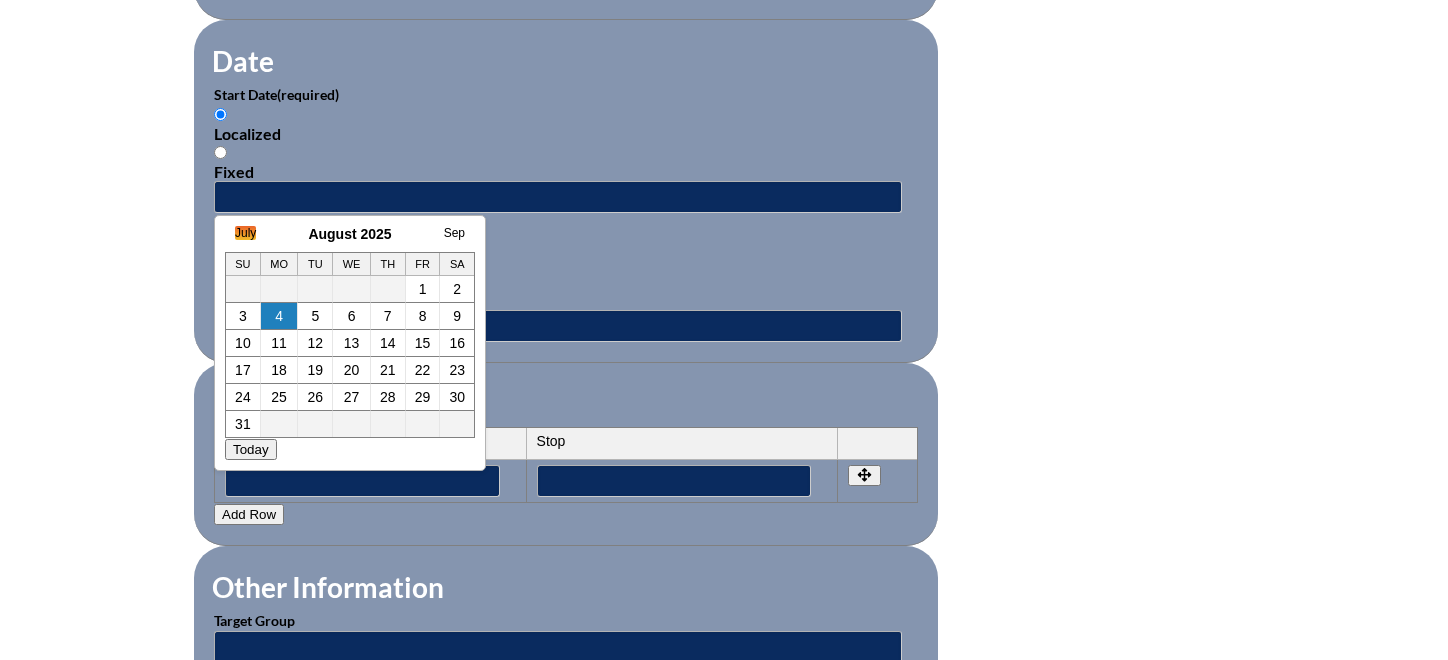 click on "July" at bounding box center (245, 233) 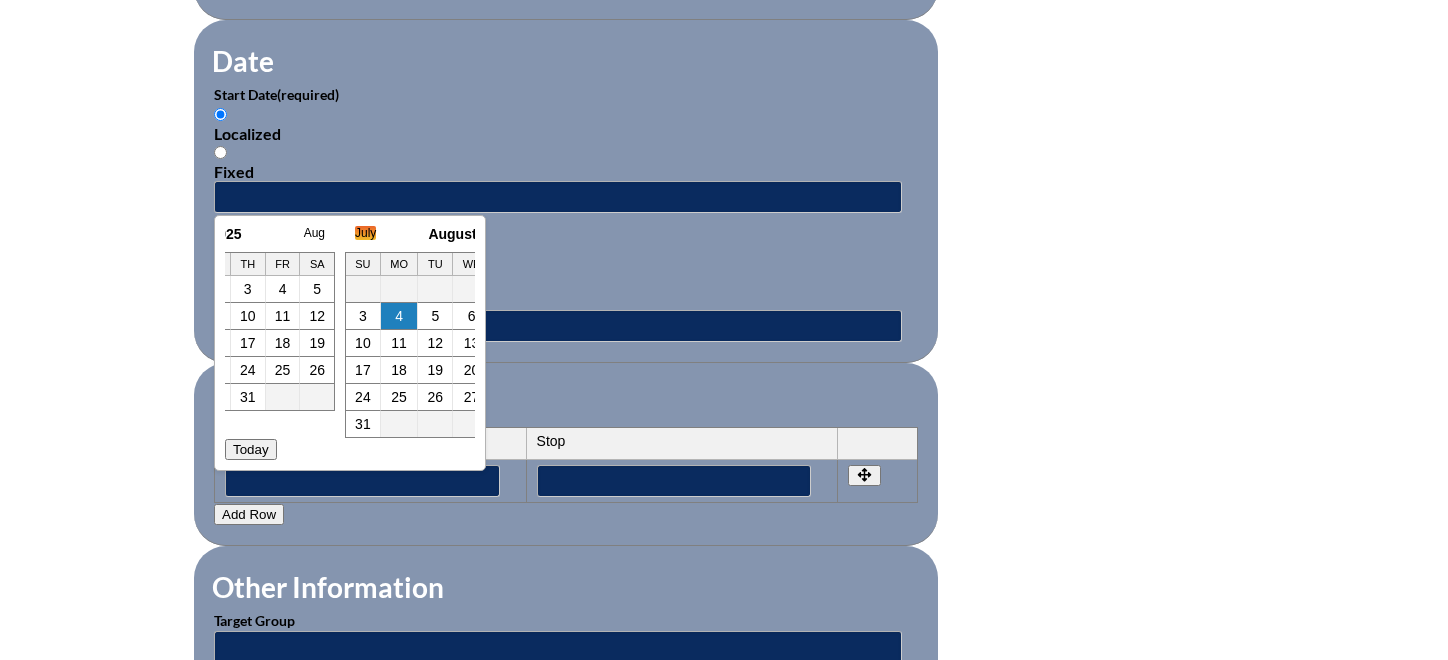 scroll, scrollTop: 0, scrollLeft: 20, axis: horizontal 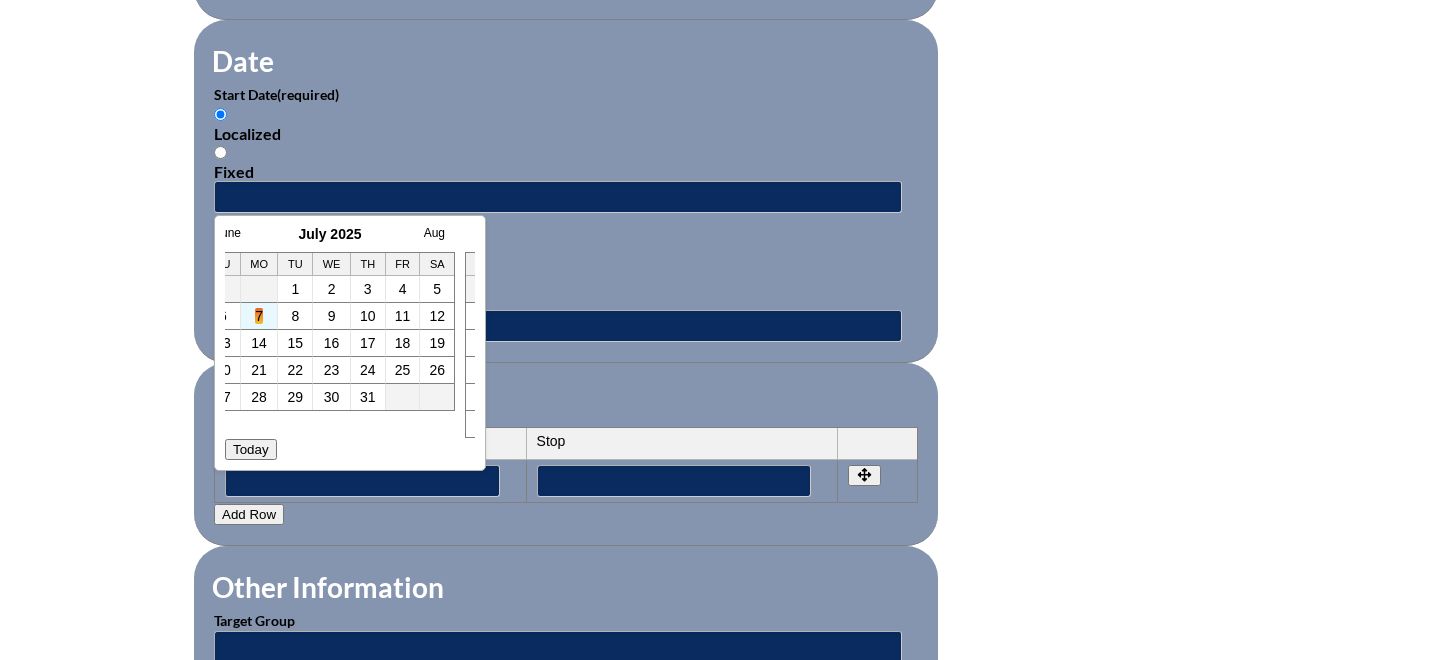 click on "7" at bounding box center [259, 316] 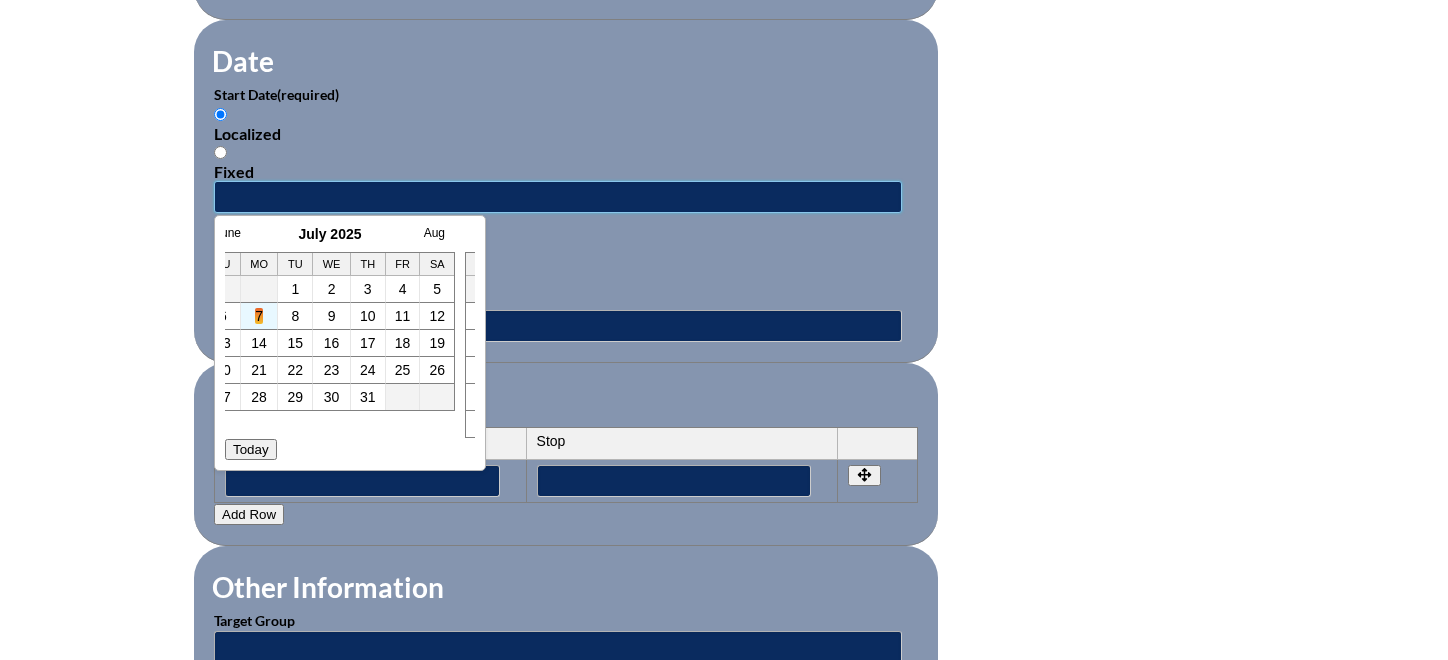 type on "[DATE] [TIME]" 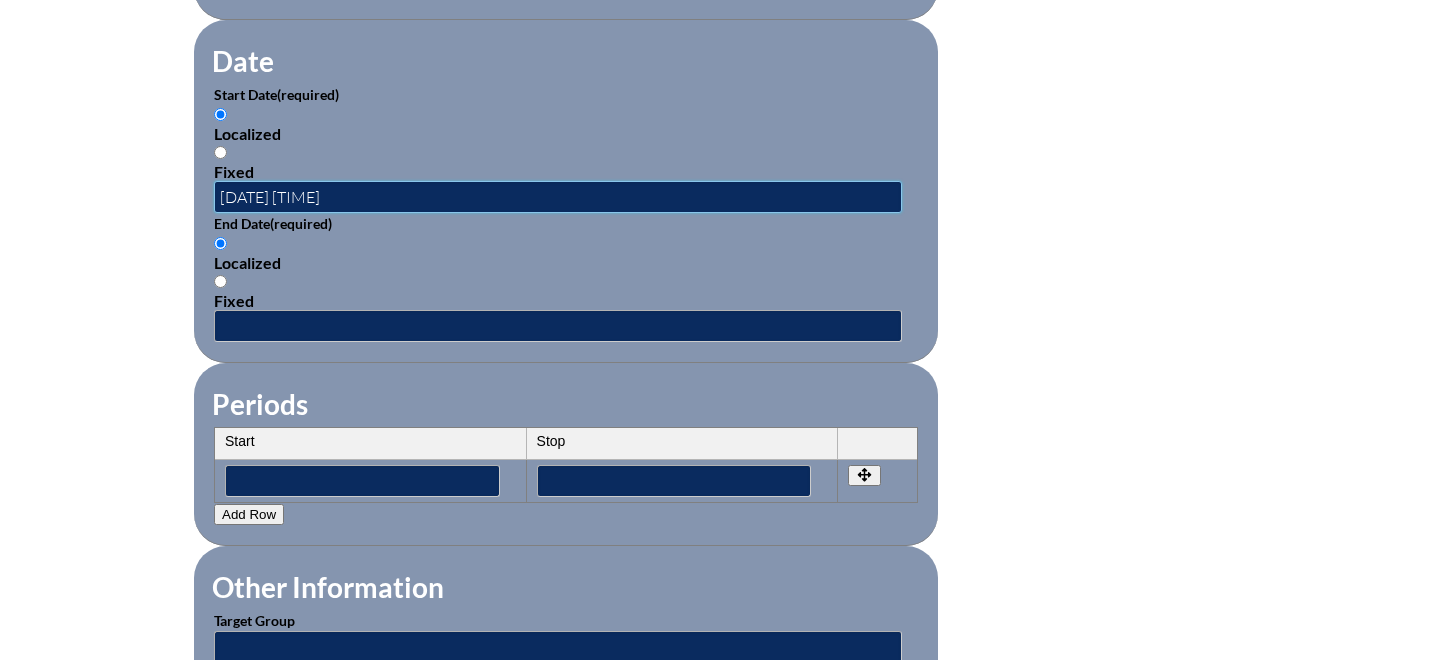 scroll, scrollTop: 0, scrollLeft: 0, axis: both 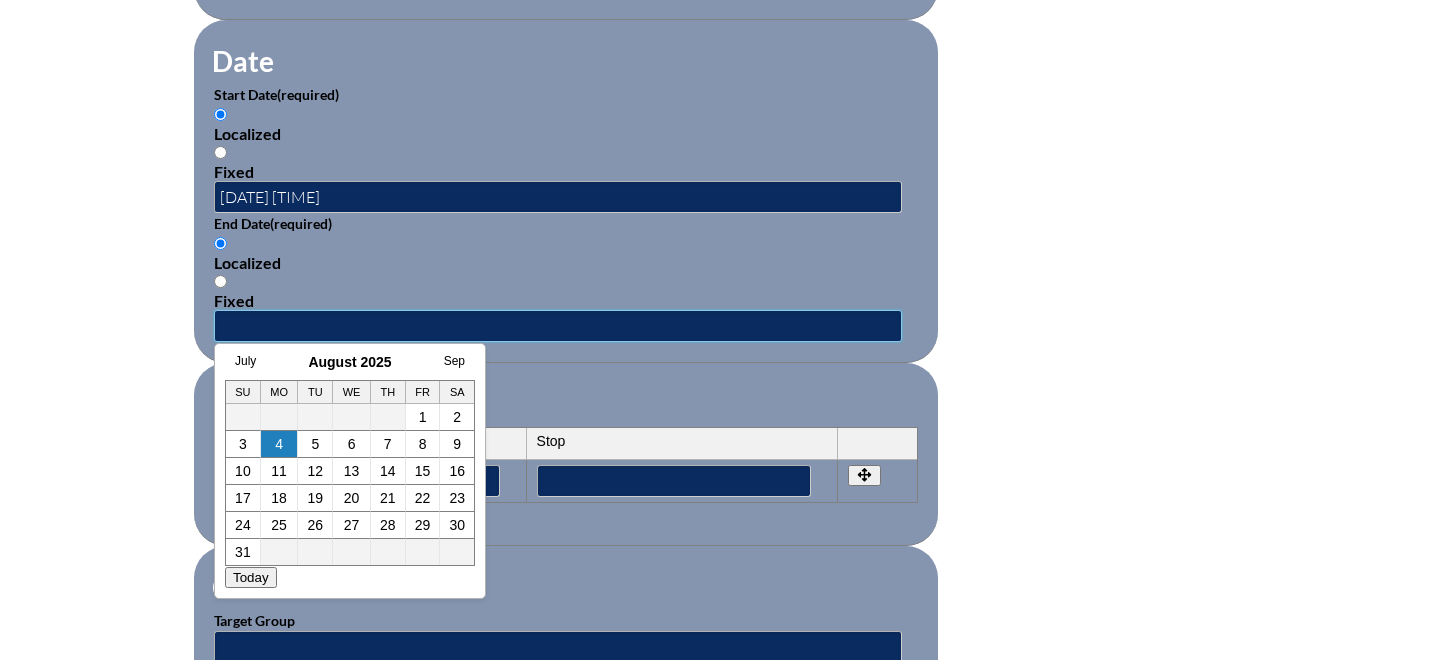 click at bounding box center (558, 326) 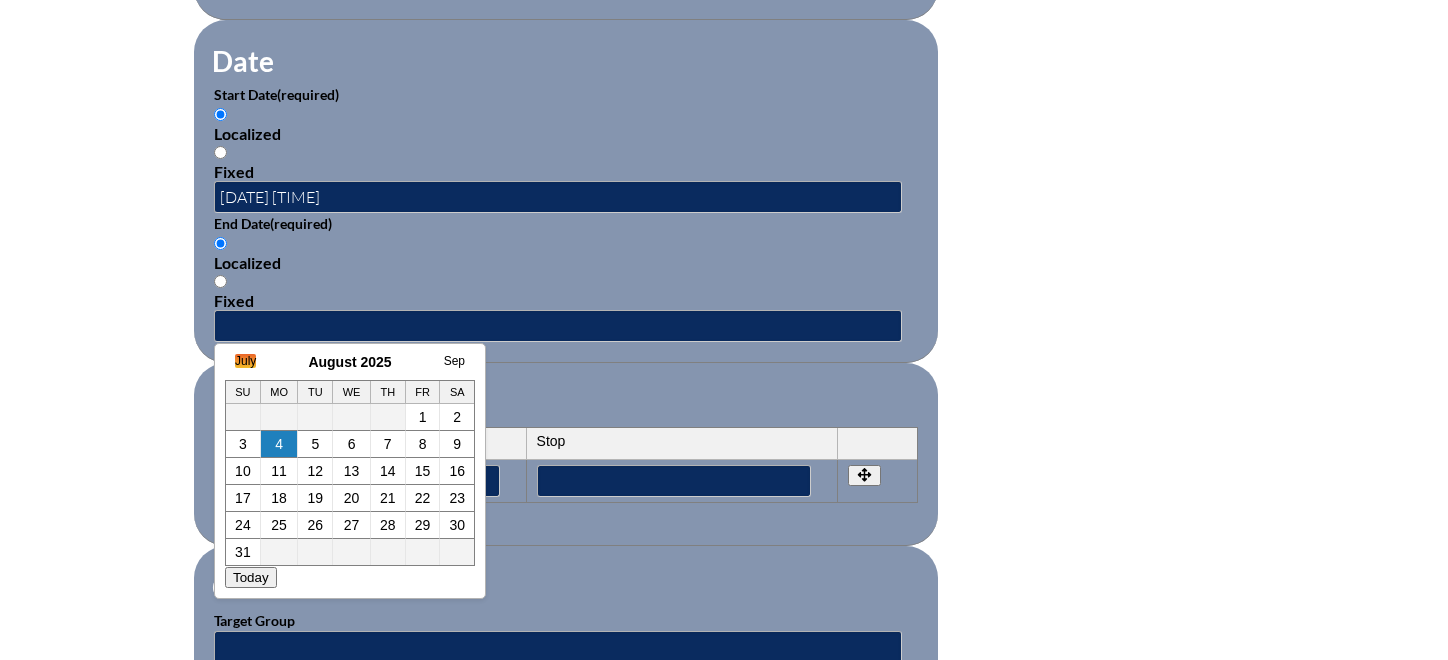 click on "July" at bounding box center (245, 361) 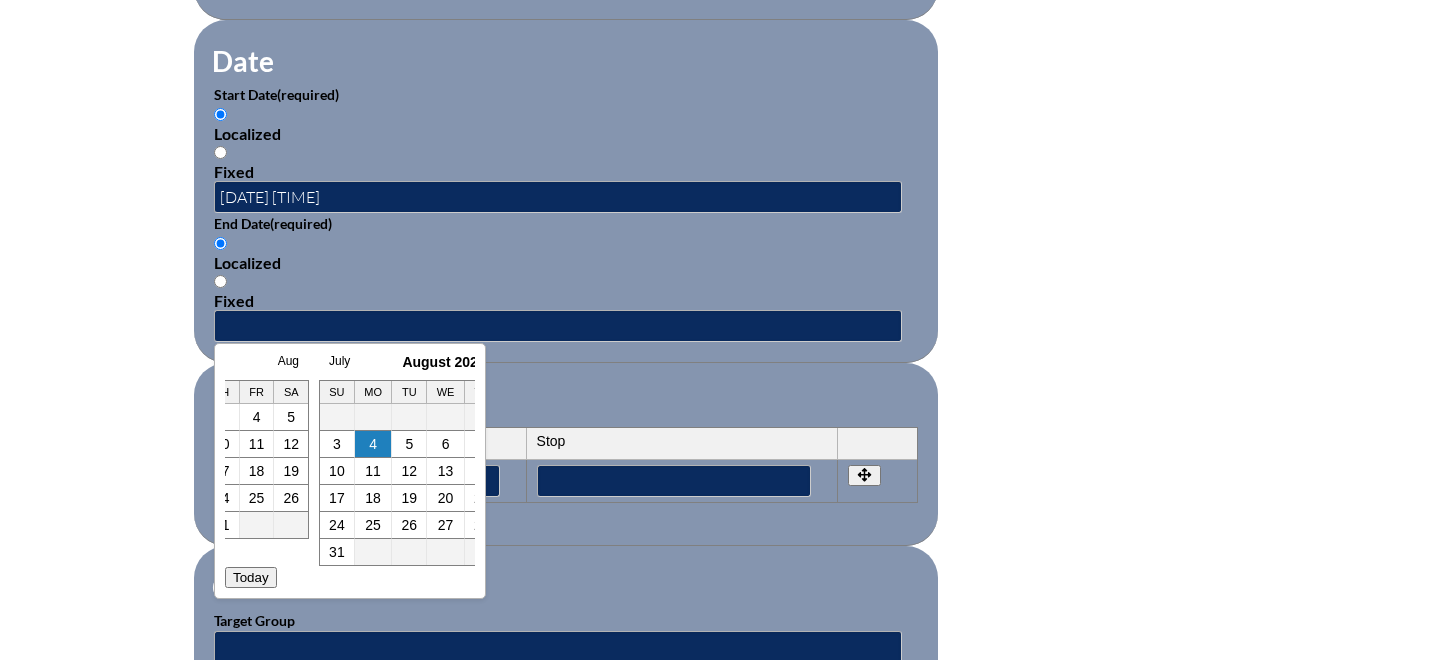 scroll, scrollTop: 0, scrollLeft: 20, axis: horizontal 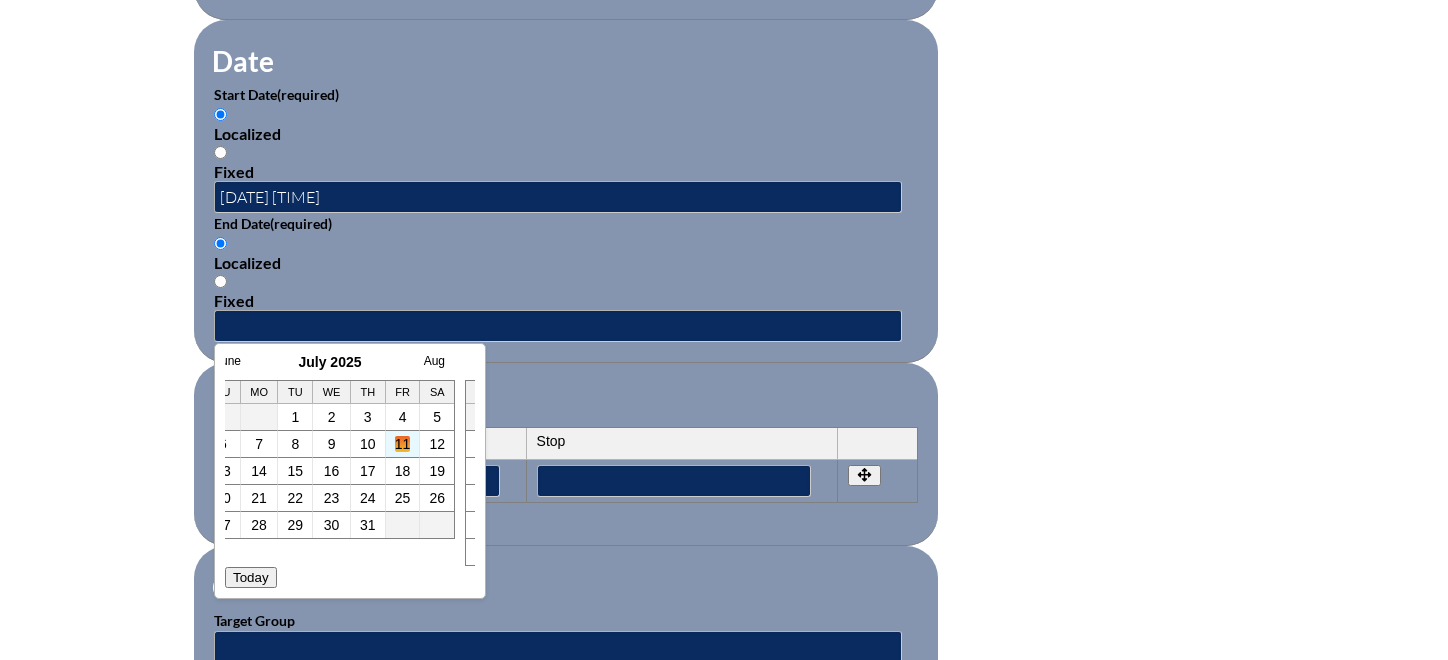 click on "11" at bounding box center (403, 444) 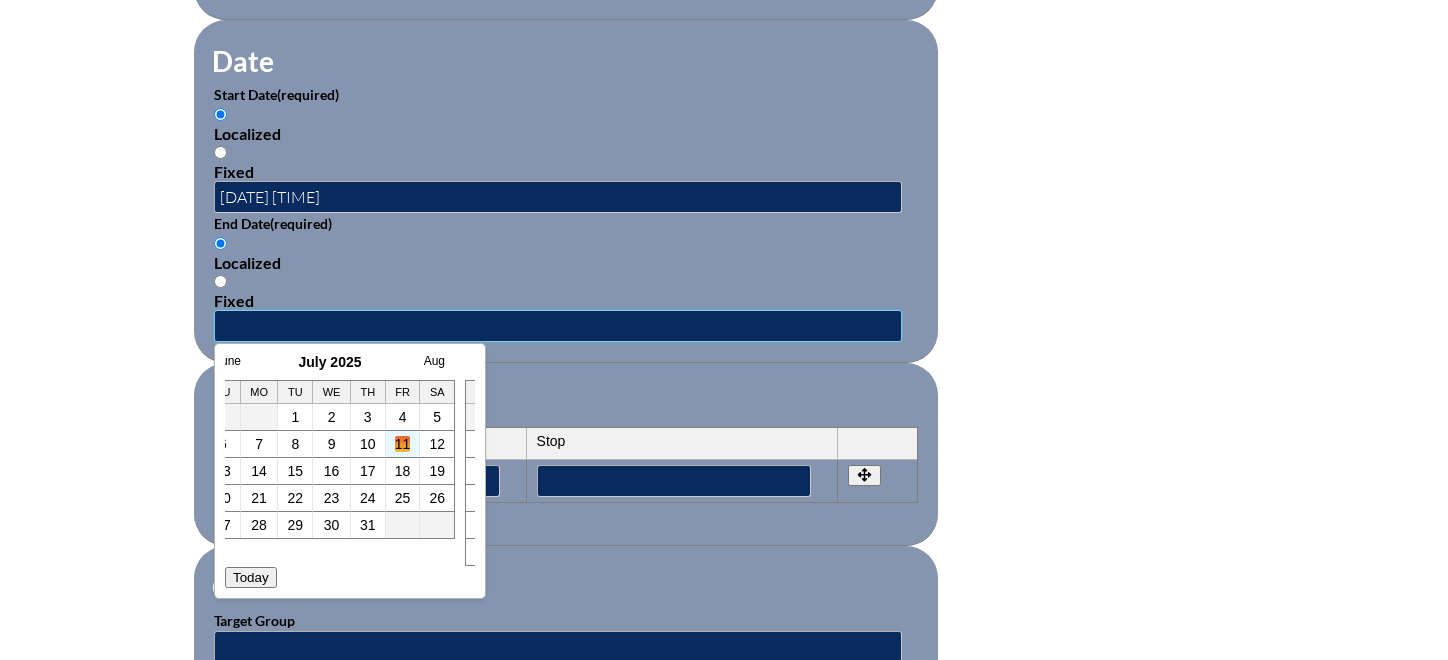 type on "2025-07-11 3:36 PM" 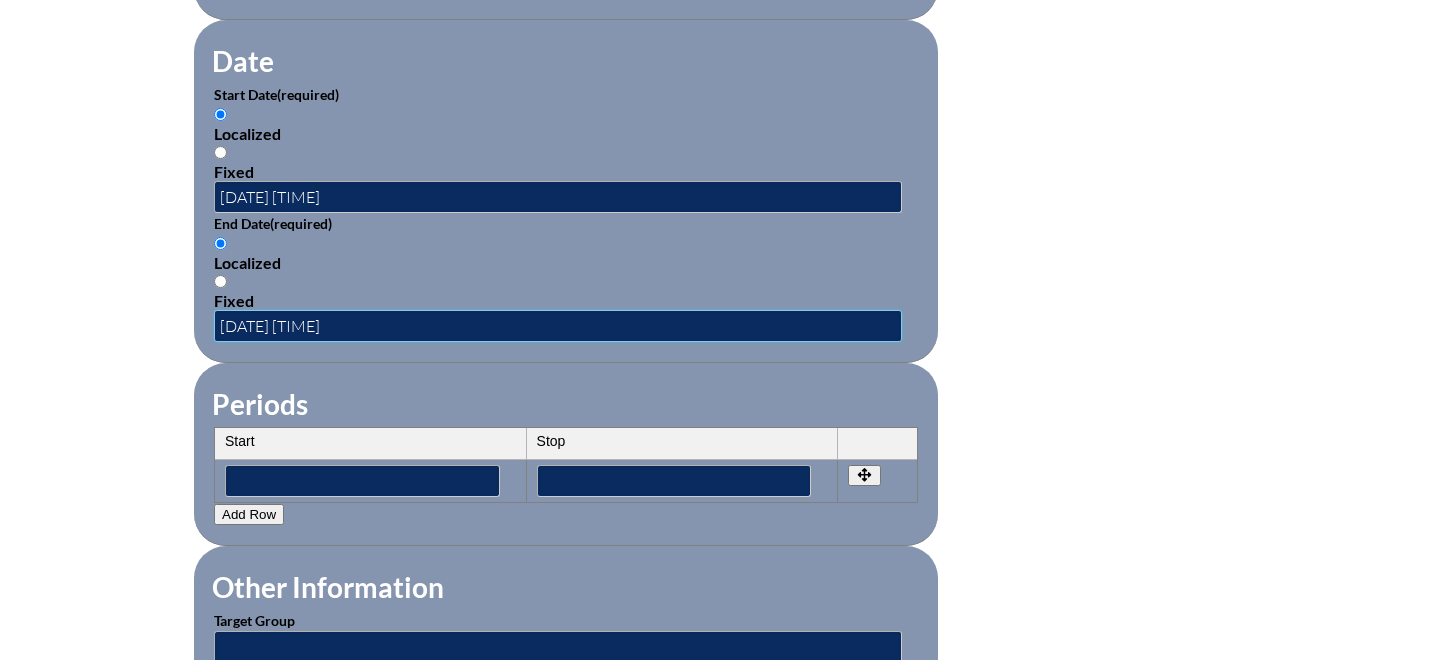 scroll, scrollTop: 0, scrollLeft: 0, axis: both 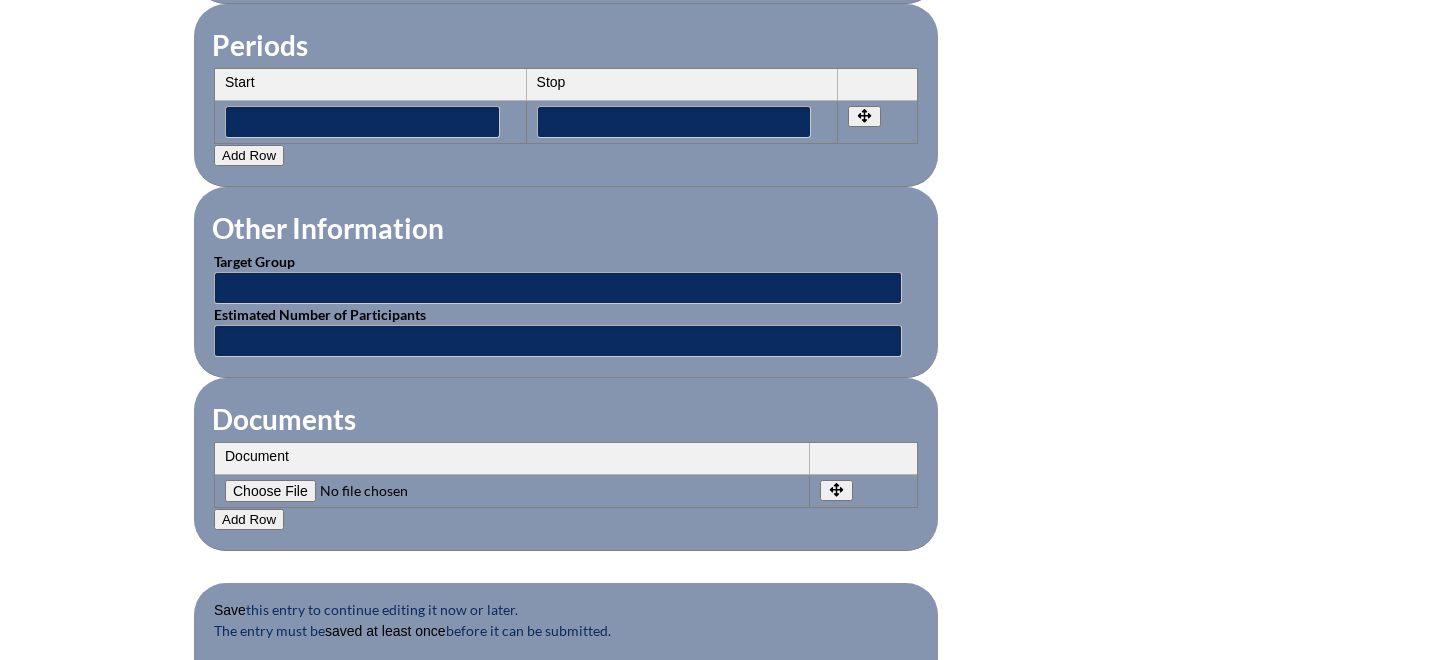 click on "Target Group" at bounding box center (566, 277) 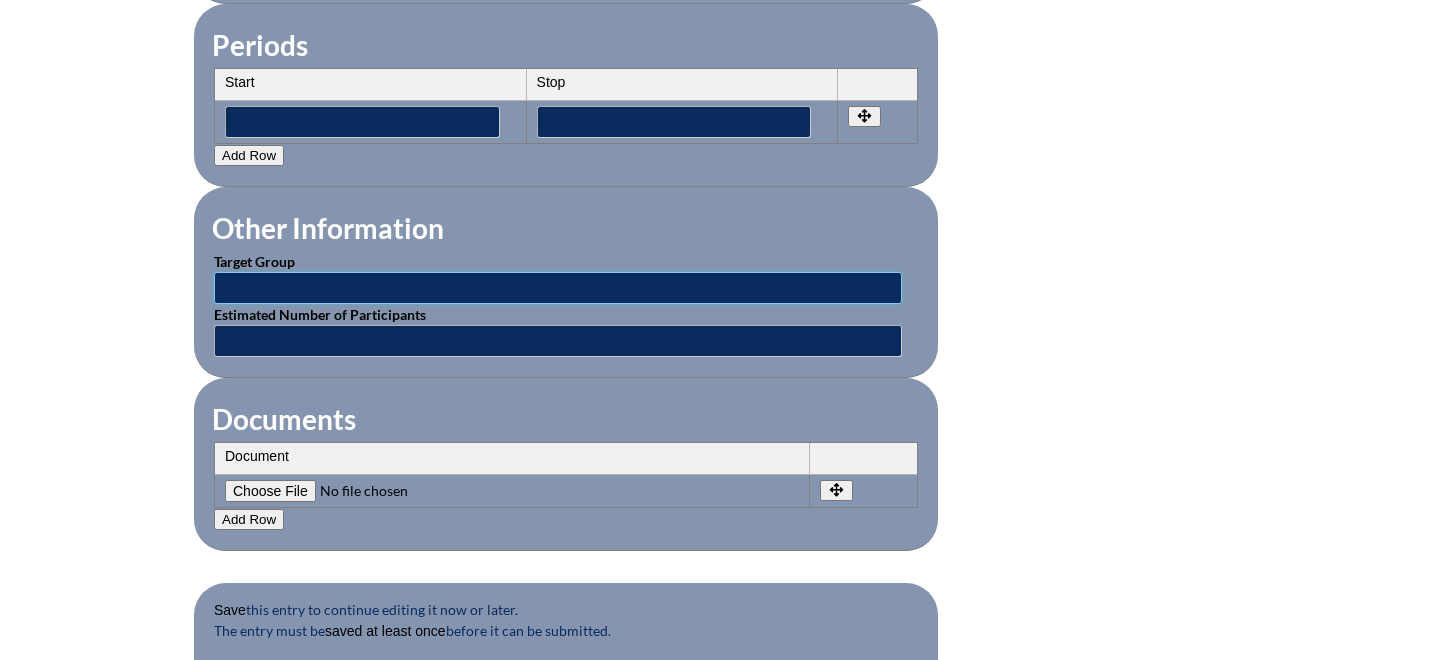 click at bounding box center [558, 288] 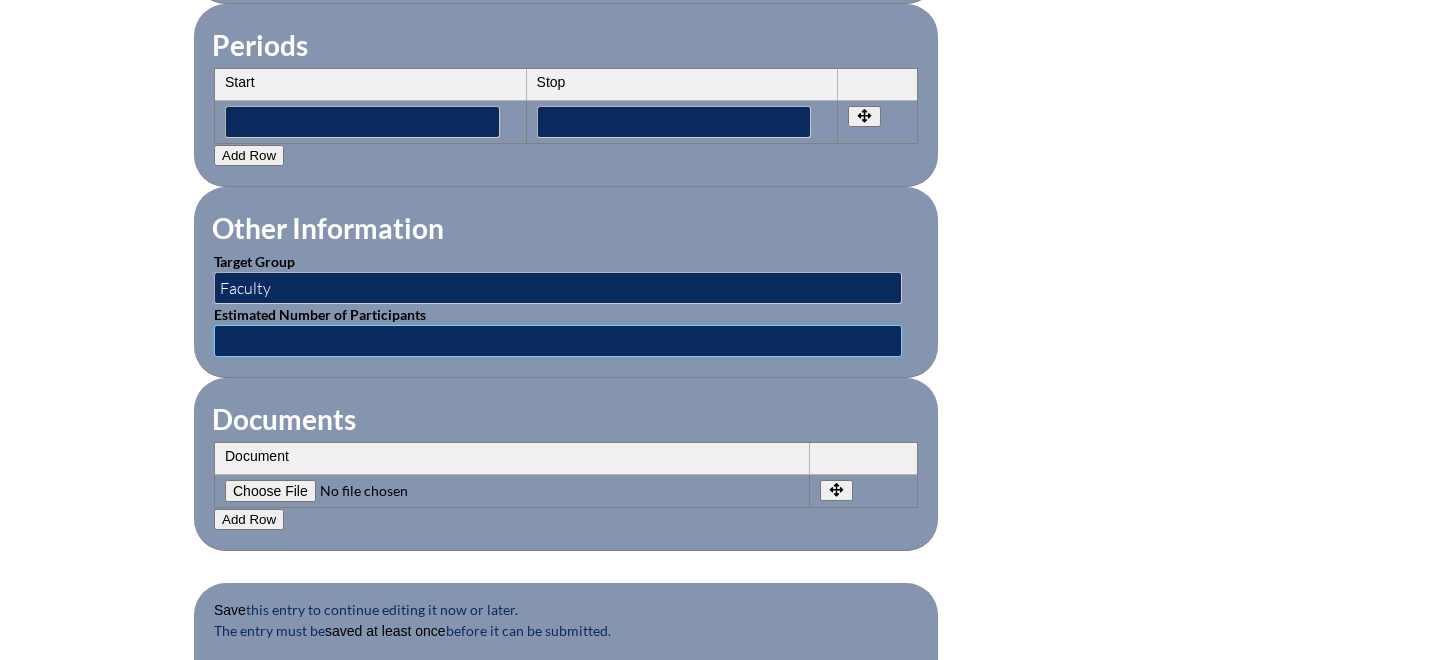 click at bounding box center (558, 341) 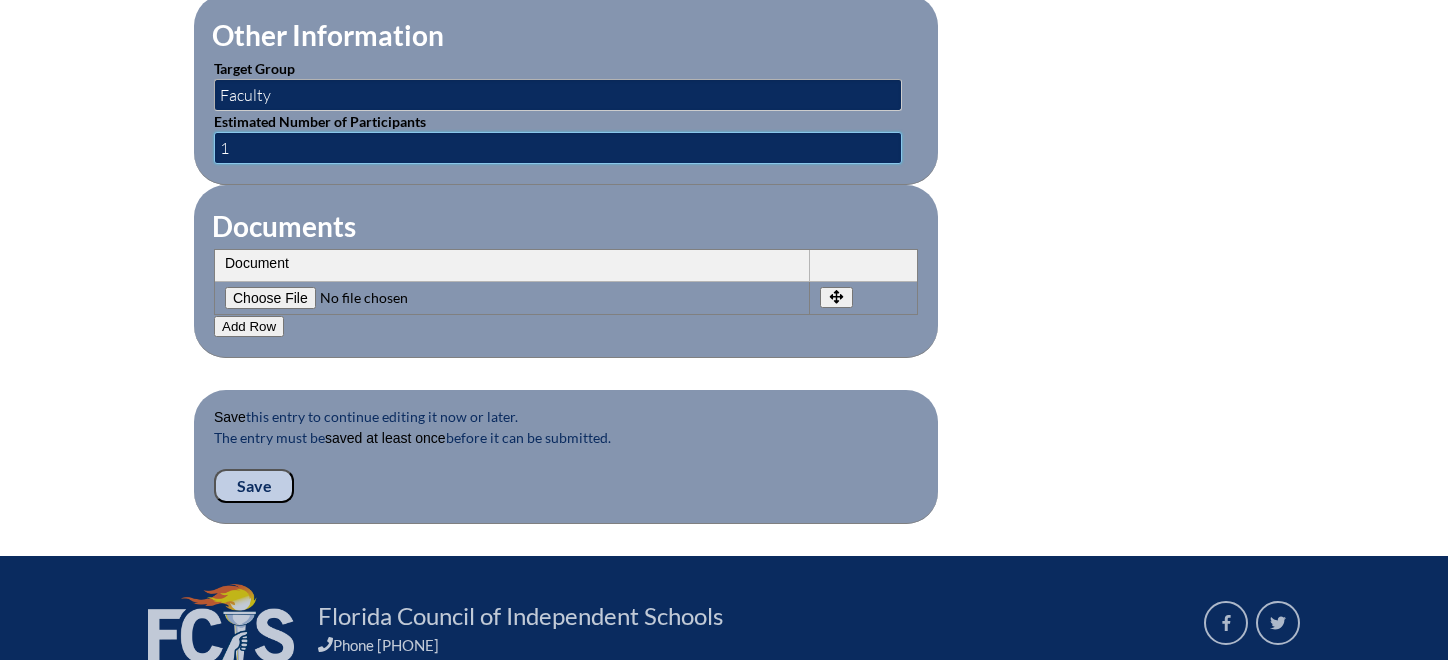 scroll, scrollTop: 1941, scrollLeft: 0, axis: vertical 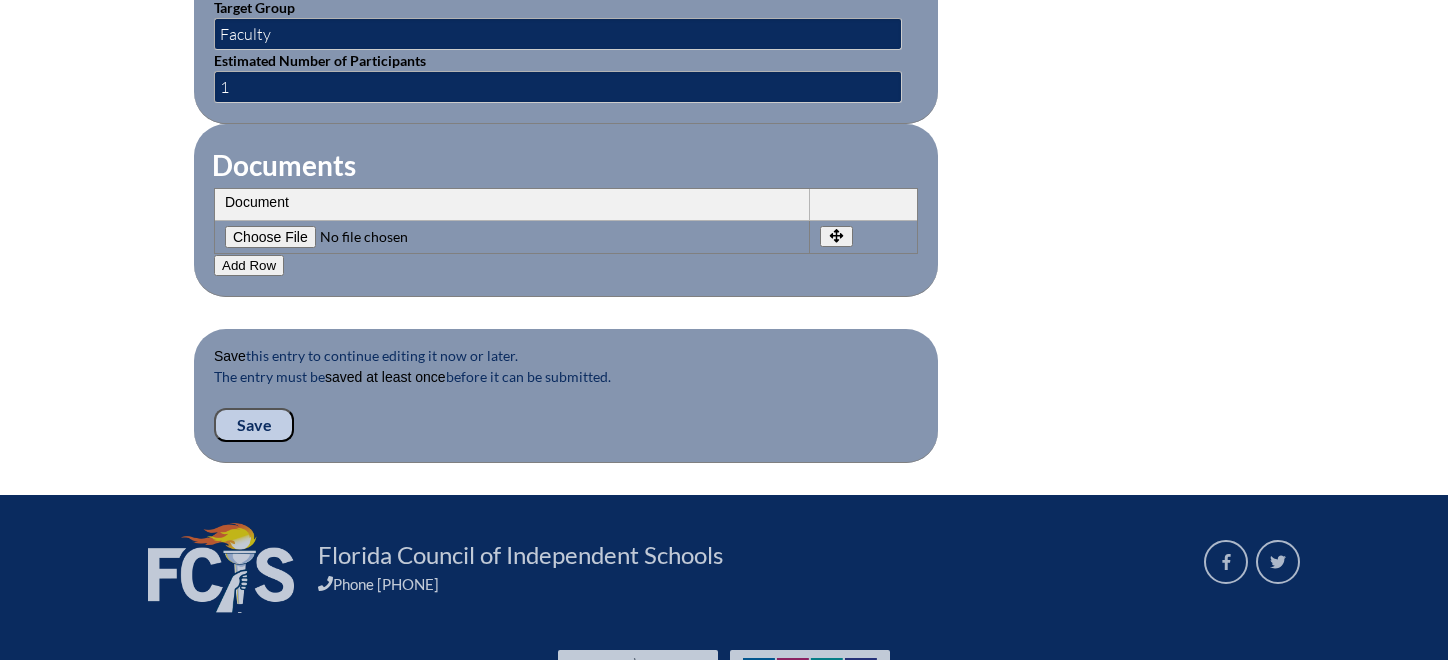 click on "Save" at bounding box center [254, 425] 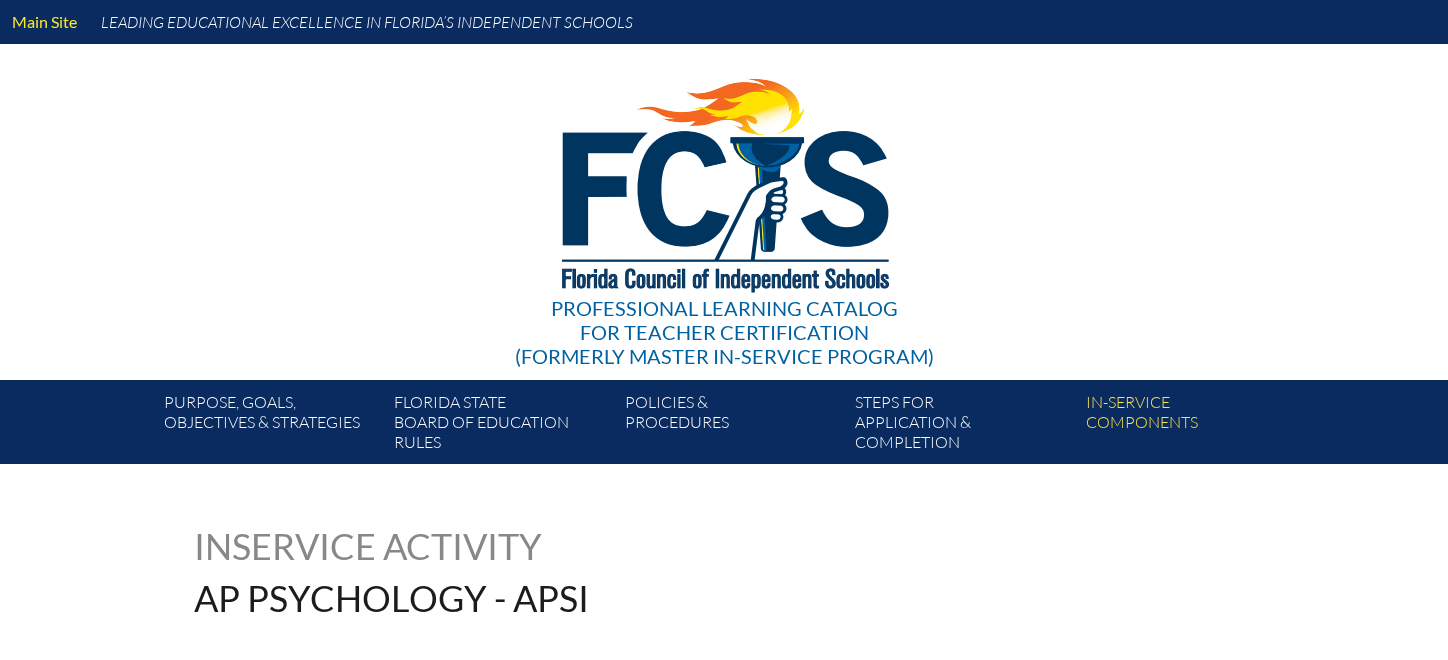 scroll, scrollTop: 0, scrollLeft: 0, axis: both 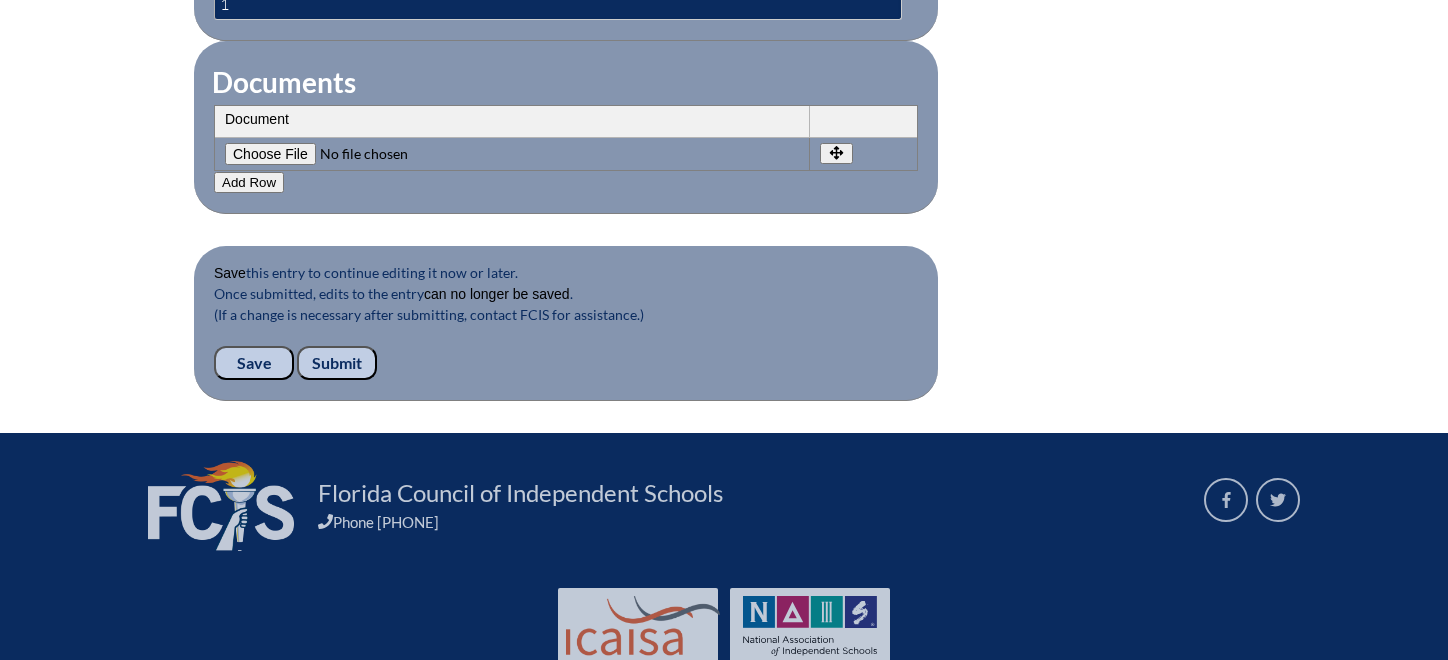click on "Submit" at bounding box center (337, 363) 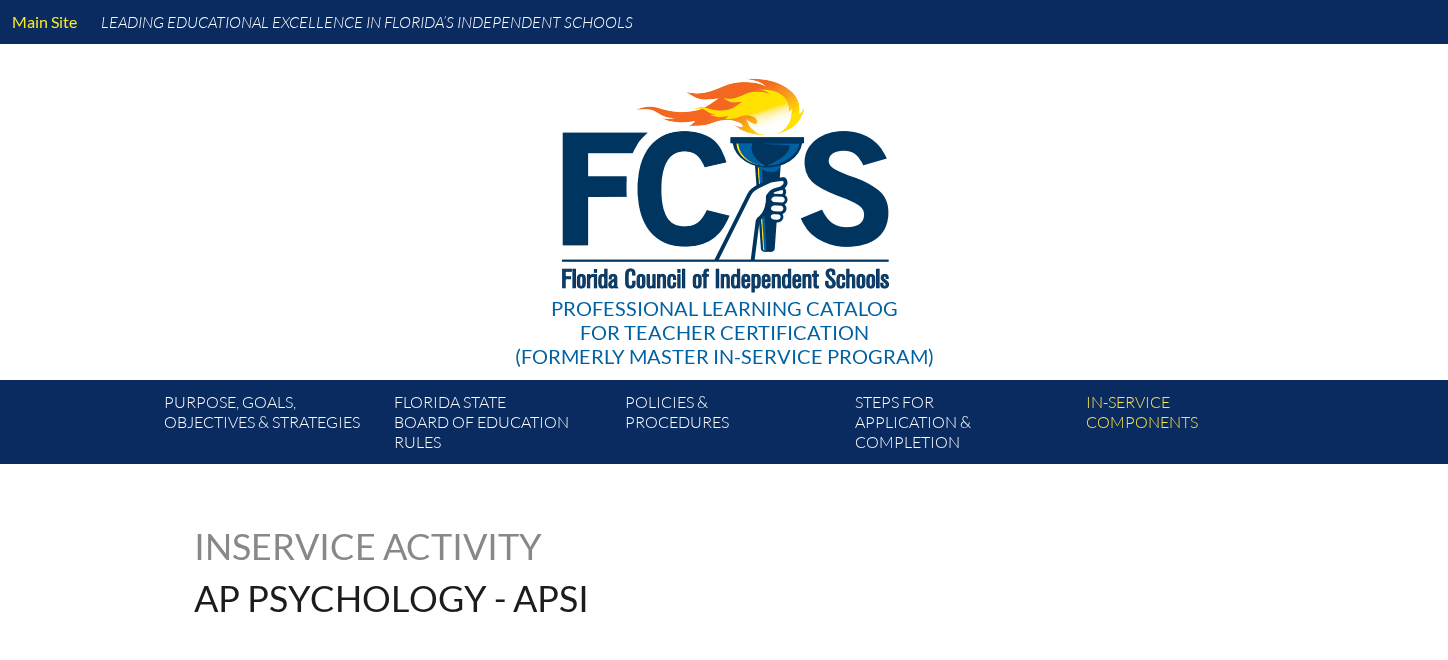 scroll, scrollTop: 0, scrollLeft: 0, axis: both 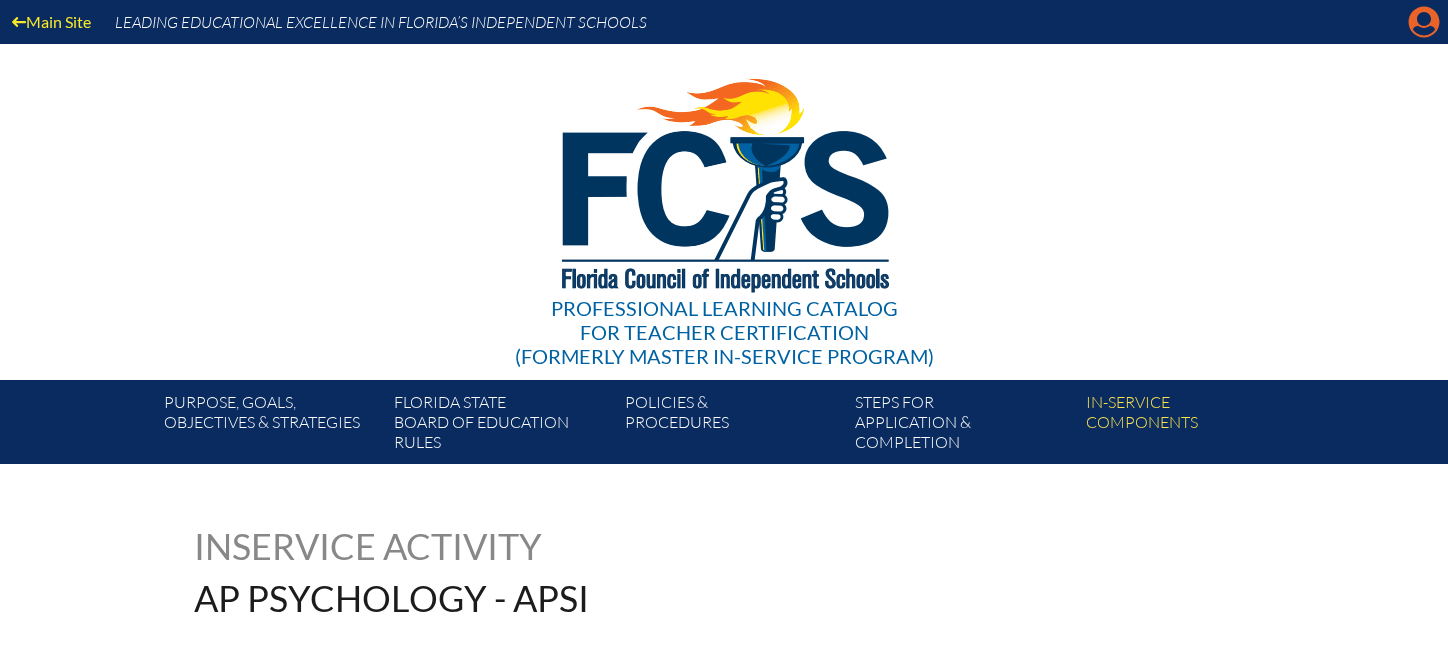click on "Manage account" 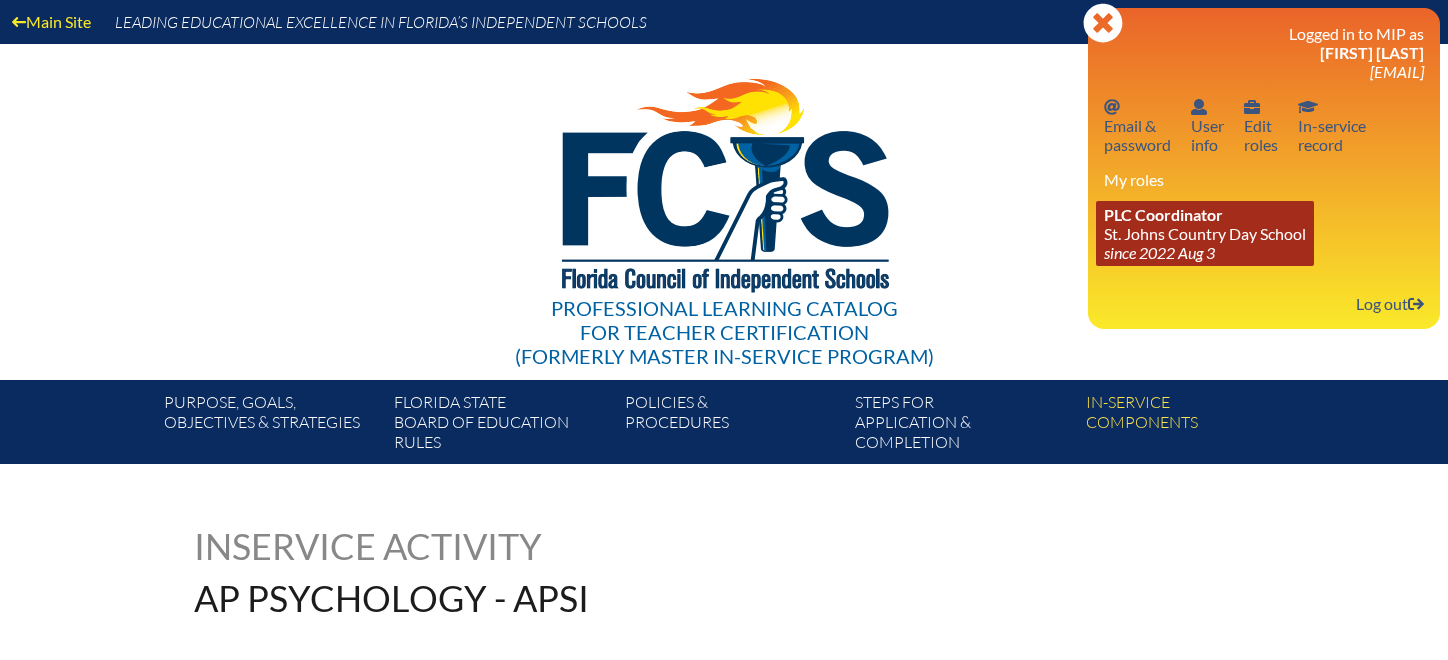 click on "PLC Coordinator" at bounding box center [1163, 214] 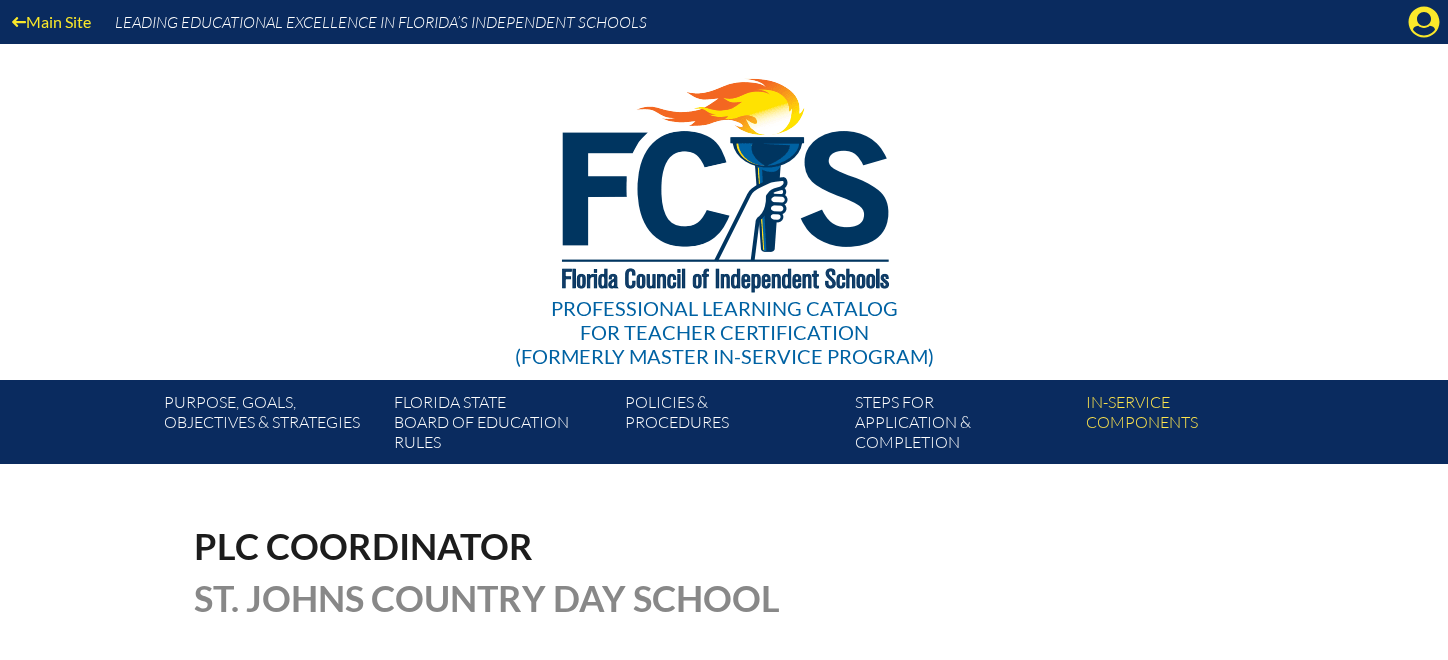 scroll, scrollTop: 0, scrollLeft: 0, axis: both 